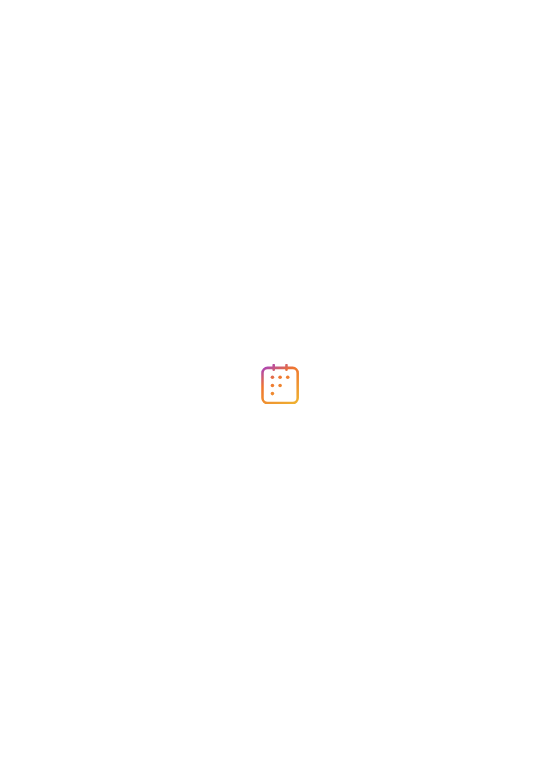scroll, scrollTop: 0, scrollLeft: 0, axis: both 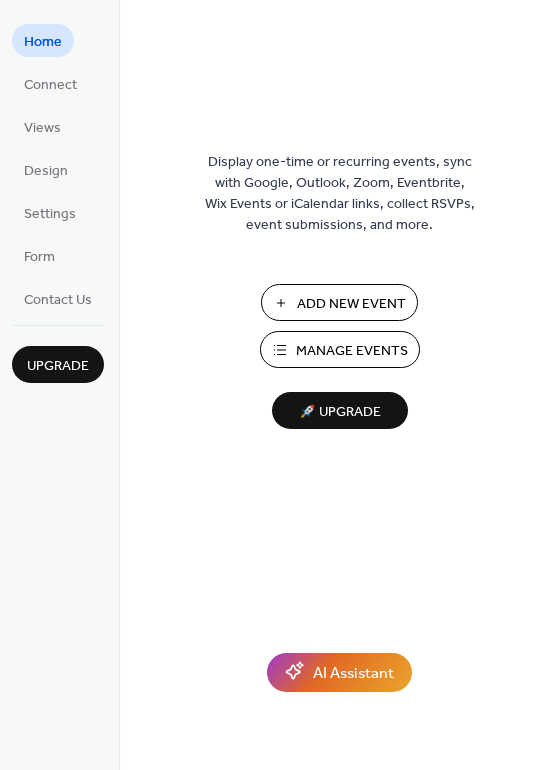 click on "Add New Event" at bounding box center [351, 304] 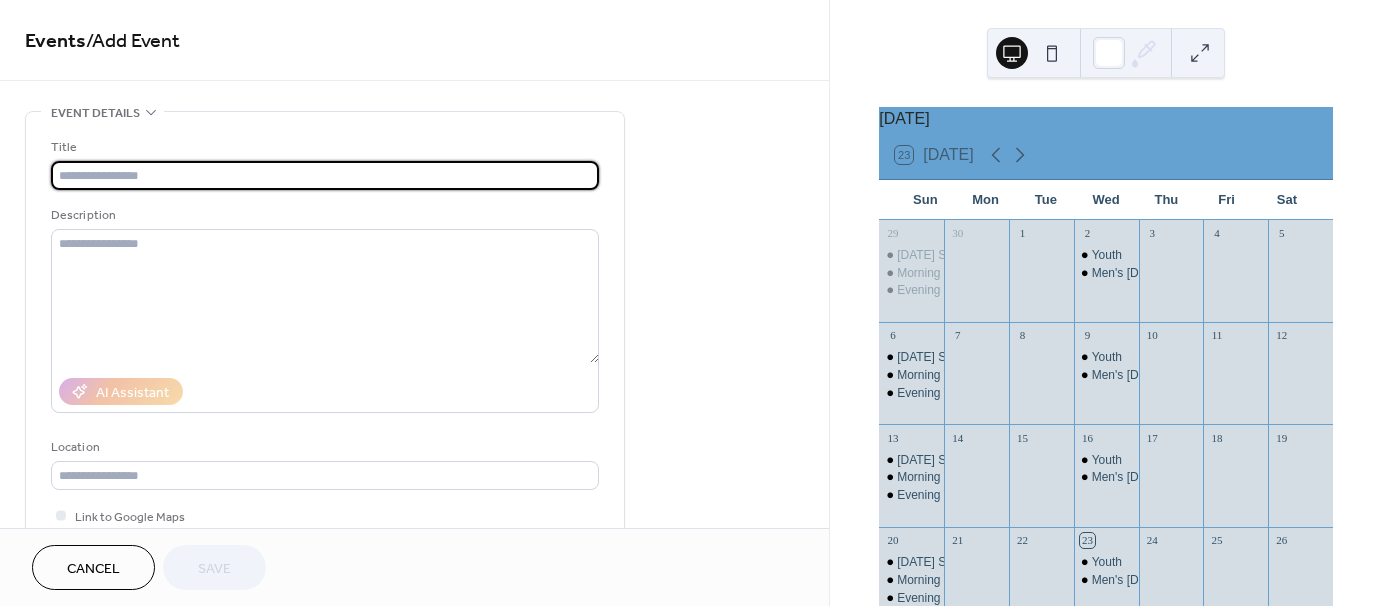 scroll, scrollTop: 0, scrollLeft: 0, axis: both 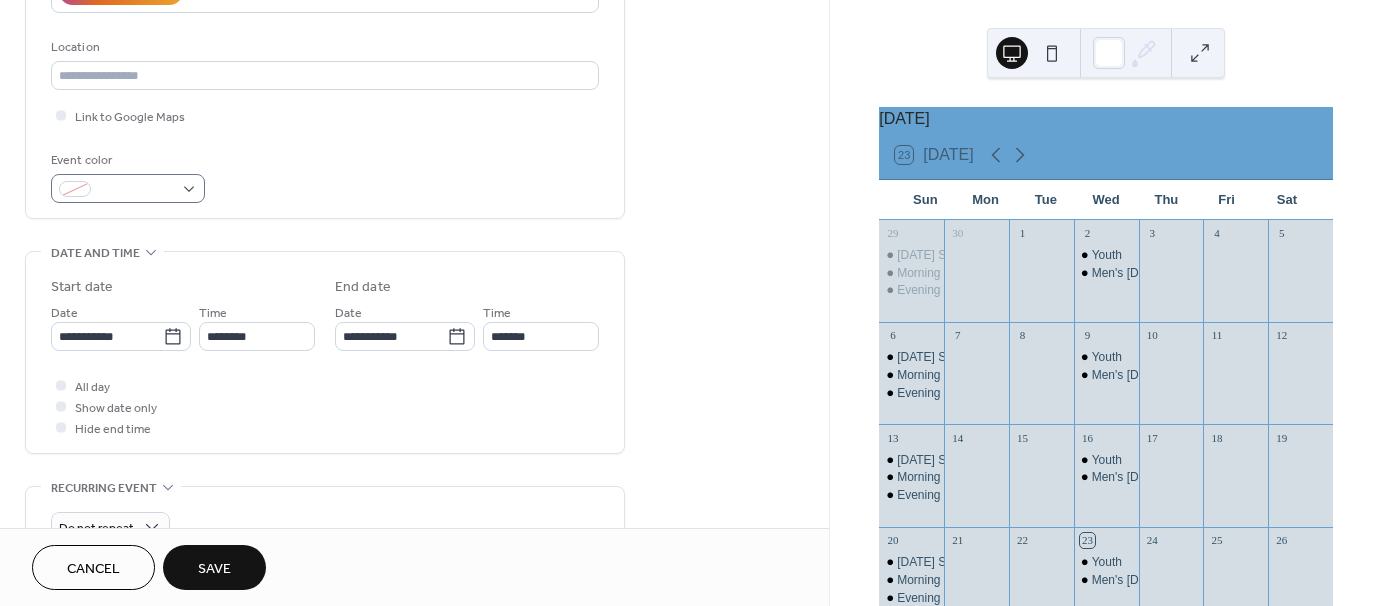 type on "**********" 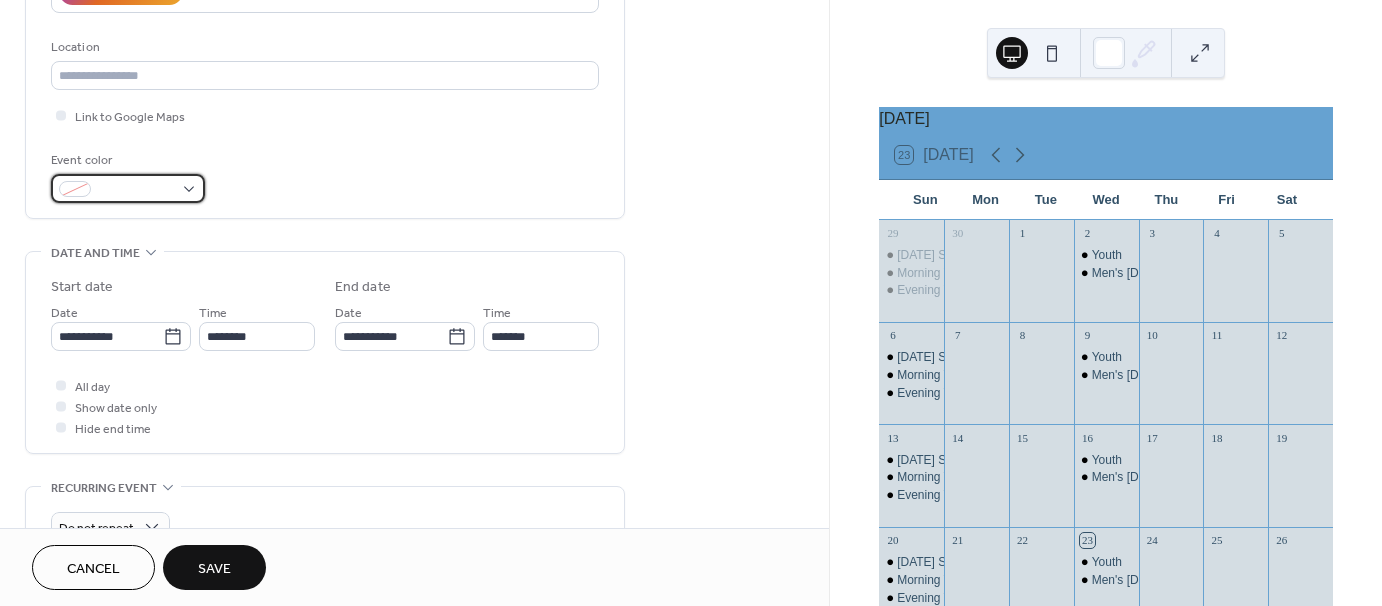 click at bounding box center (128, 188) 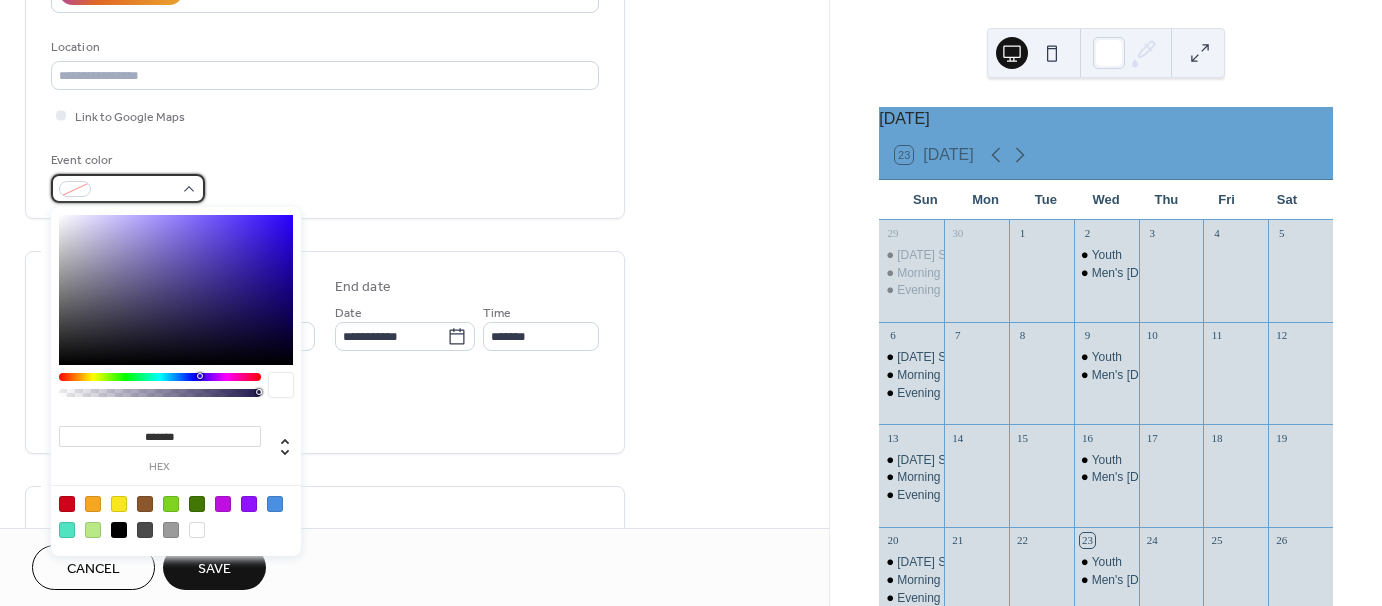 scroll, scrollTop: 0, scrollLeft: 0, axis: both 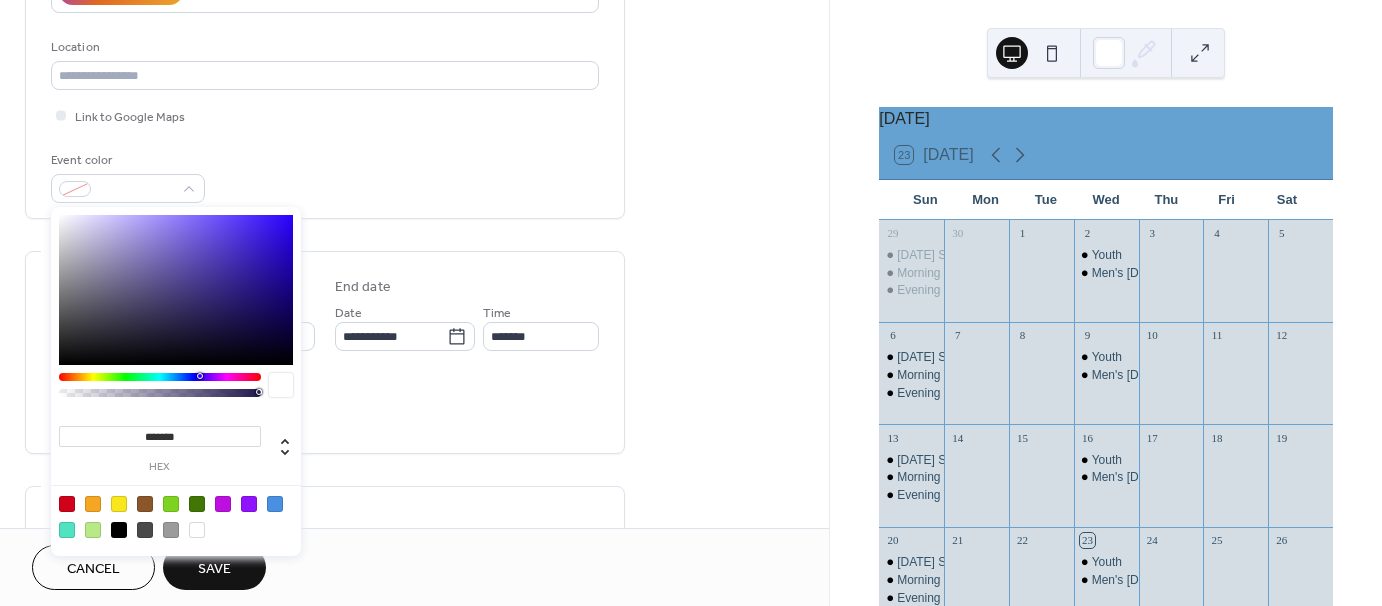 click on "Event color" at bounding box center [325, 176] 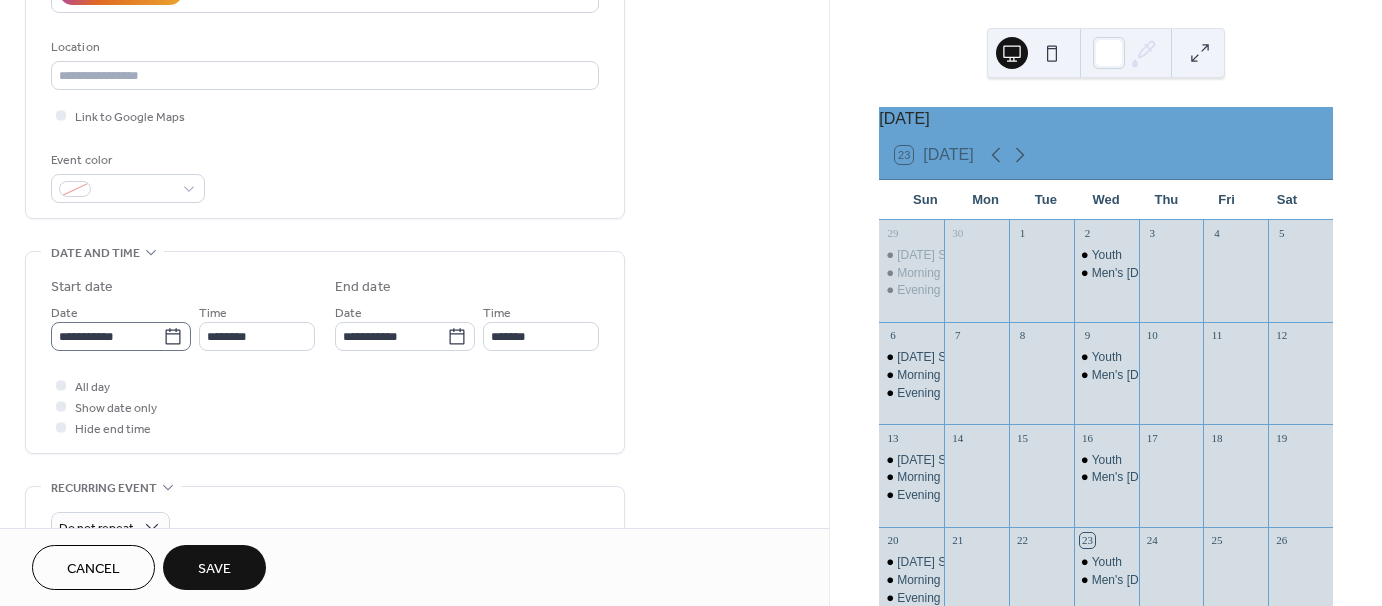 click 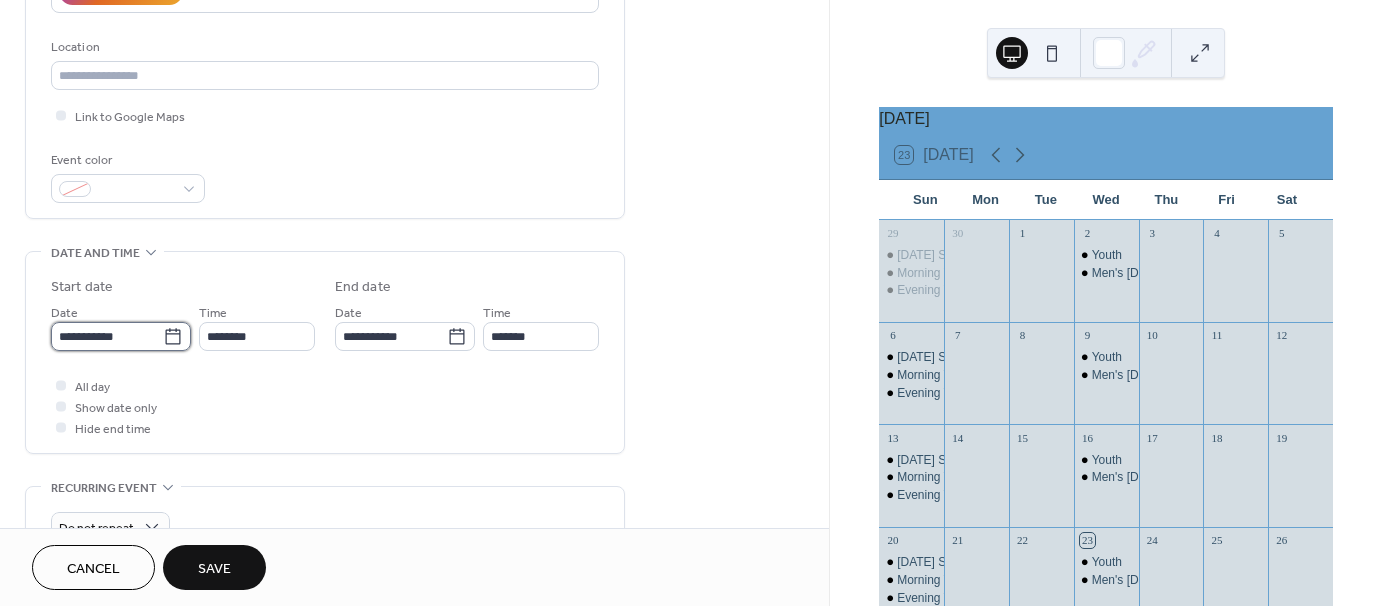 click on "**********" at bounding box center [107, 336] 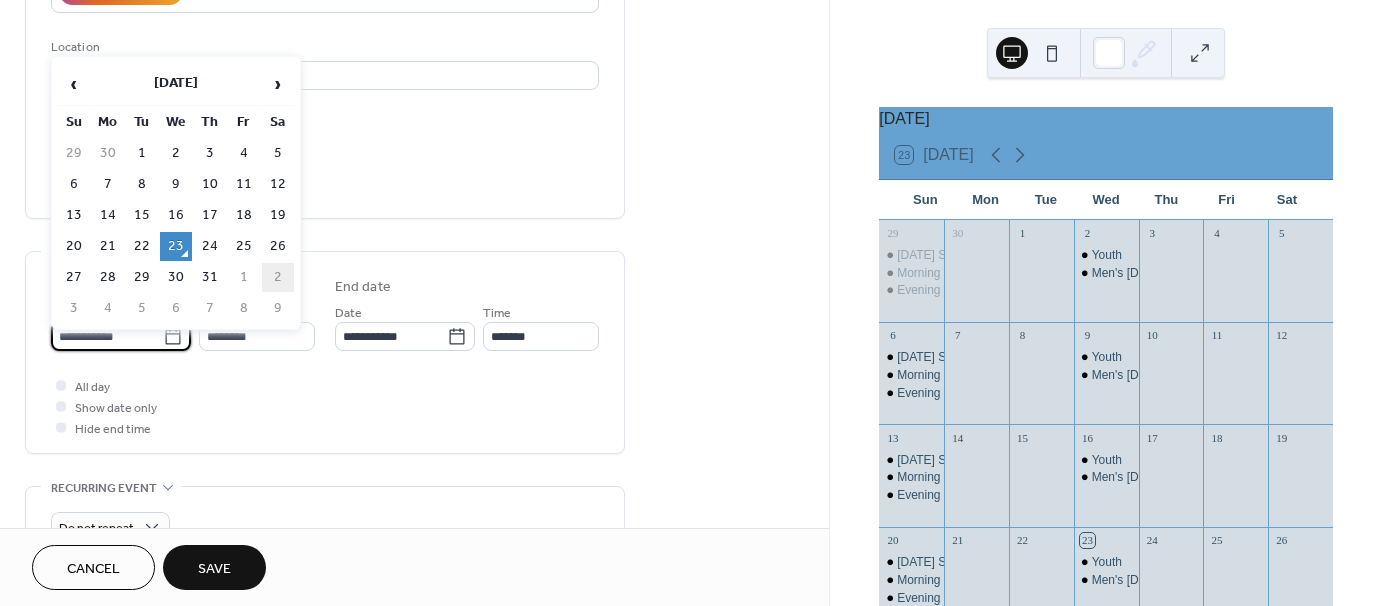 click on "2" at bounding box center (278, 277) 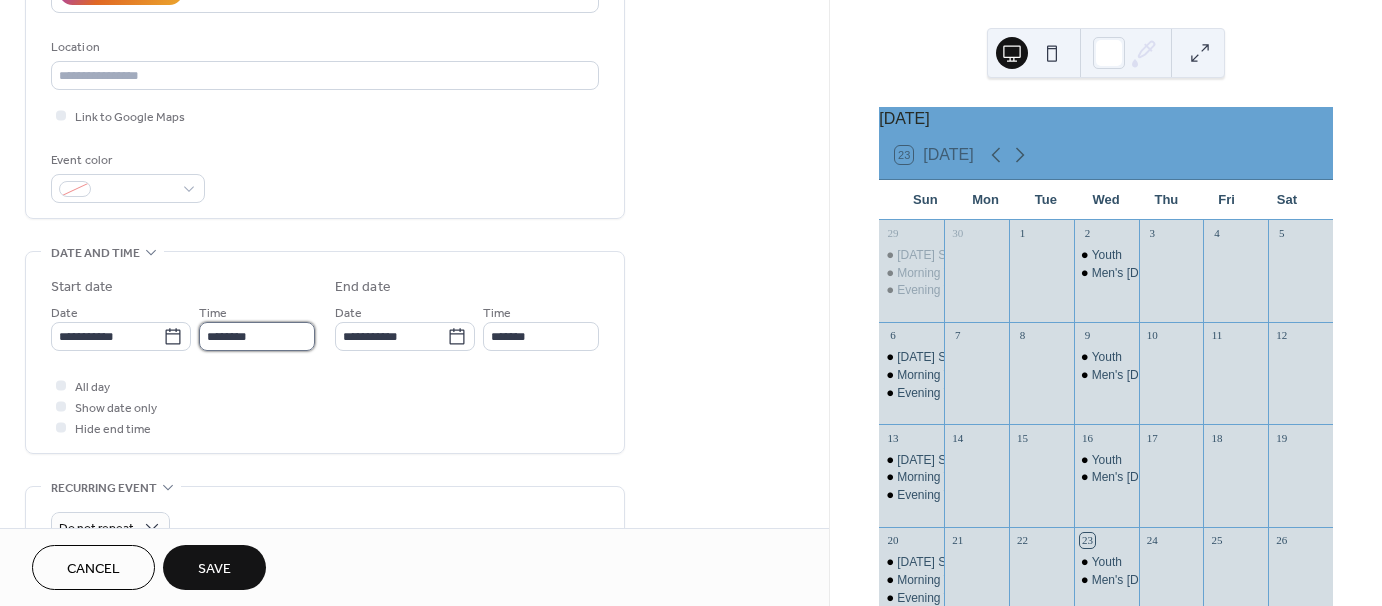click on "********" at bounding box center [257, 336] 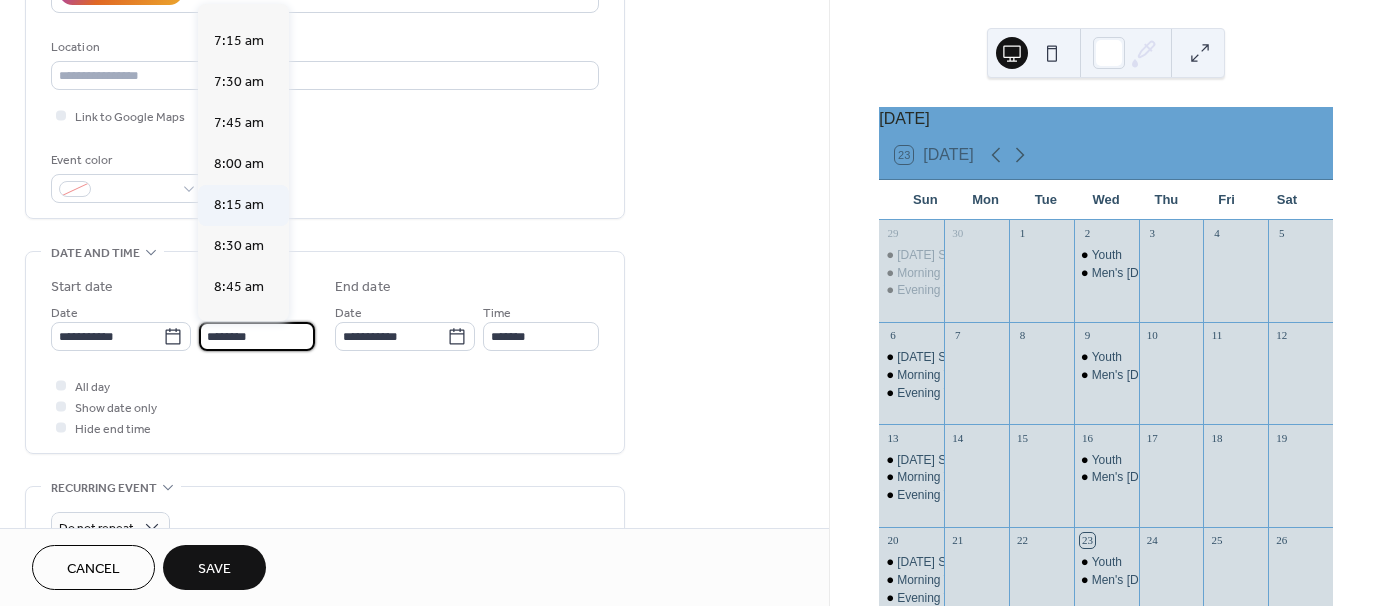 scroll, scrollTop: 1168, scrollLeft: 0, axis: vertical 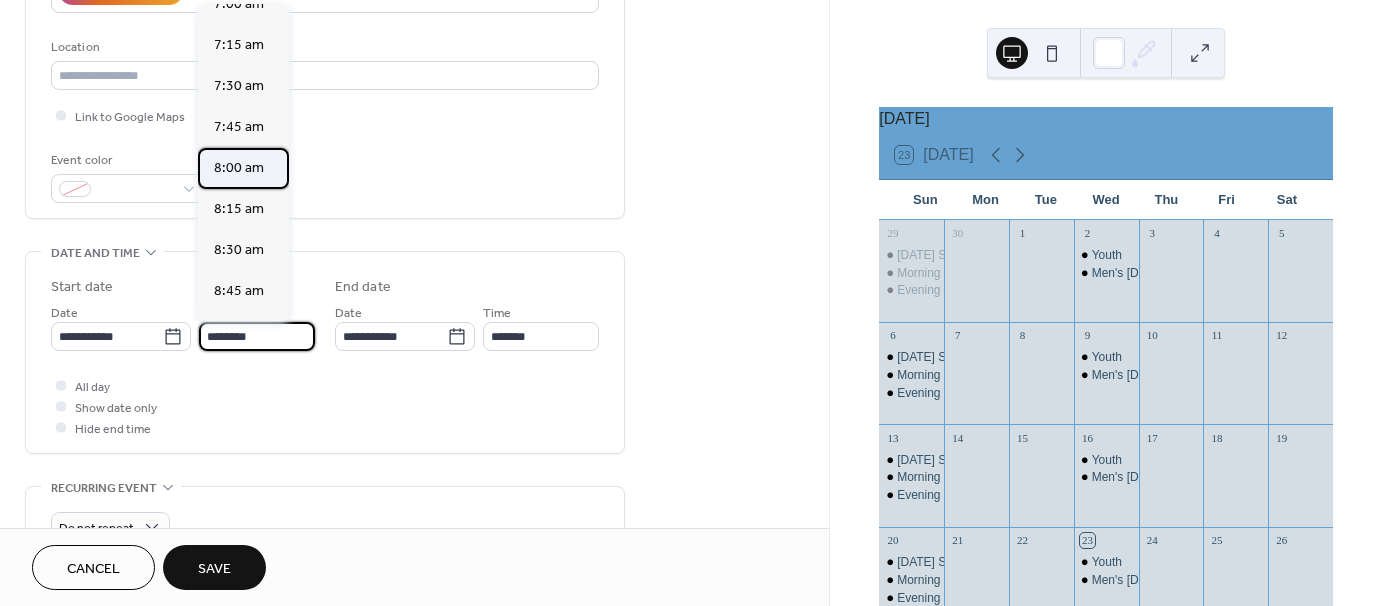 click on "8:00 am" at bounding box center [239, 168] 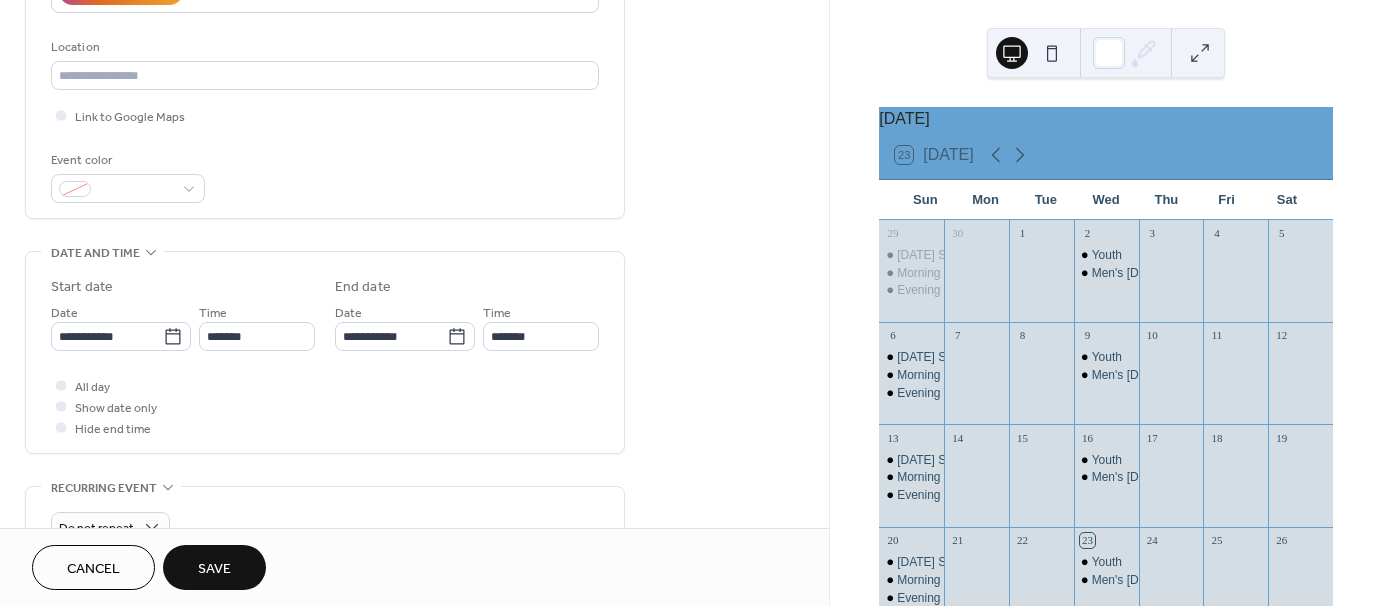 type on "*******" 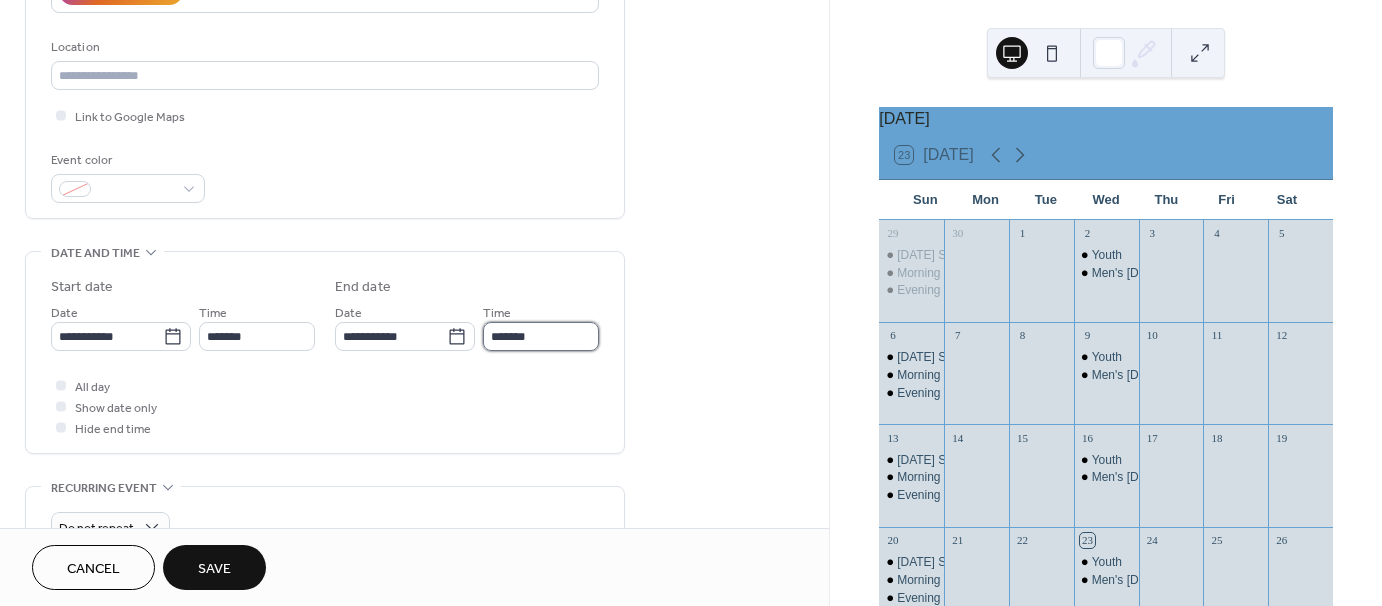 click on "*******" at bounding box center (541, 336) 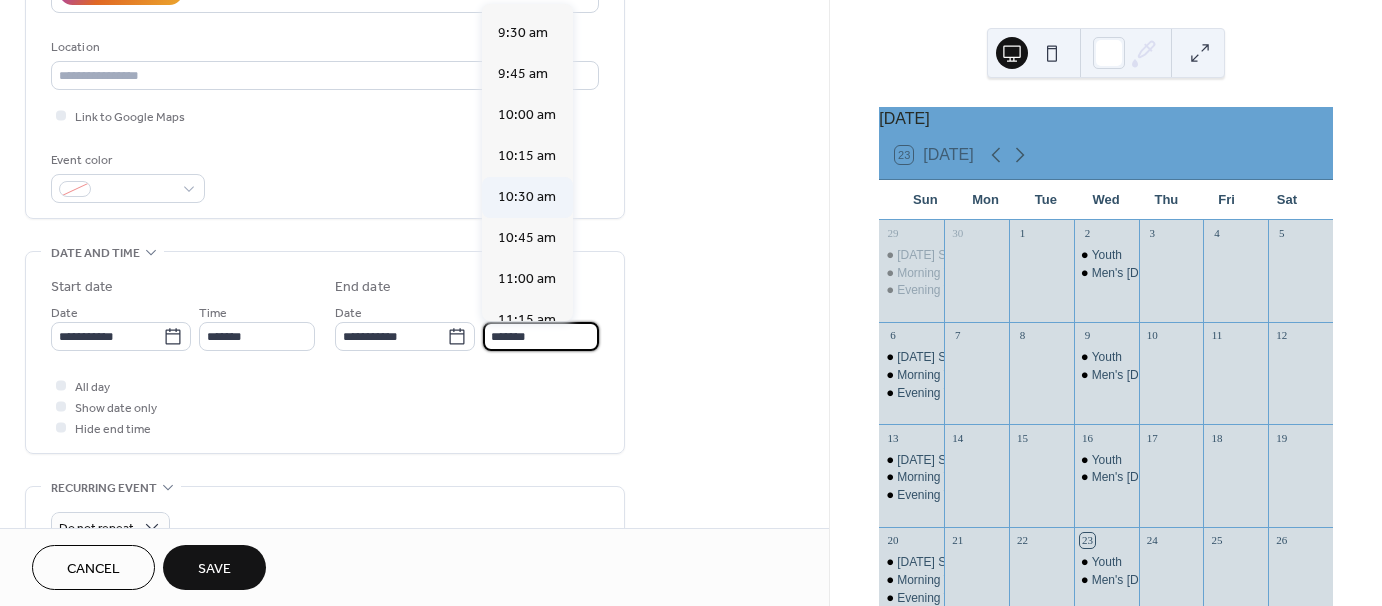 scroll, scrollTop: 200, scrollLeft: 0, axis: vertical 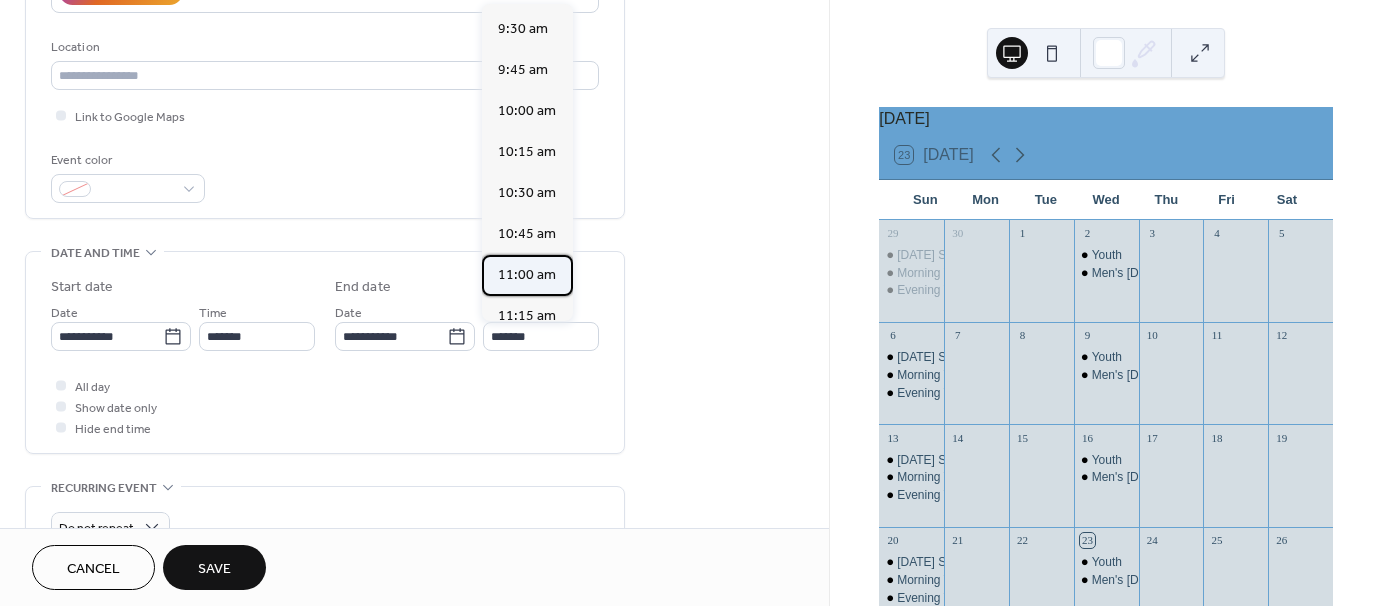 click on "11:00 am" at bounding box center [527, 275] 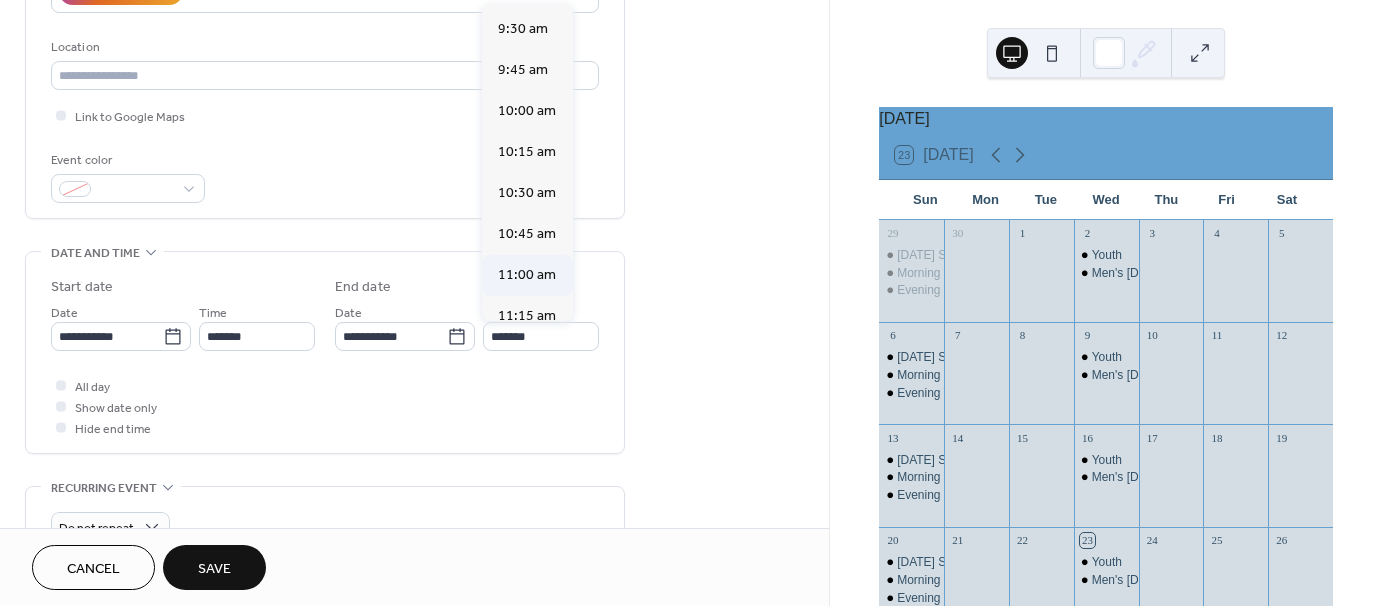 type on "********" 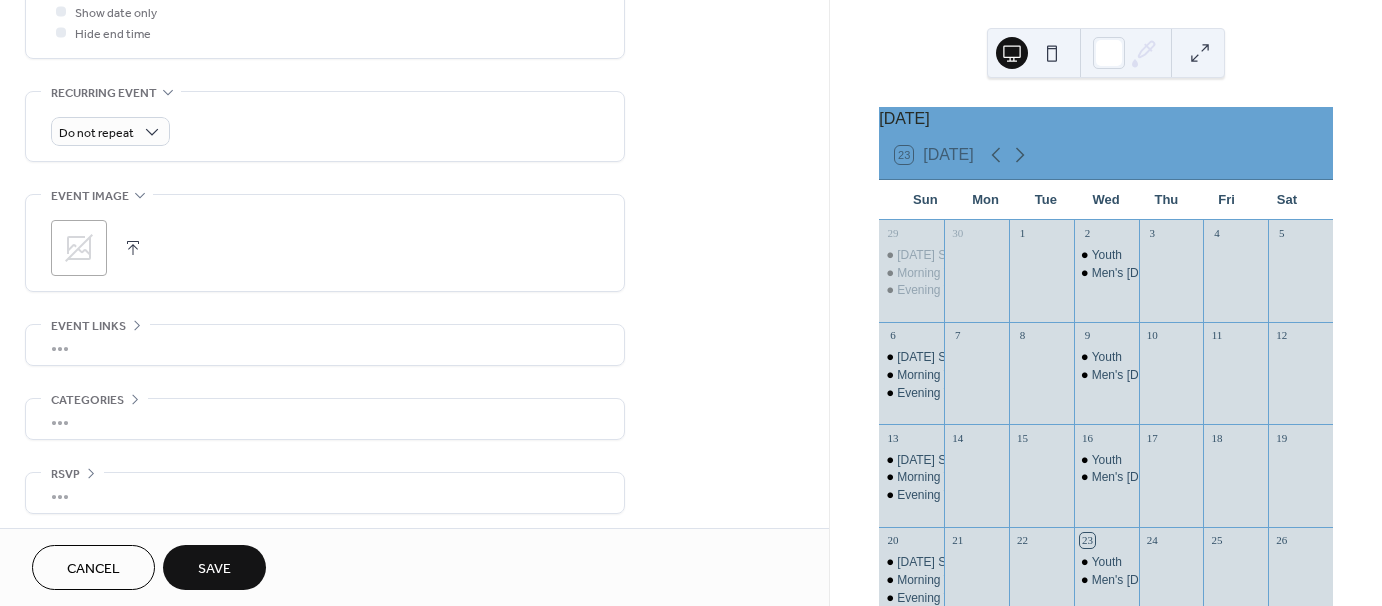scroll, scrollTop: 798, scrollLeft: 0, axis: vertical 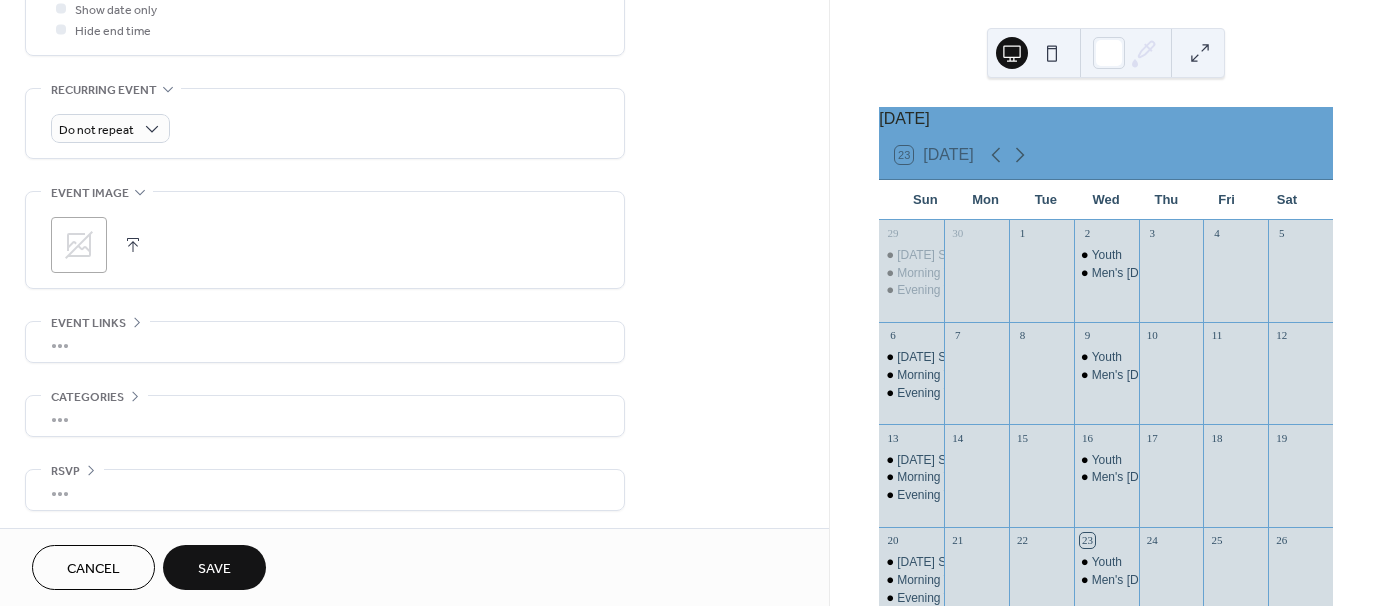click on "Save" at bounding box center (214, 569) 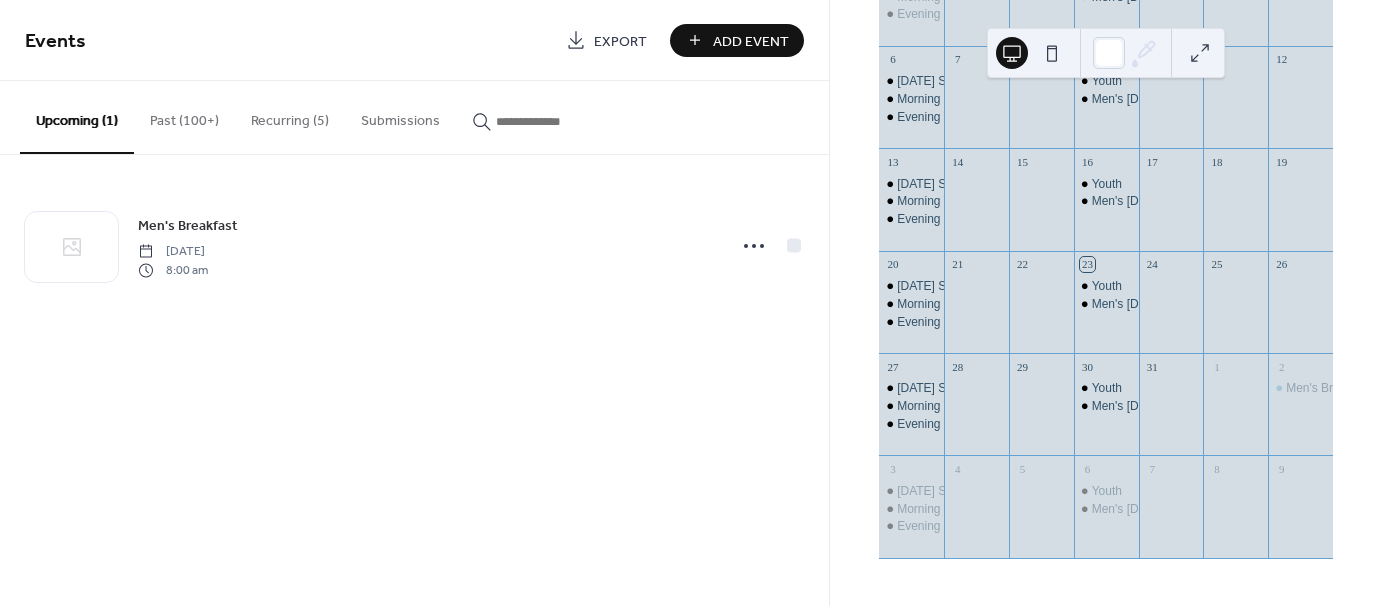 scroll, scrollTop: 287, scrollLeft: 0, axis: vertical 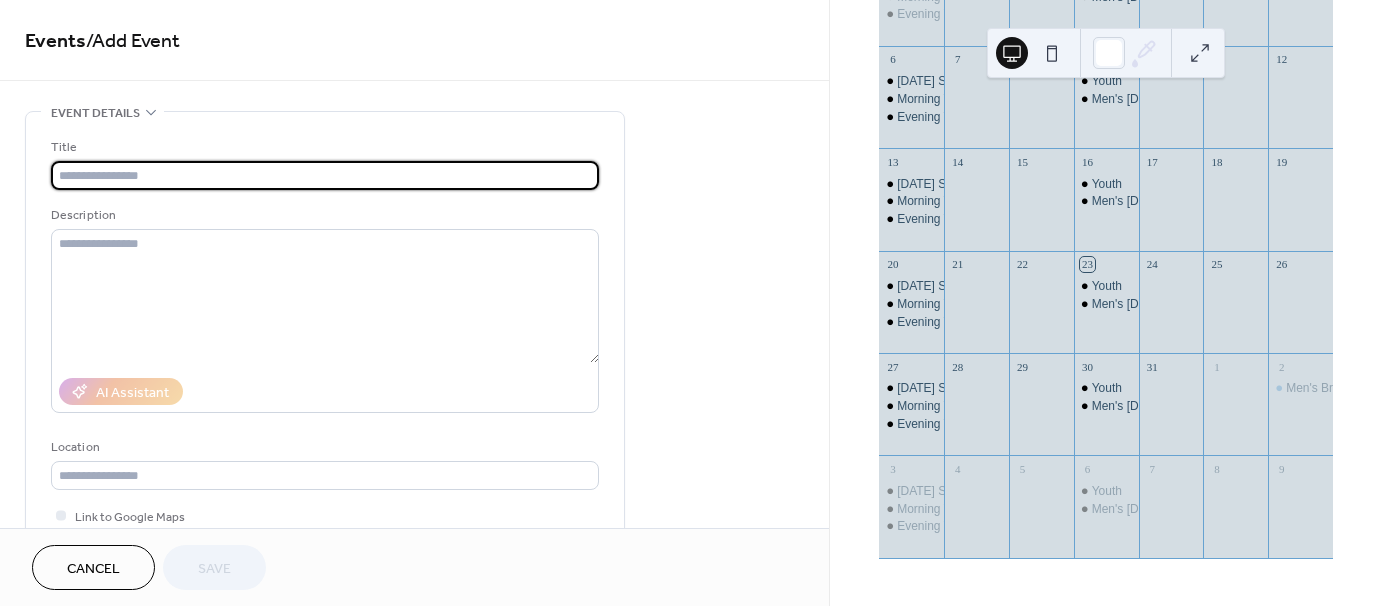 click at bounding box center [325, 175] 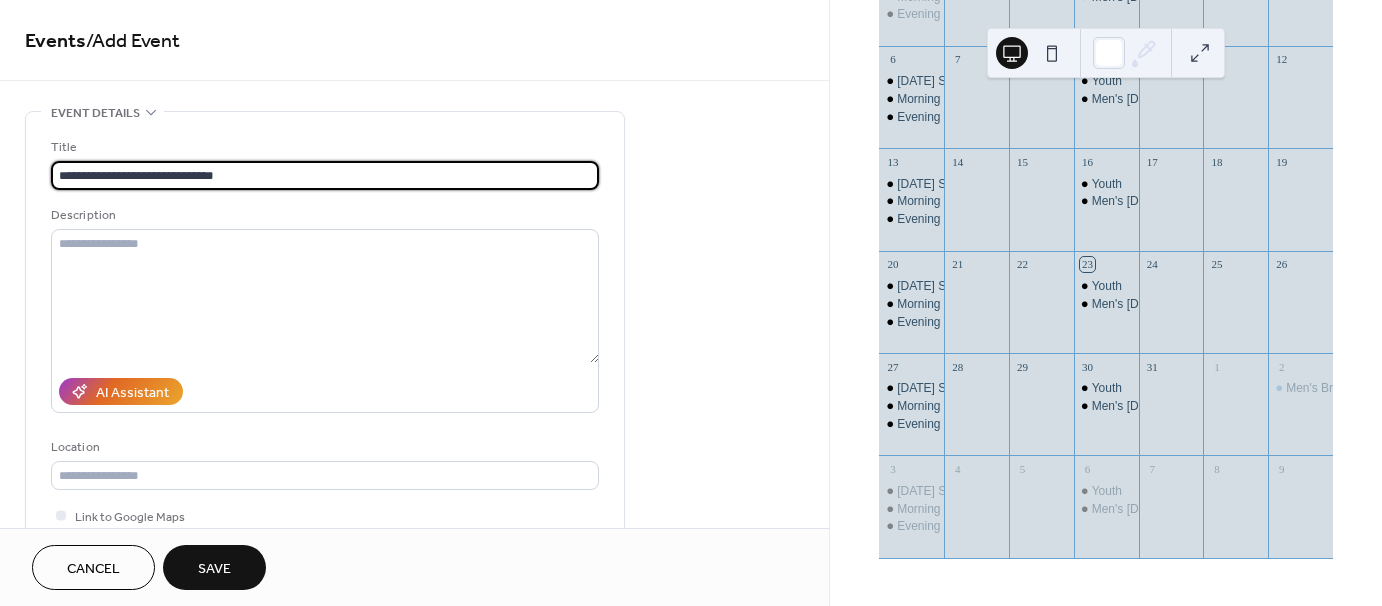 scroll, scrollTop: 1, scrollLeft: 0, axis: vertical 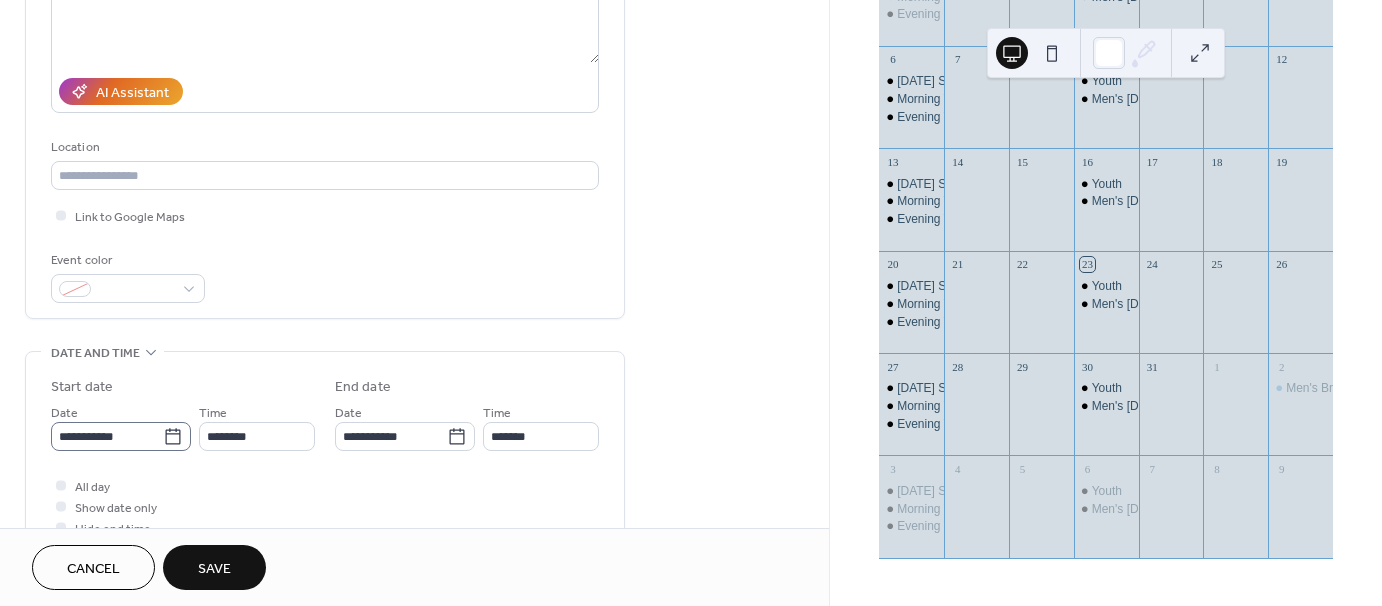 type on "**********" 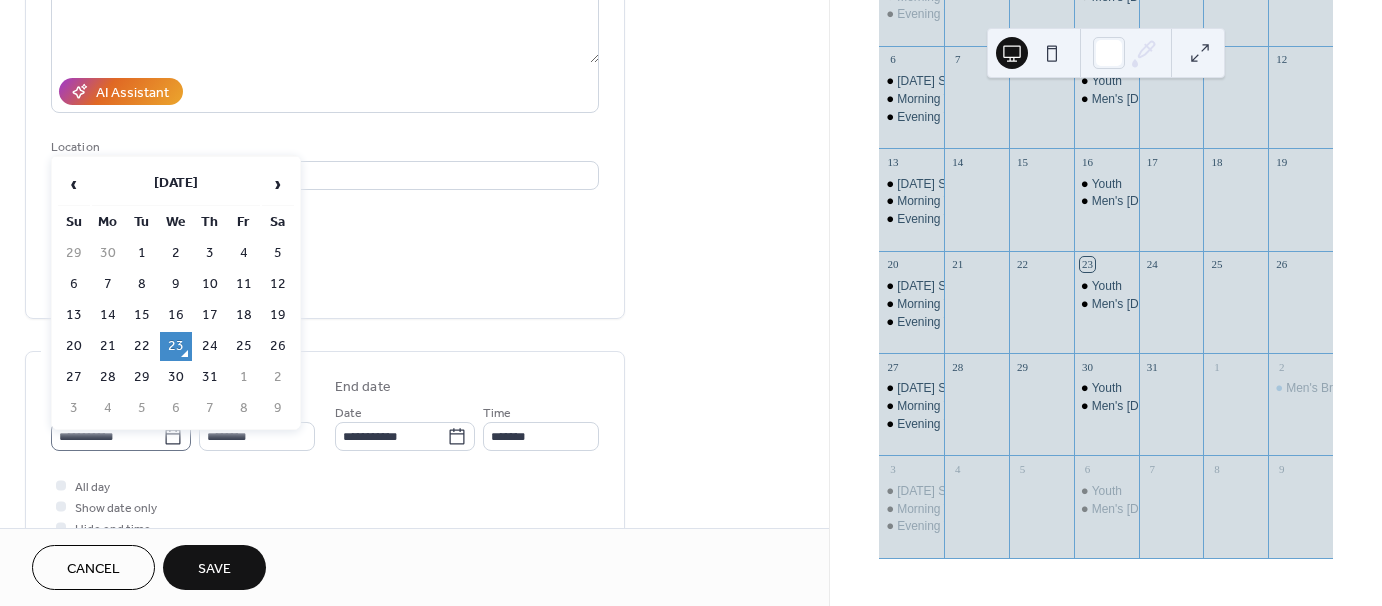 click 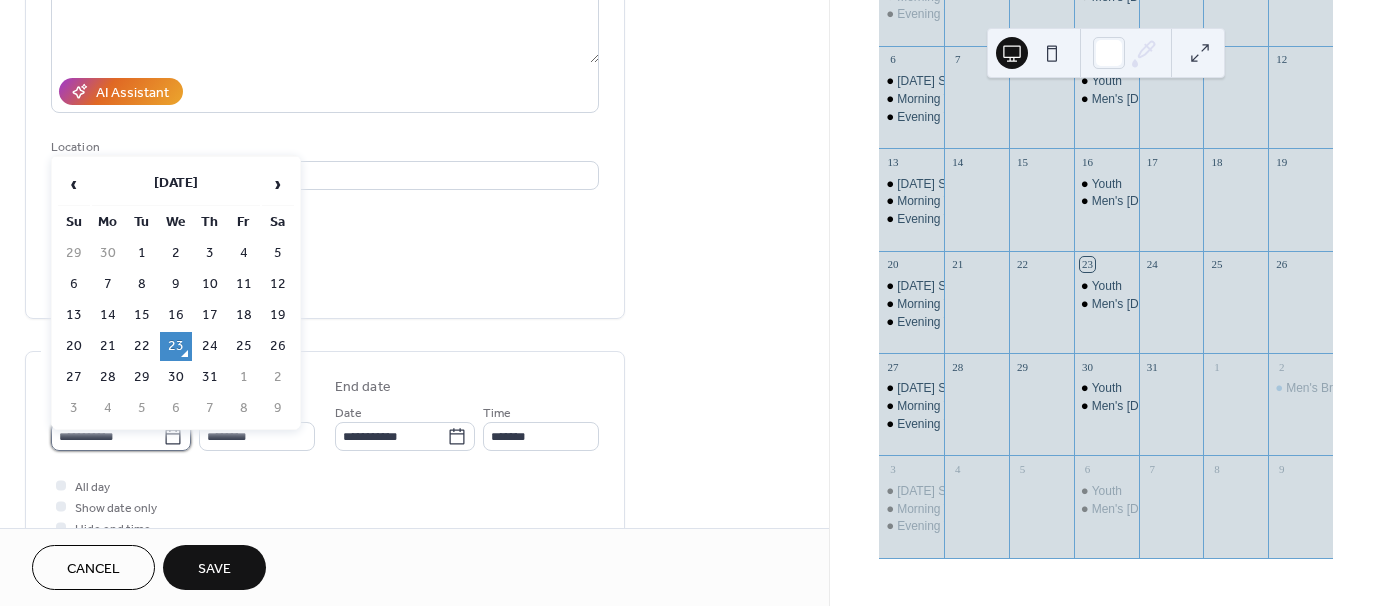 click on "**********" at bounding box center (107, 436) 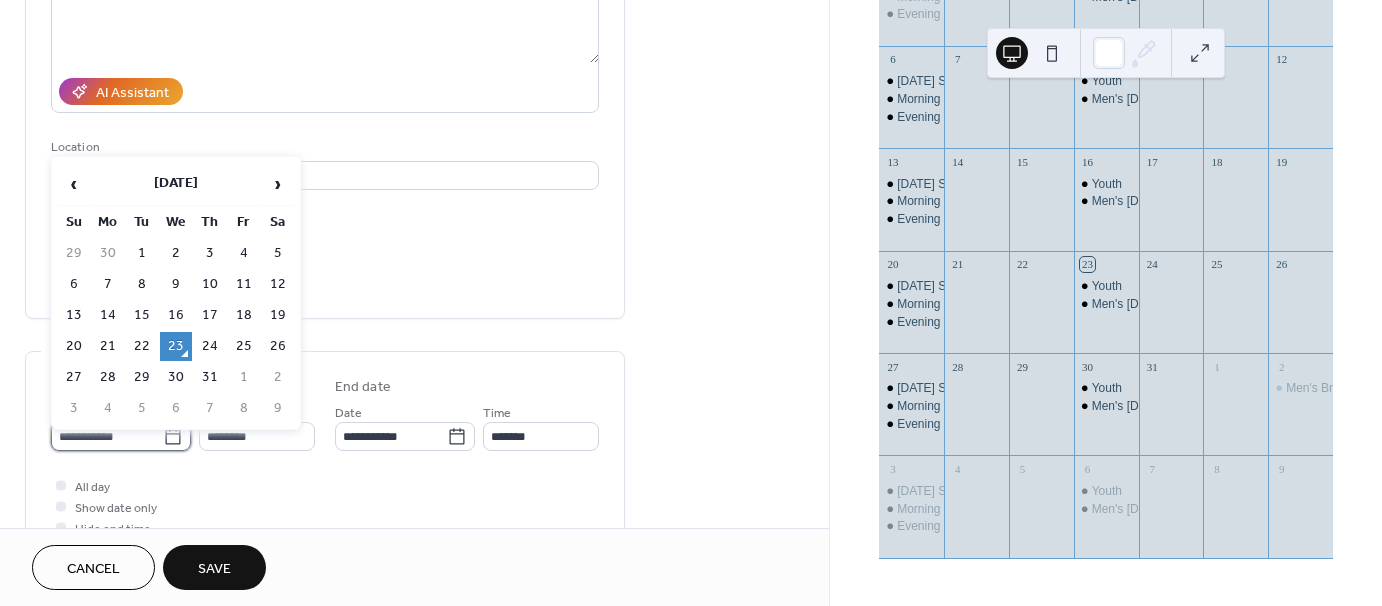scroll, scrollTop: 0, scrollLeft: 0, axis: both 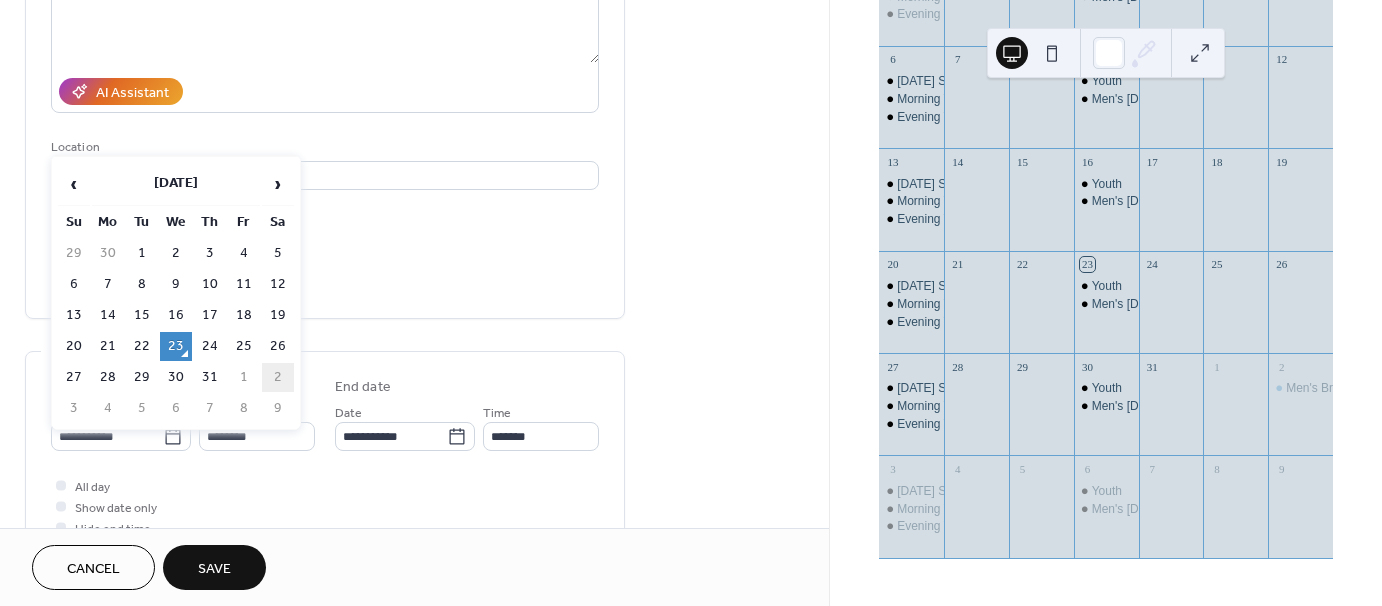 click on "2" at bounding box center (278, 377) 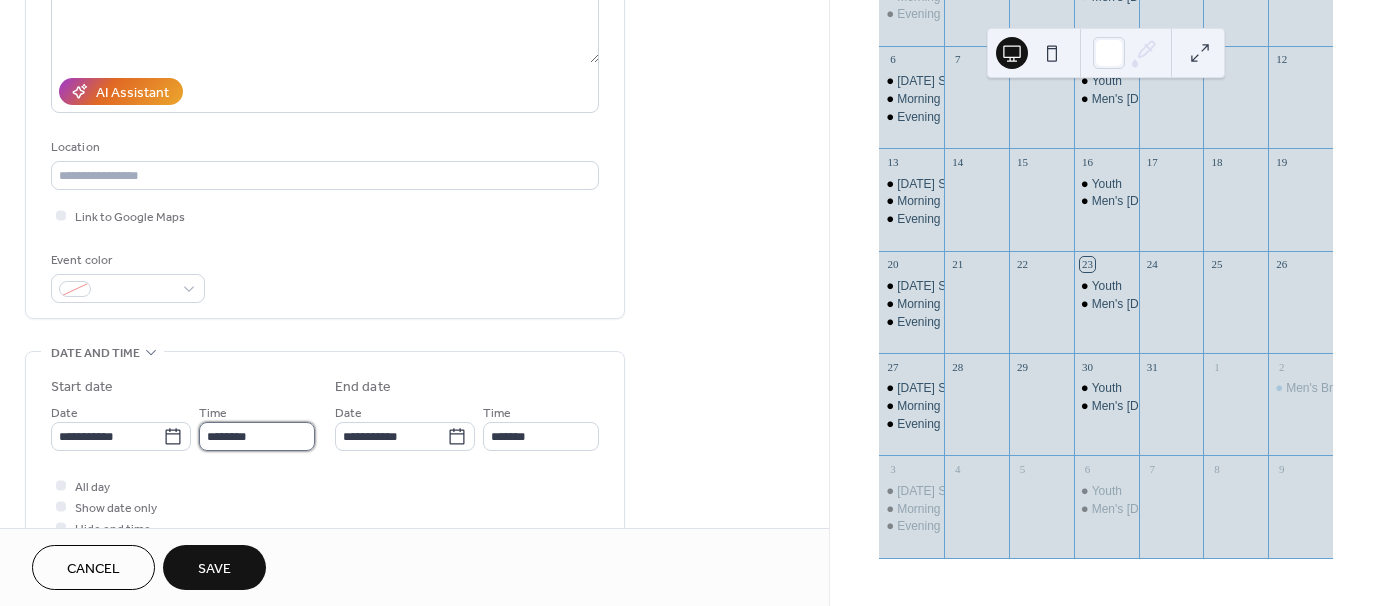 click on "********" at bounding box center (257, 436) 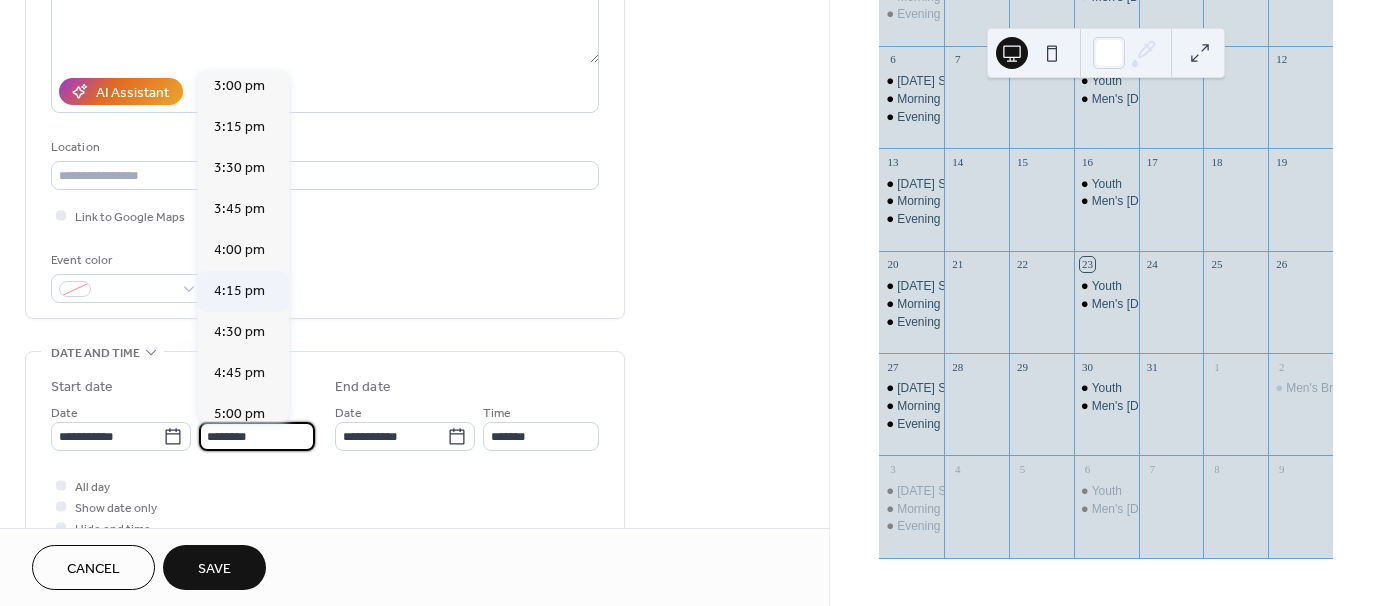 scroll, scrollTop: 2468, scrollLeft: 0, axis: vertical 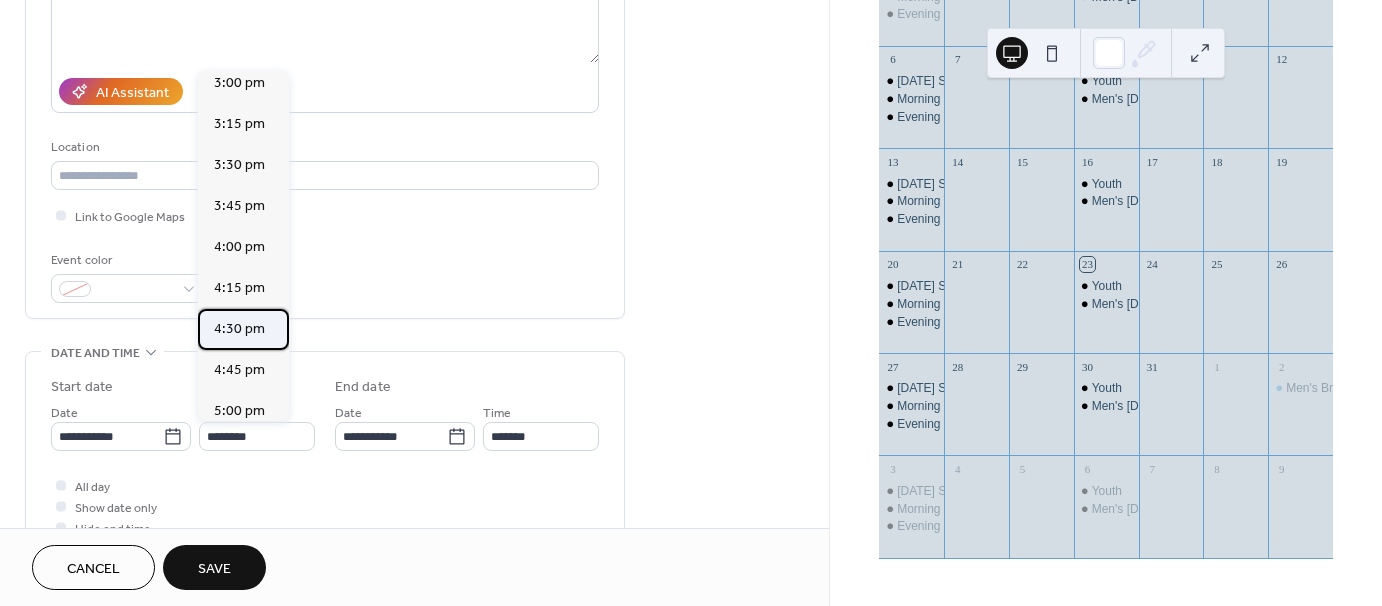 click on "4:30 pm" at bounding box center [239, 329] 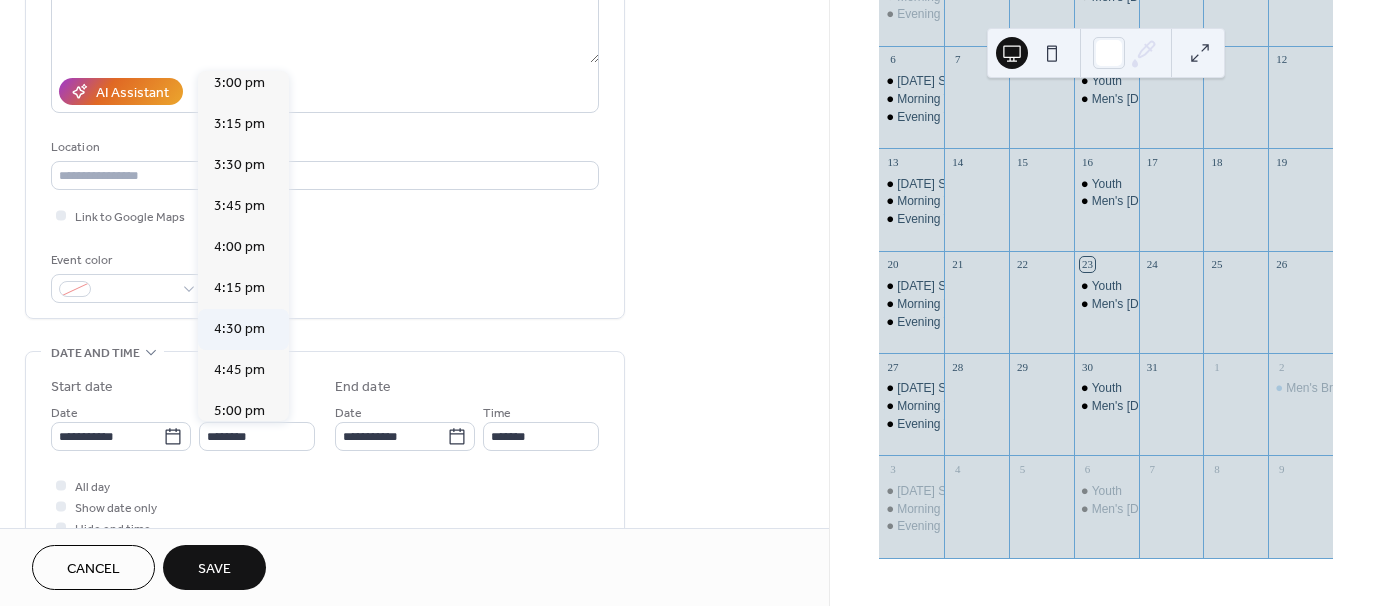 type on "*******" 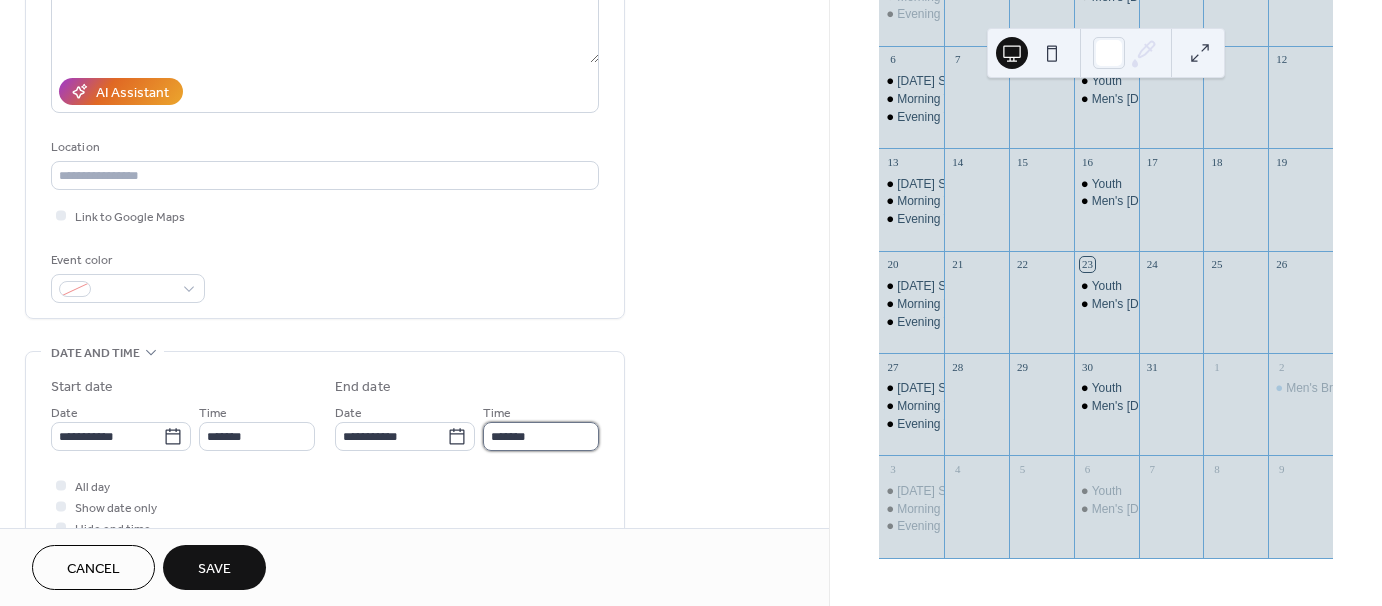 click on "*******" at bounding box center [541, 436] 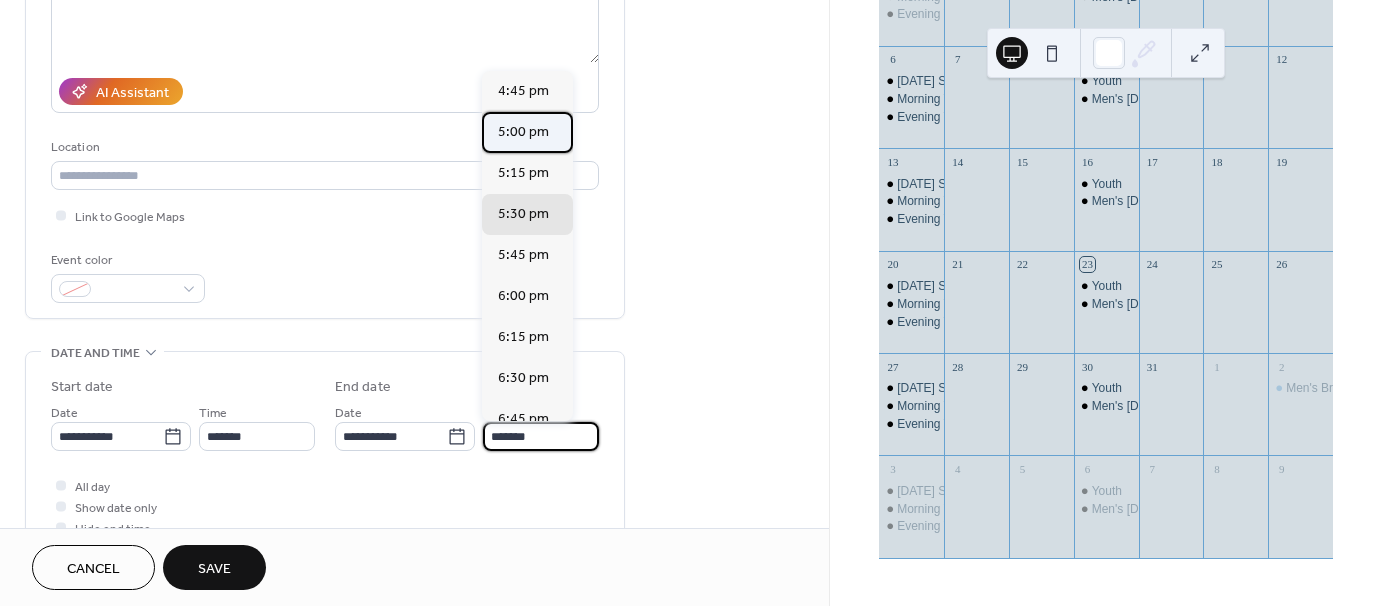 click on "5:00 pm" at bounding box center [523, 132] 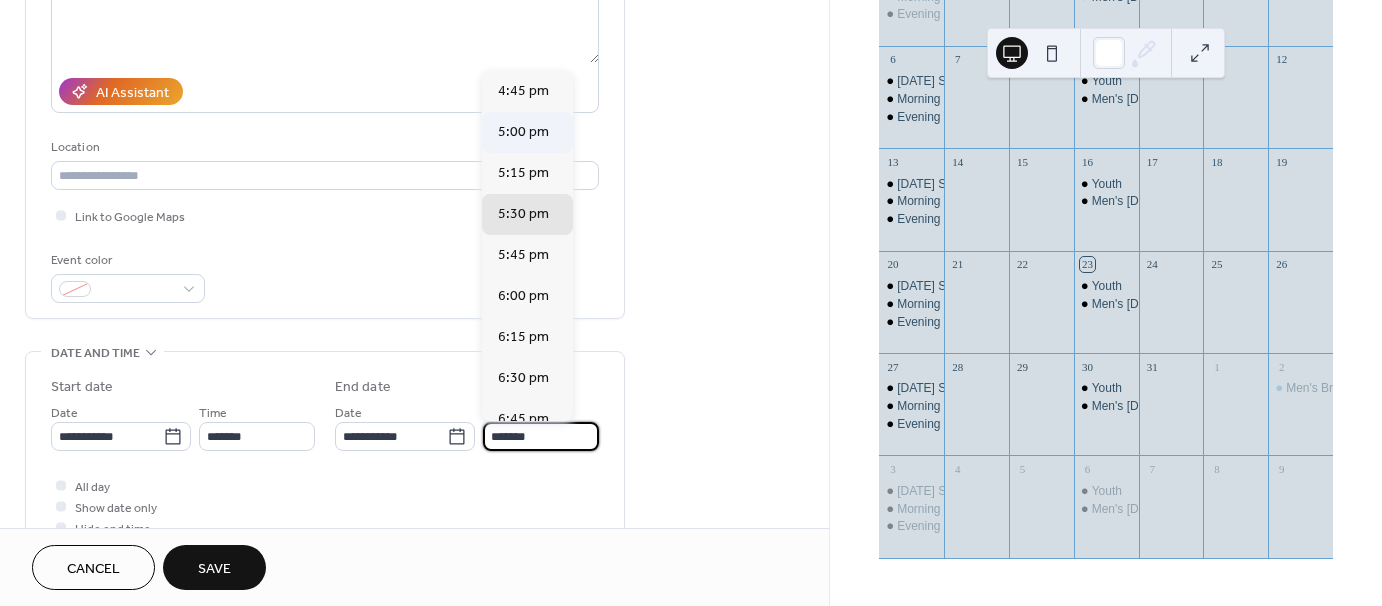 type on "*******" 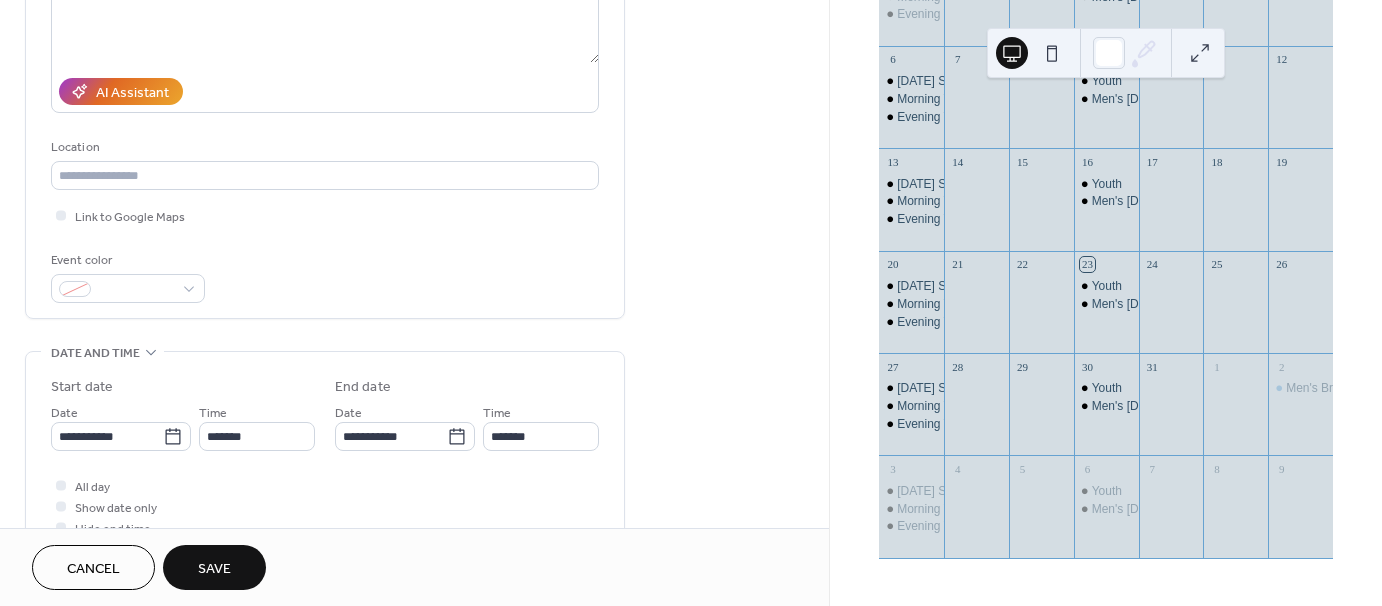click on "Save" at bounding box center [214, 569] 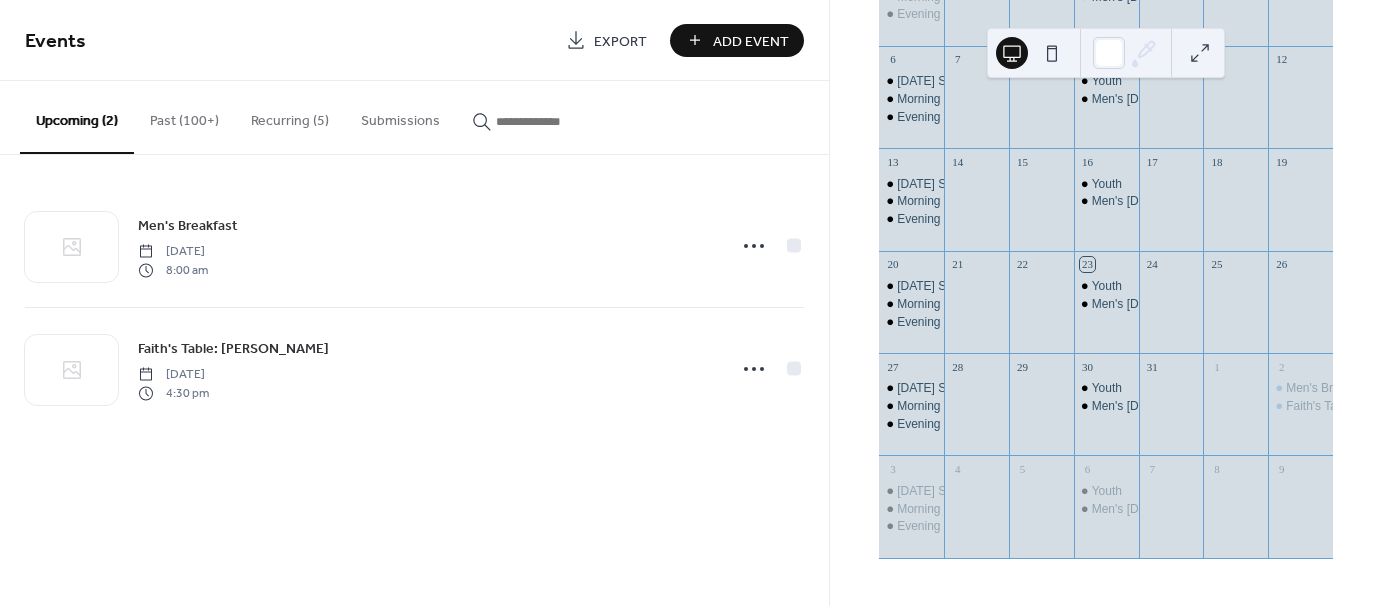 click on "Add Event" at bounding box center (751, 41) 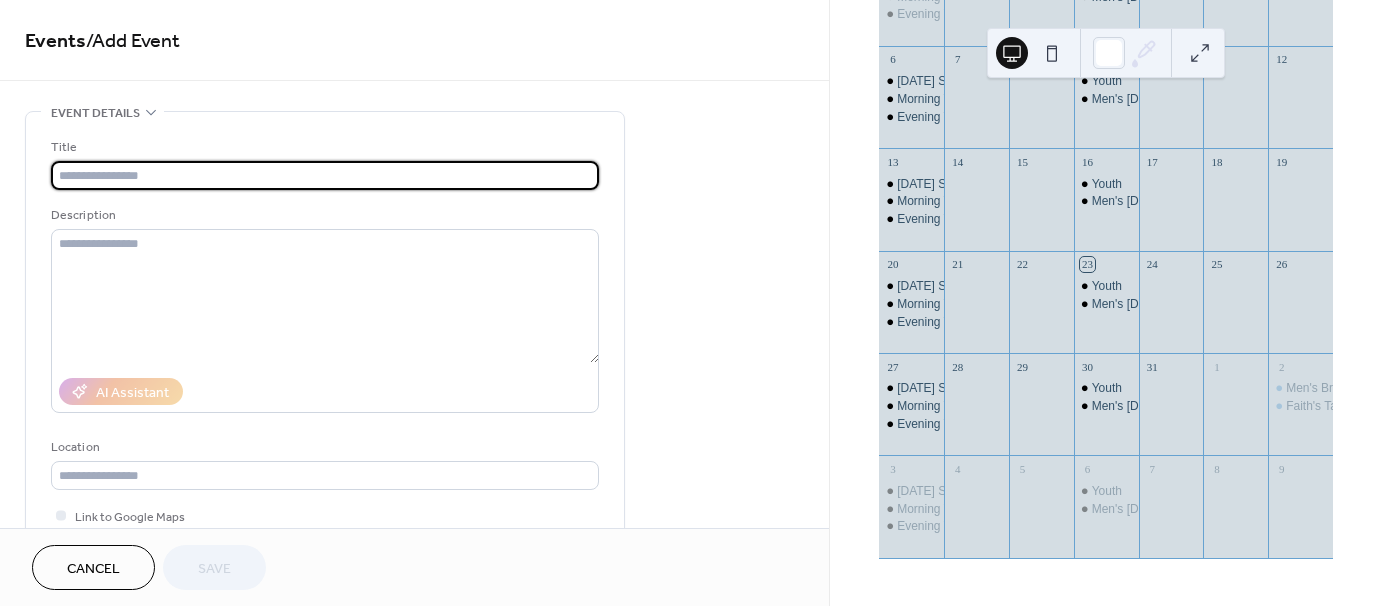 click at bounding box center [325, 175] 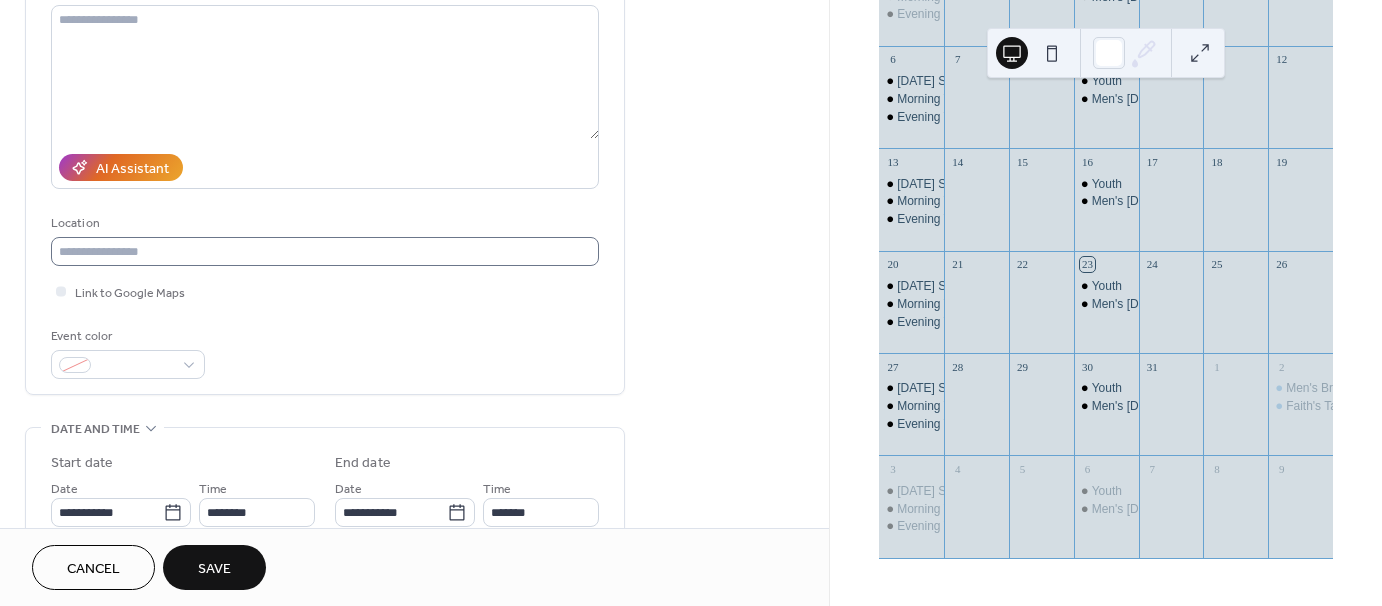 scroll, scrollTop: 400, scrollLeft: 0, axis: vertical 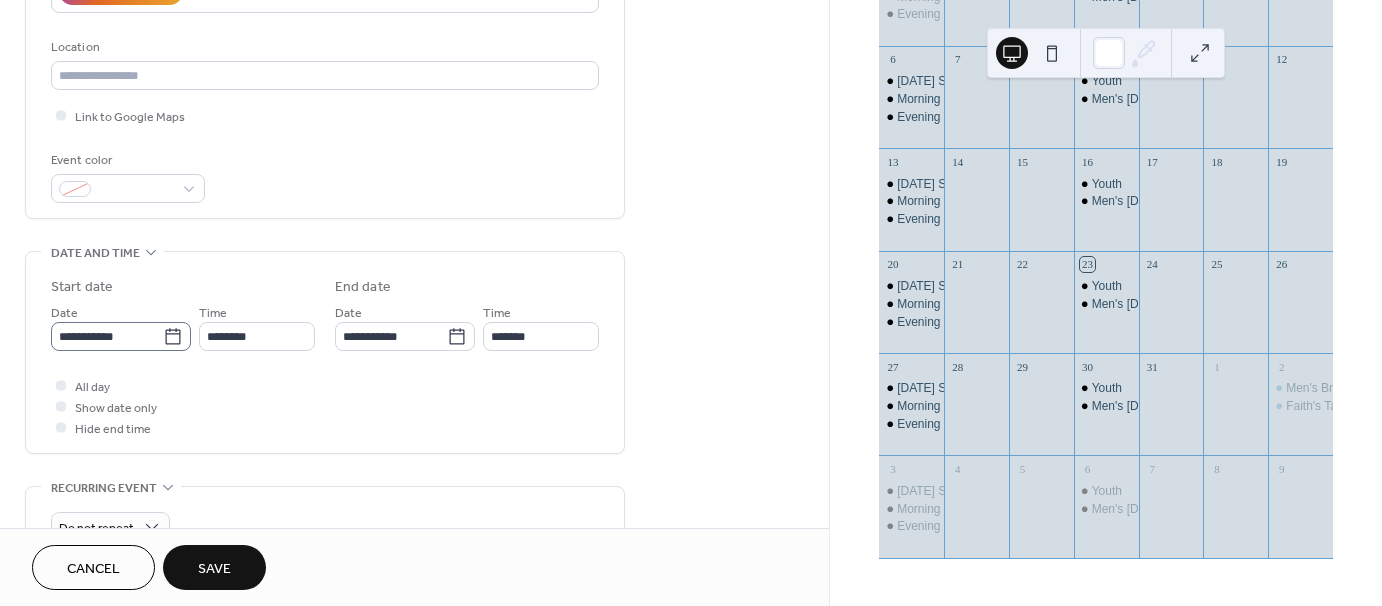 type on "**********" 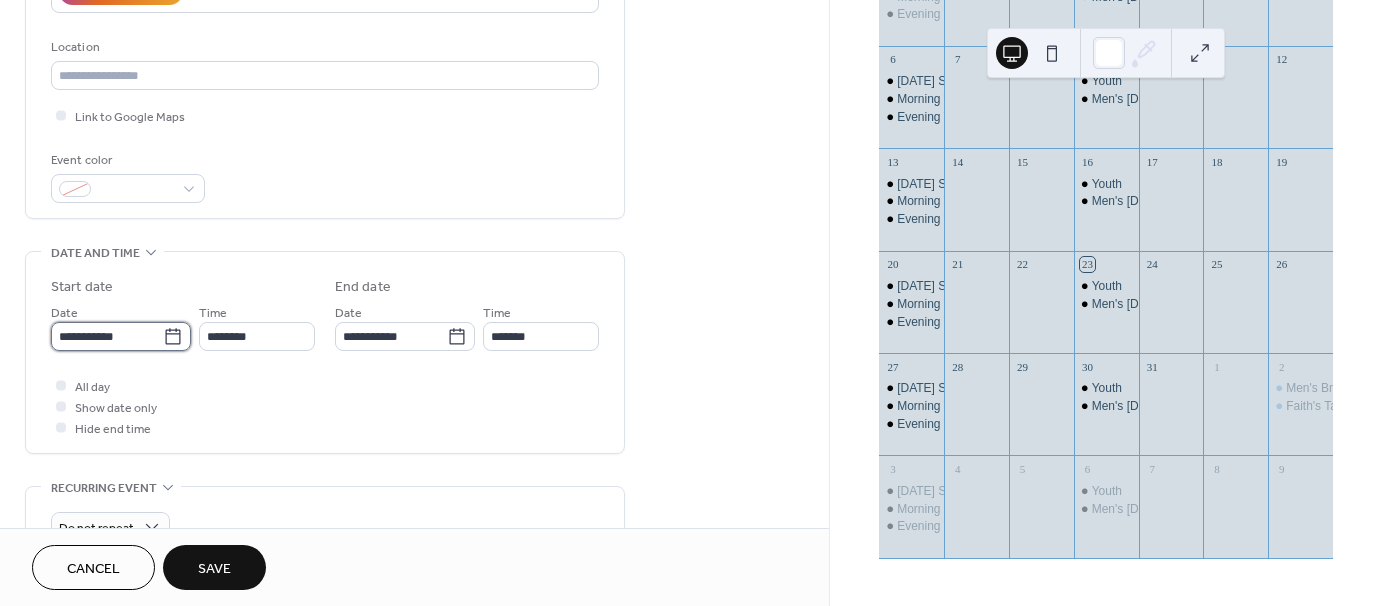 click on "**********" at bounding box center [107, 336] 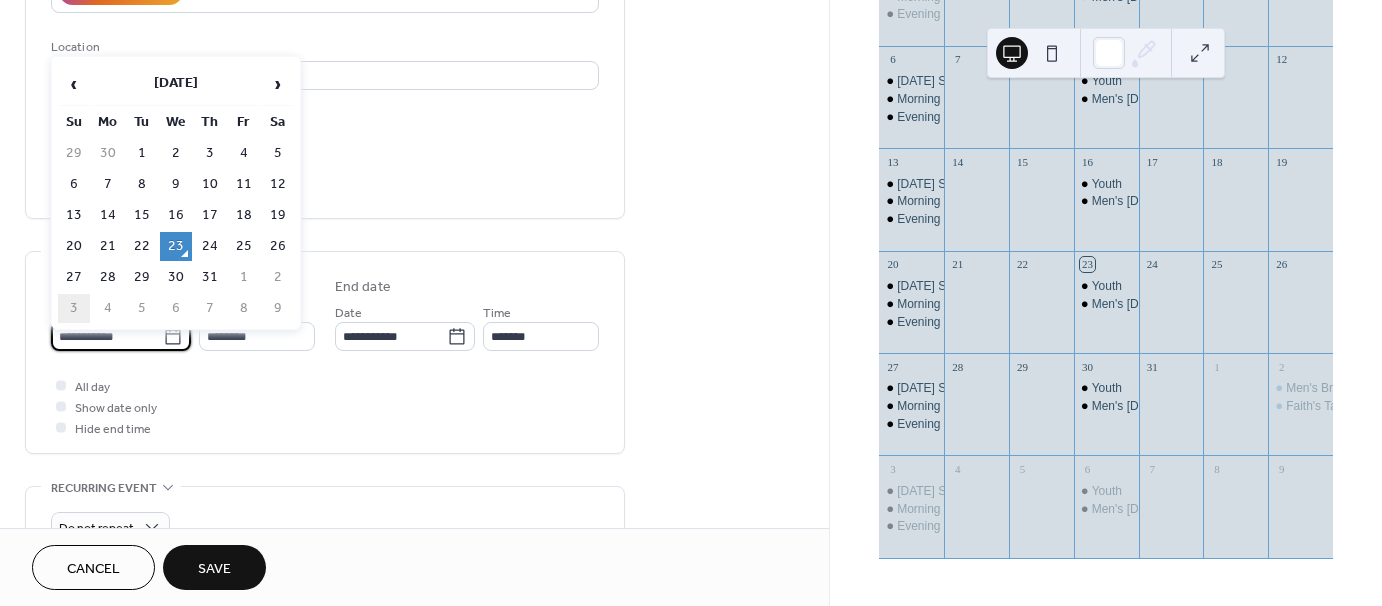 click on "3" at bounding box center [74, 308] 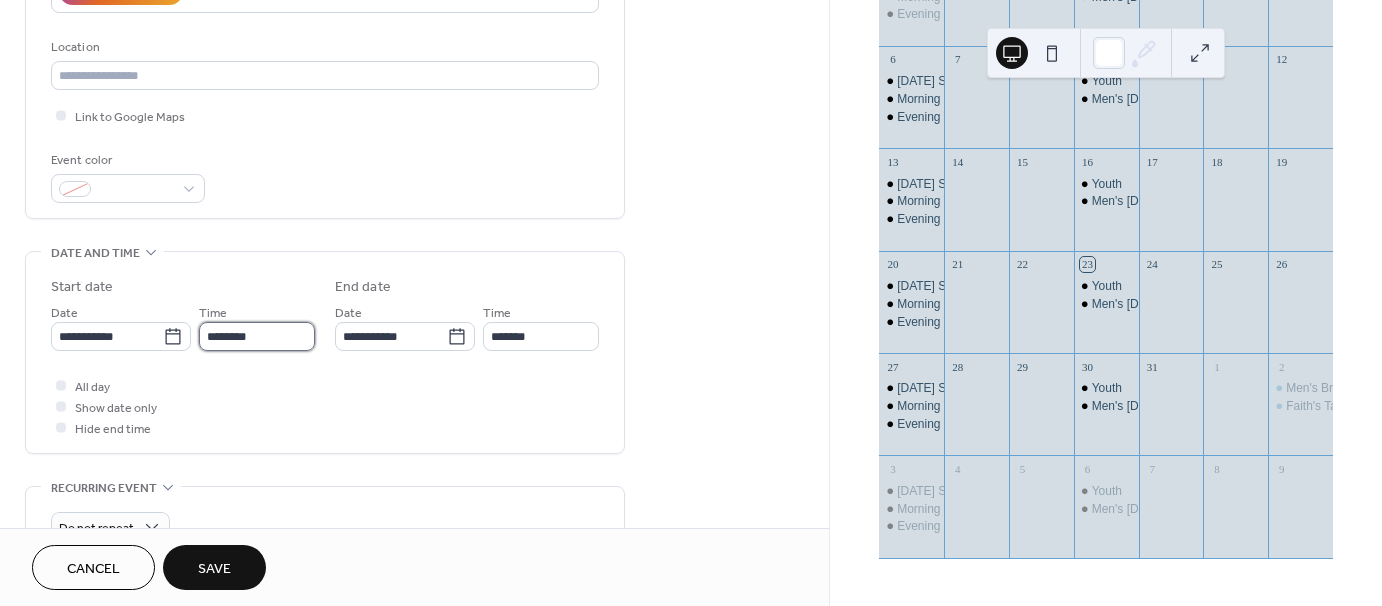 click on "********" at bounding box center [257, 336] 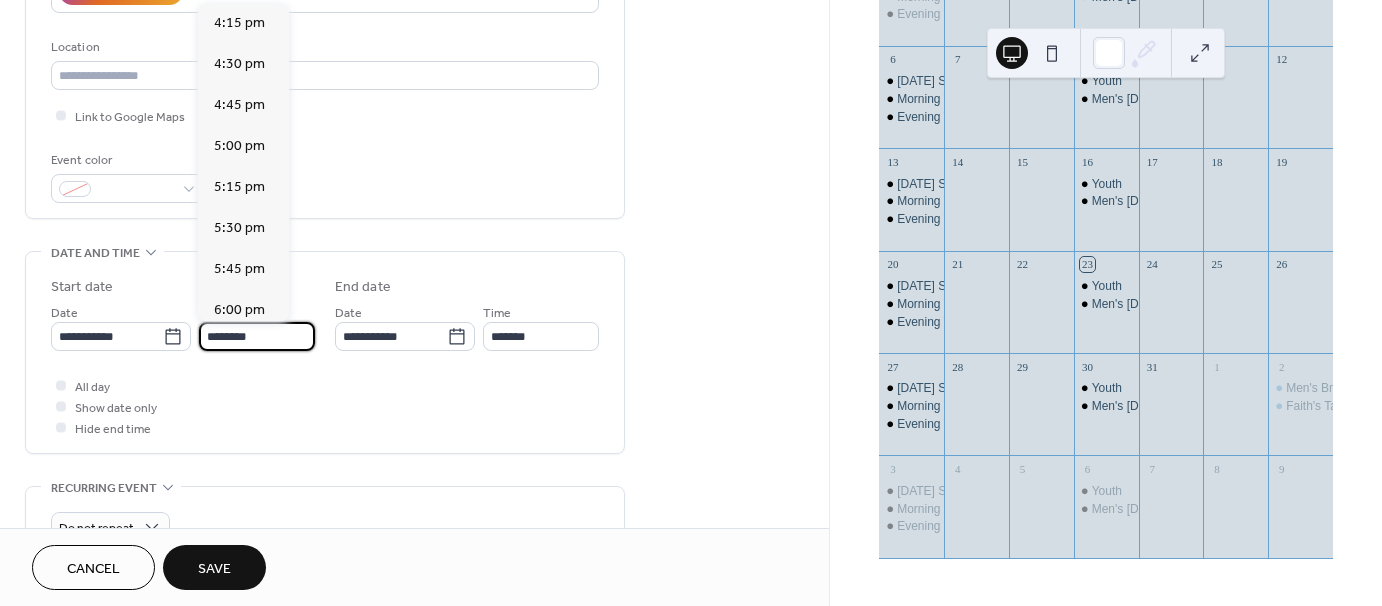 scroll, scrollTop: 2668, scrollLeft: 0, axis: vertical 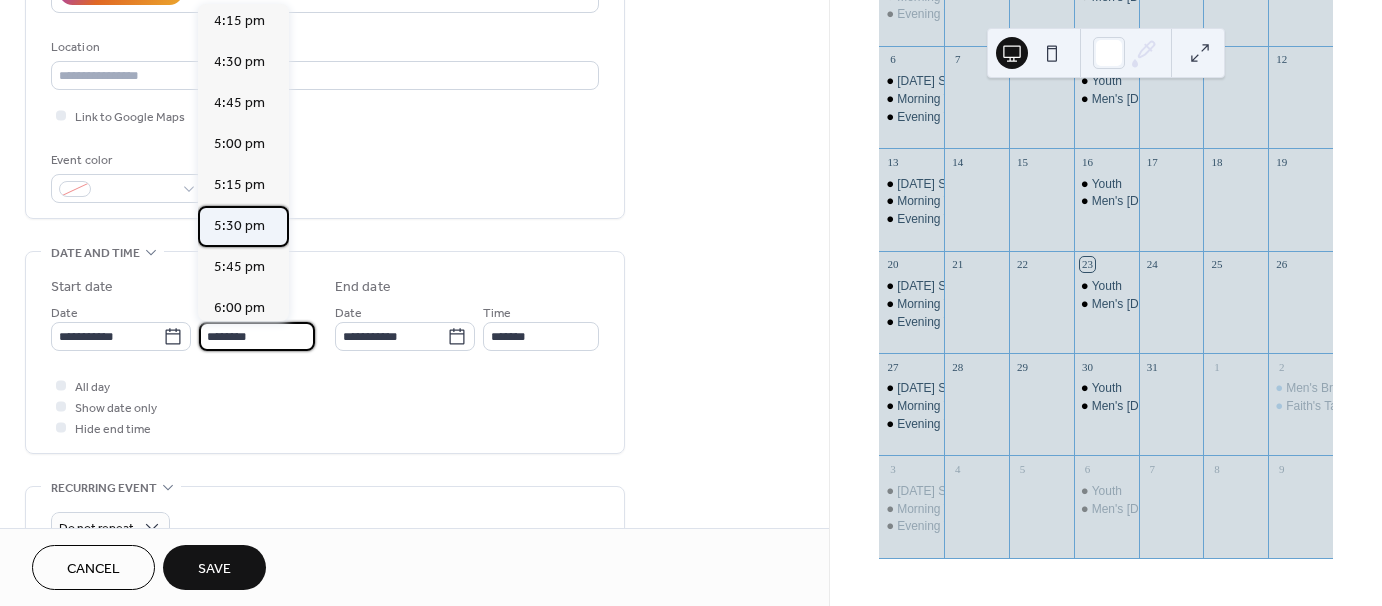 click on "5:30 pm" at bounding box center [239, 226] 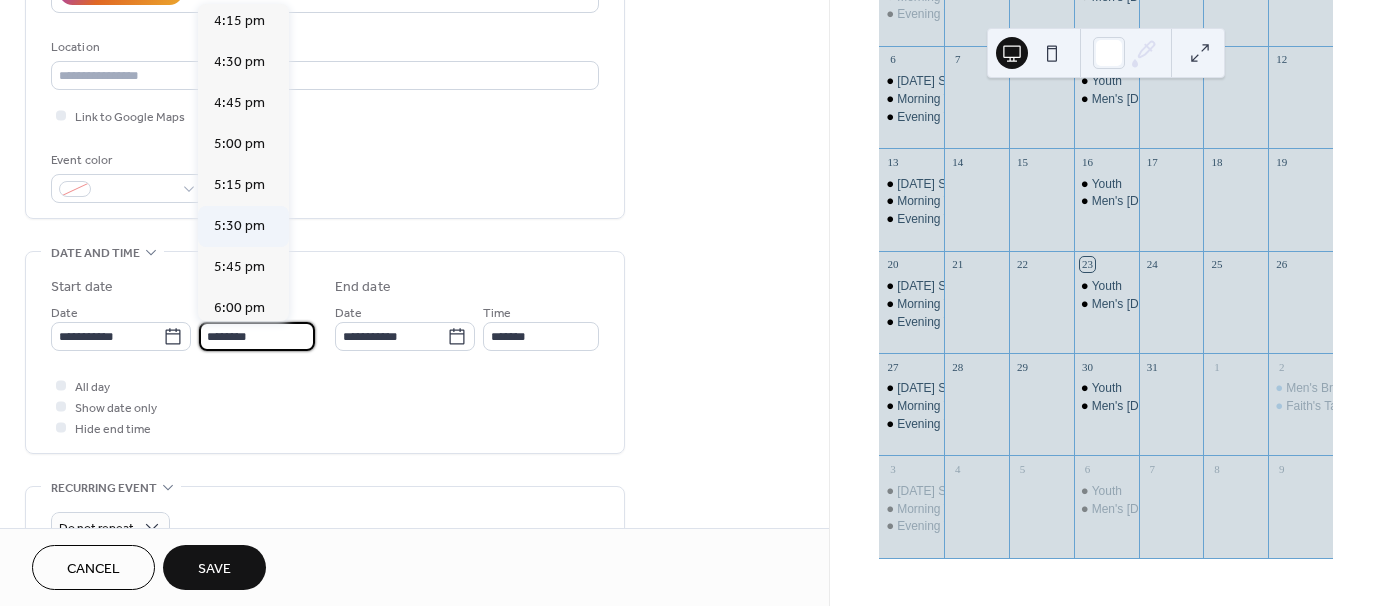 type on "*******" 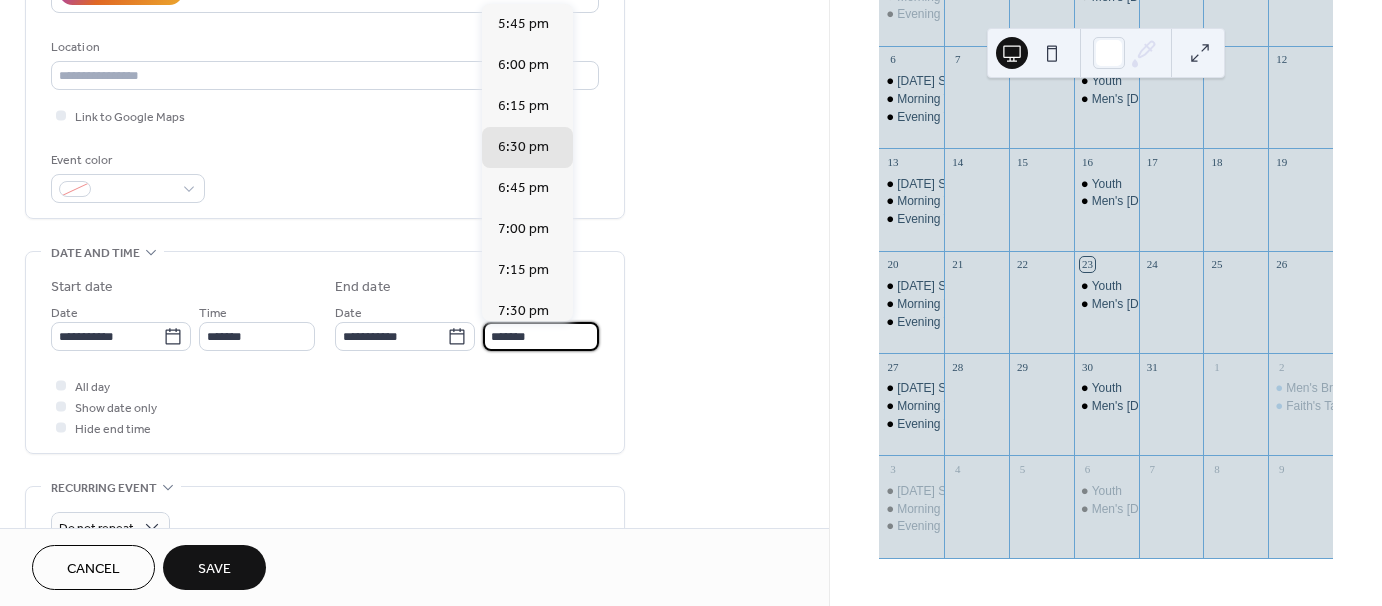 click on "*******" at bounding box center [541, 336] 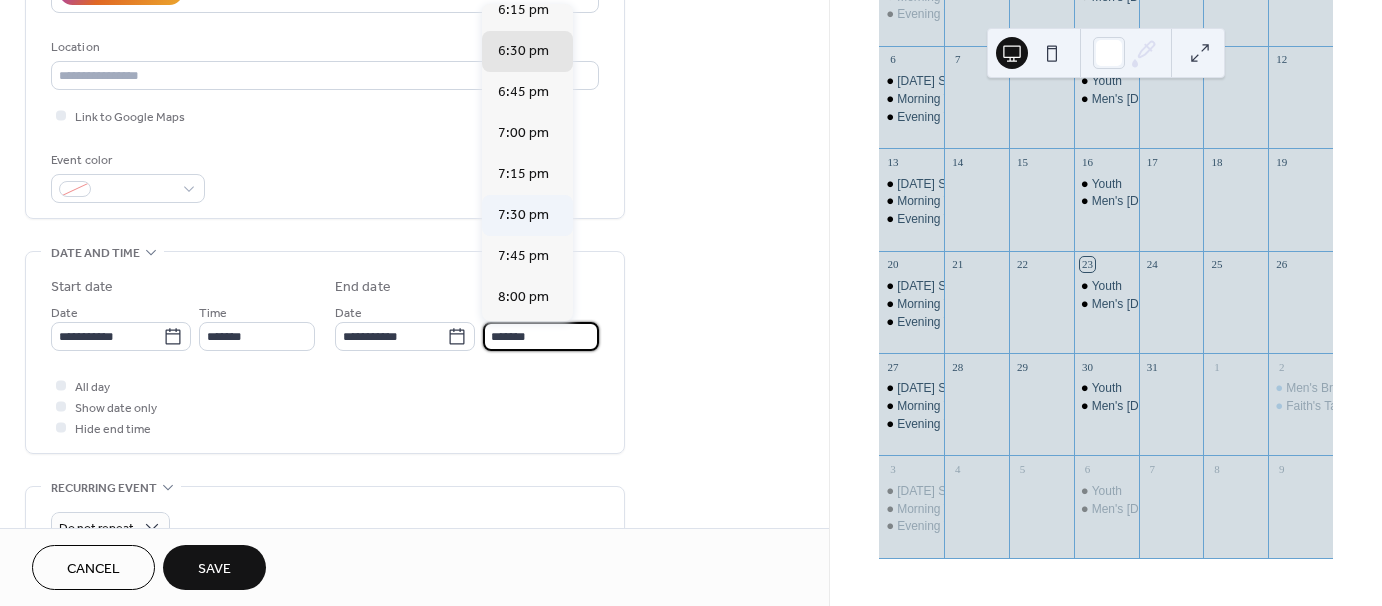 scroll, scrollTop: 100, scrollLeft: 0, axis: vertical 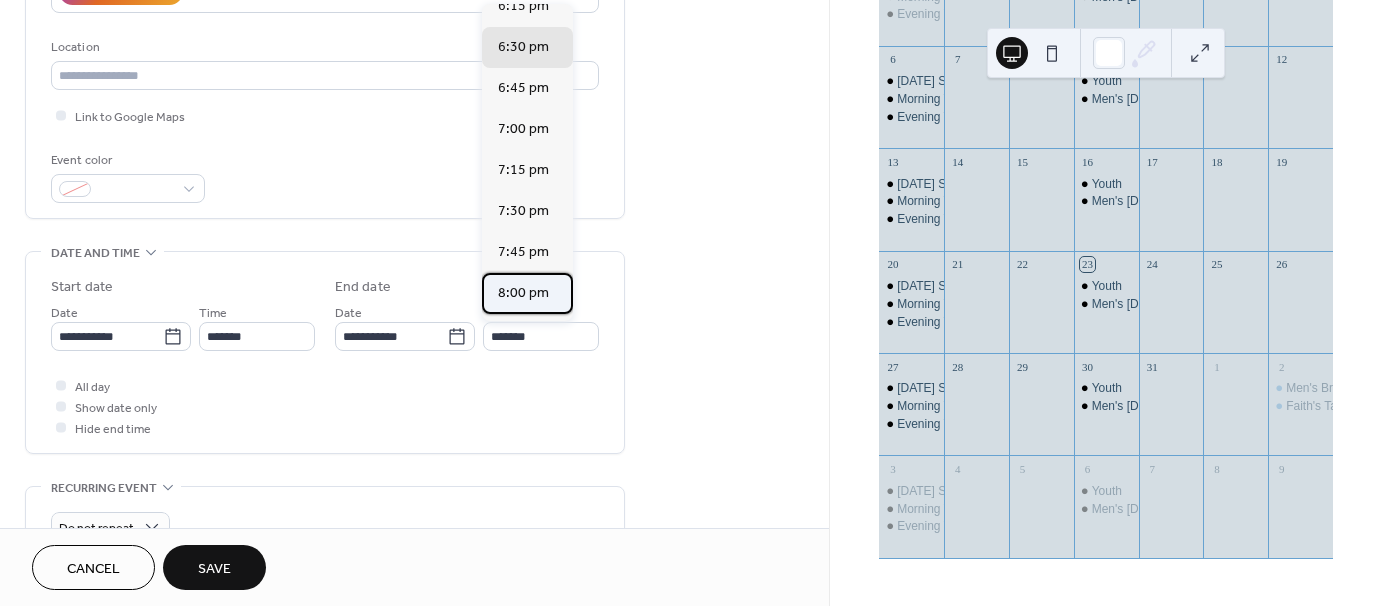 click on "8:00 pm" at bounding box center [523, 293] 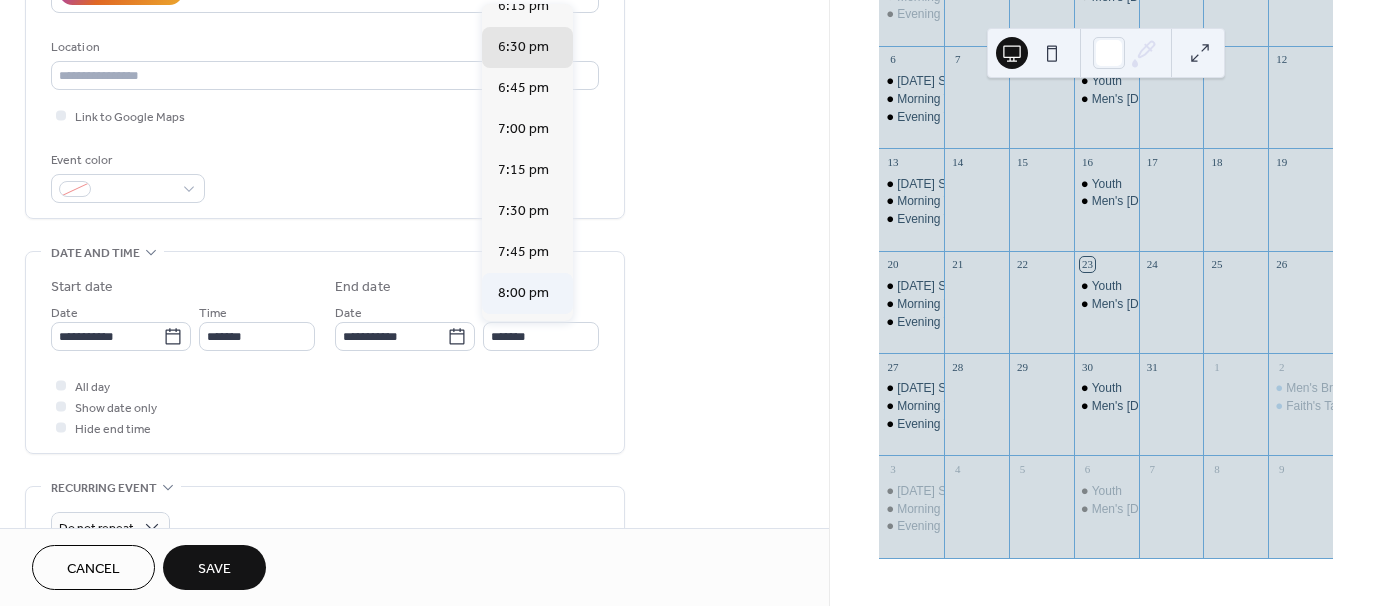type on "*******" 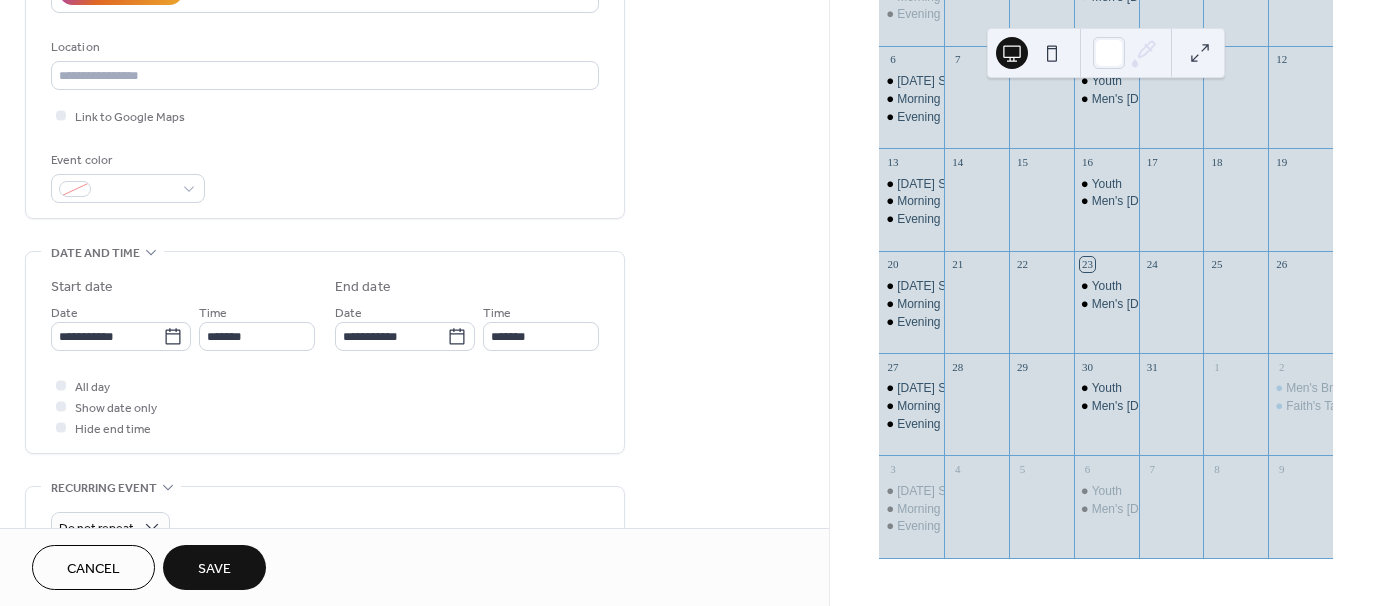 click on "Save" at bounding box center (214, 567) 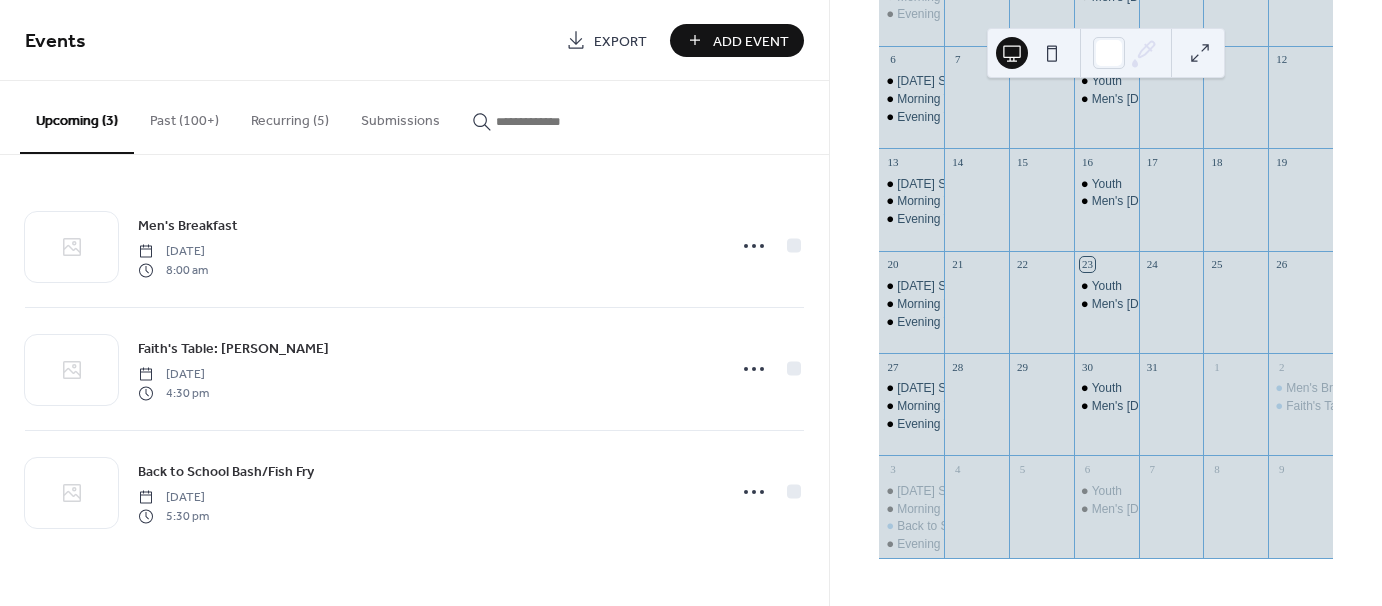 click on "Add Event" at bounding box center [751, 41] 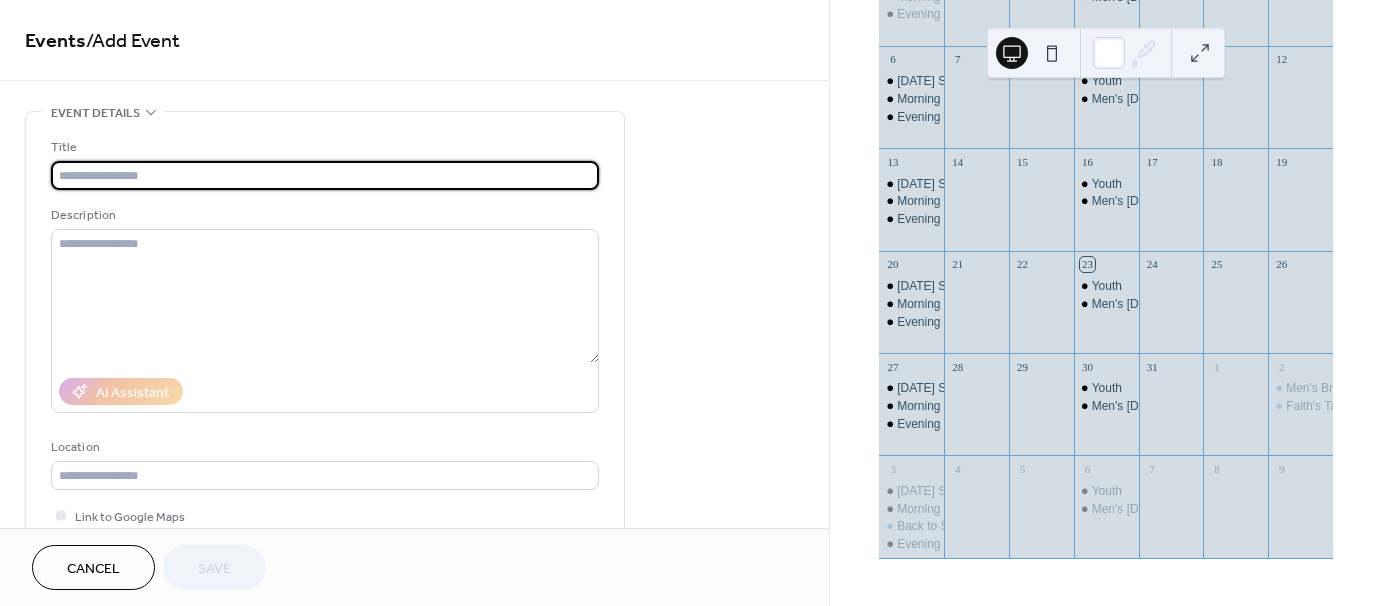 click at bounding box center (325, 175) 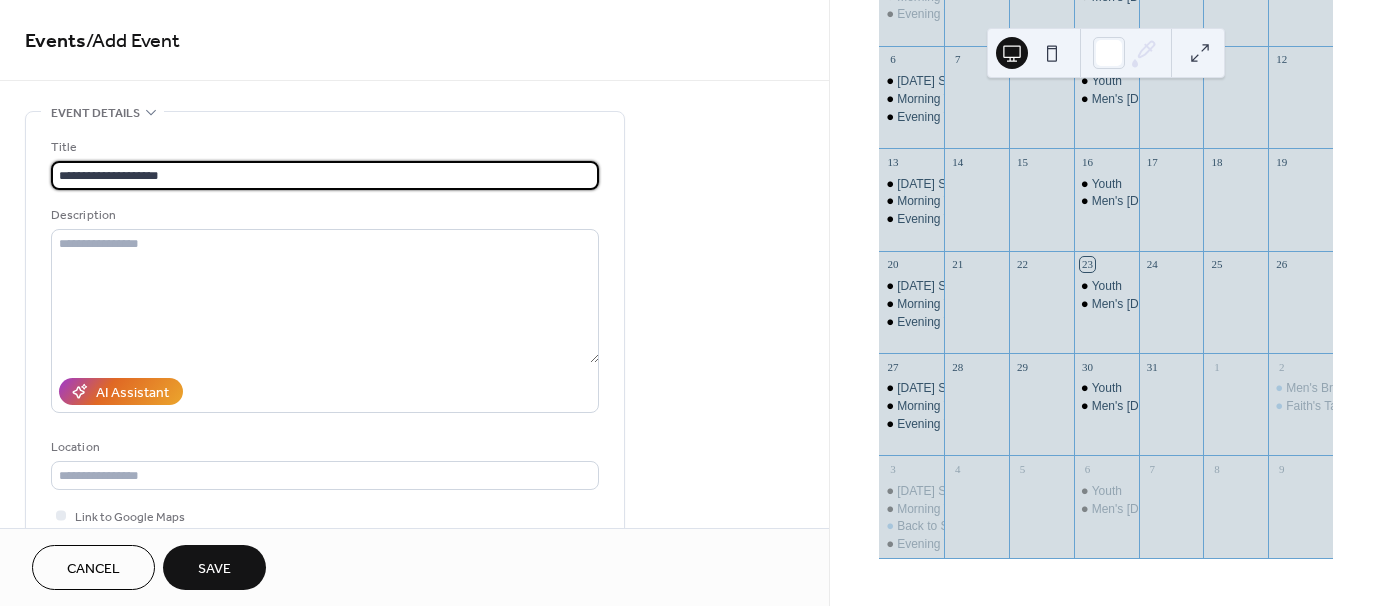 drag, startPoint x: 162, startPoint y: 173, endPoint x: 56, endPoint y: 167, distance: 106.16968 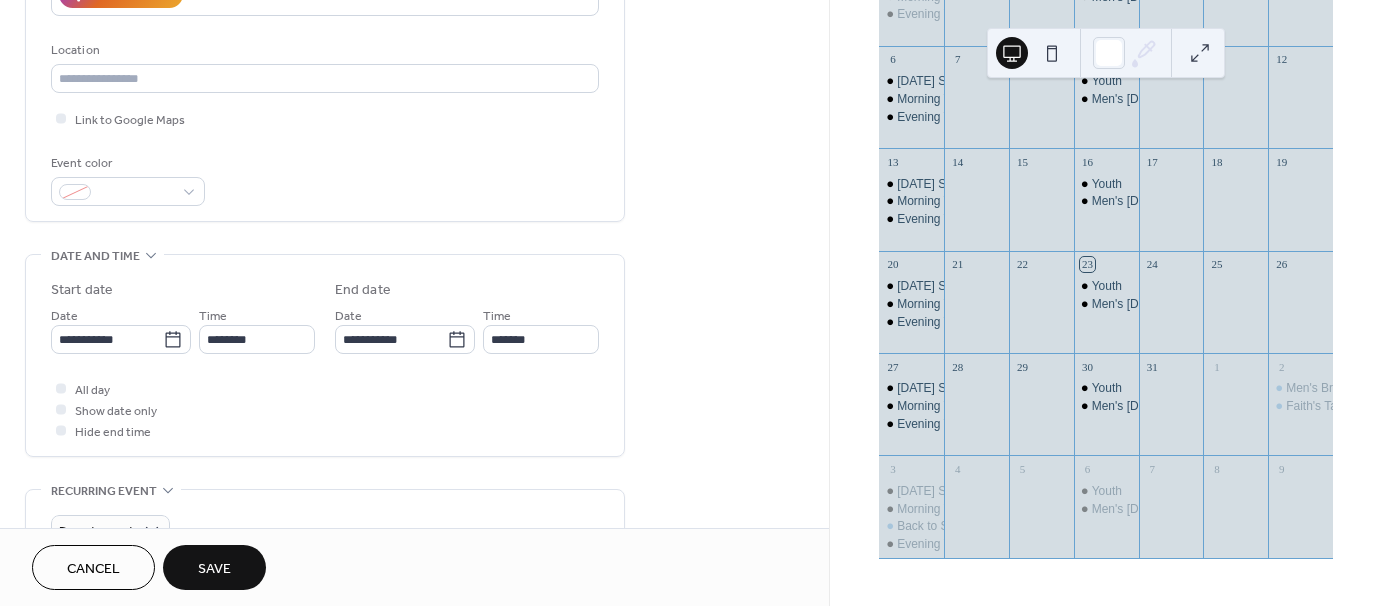 scroll, scrollTop: 400, scrollLeft: 0, axis: vertical 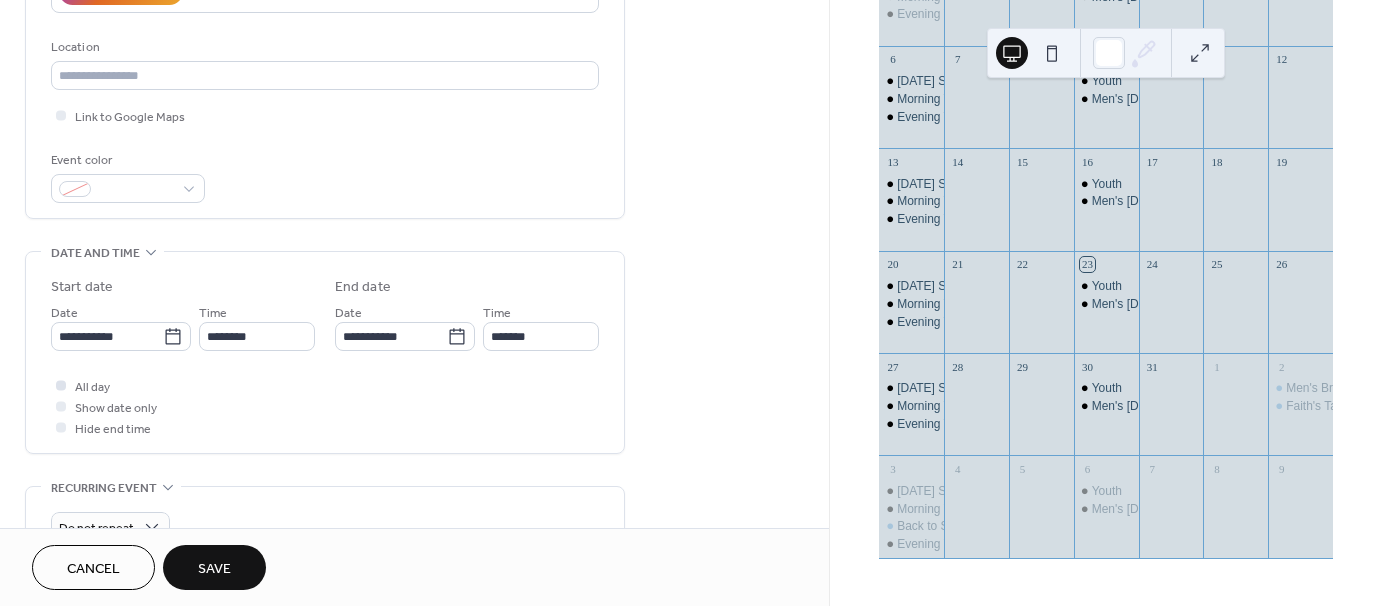type on "**********" 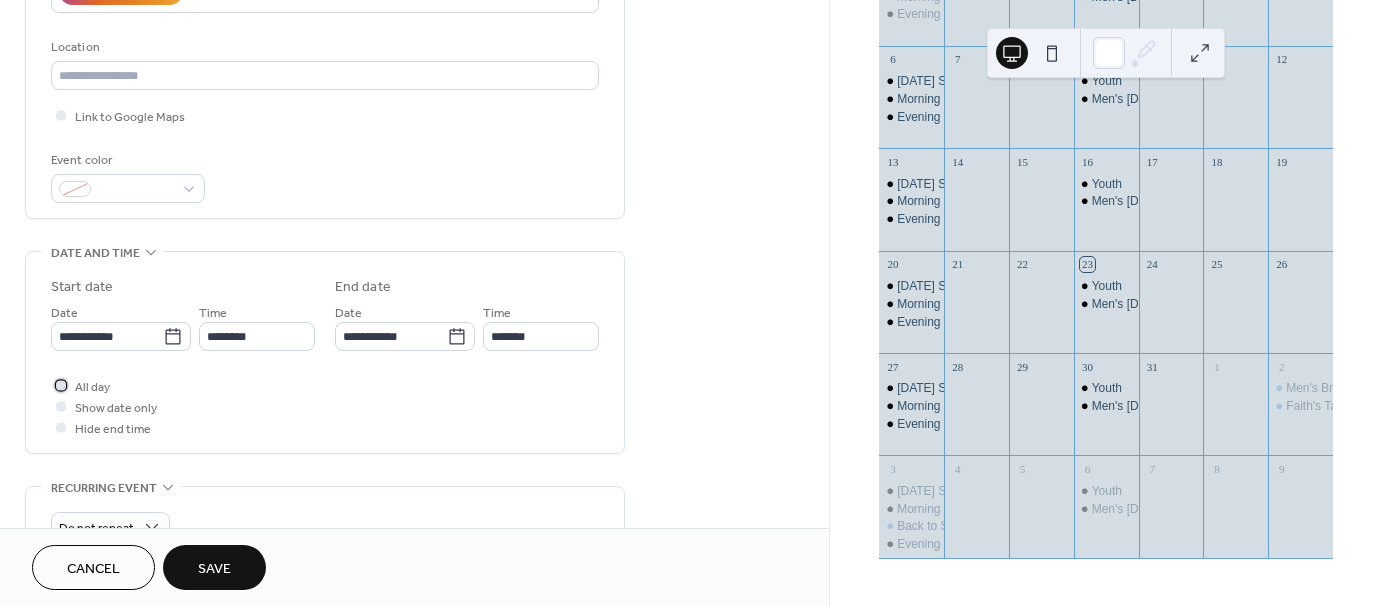 click at bounding box center [61, 385] 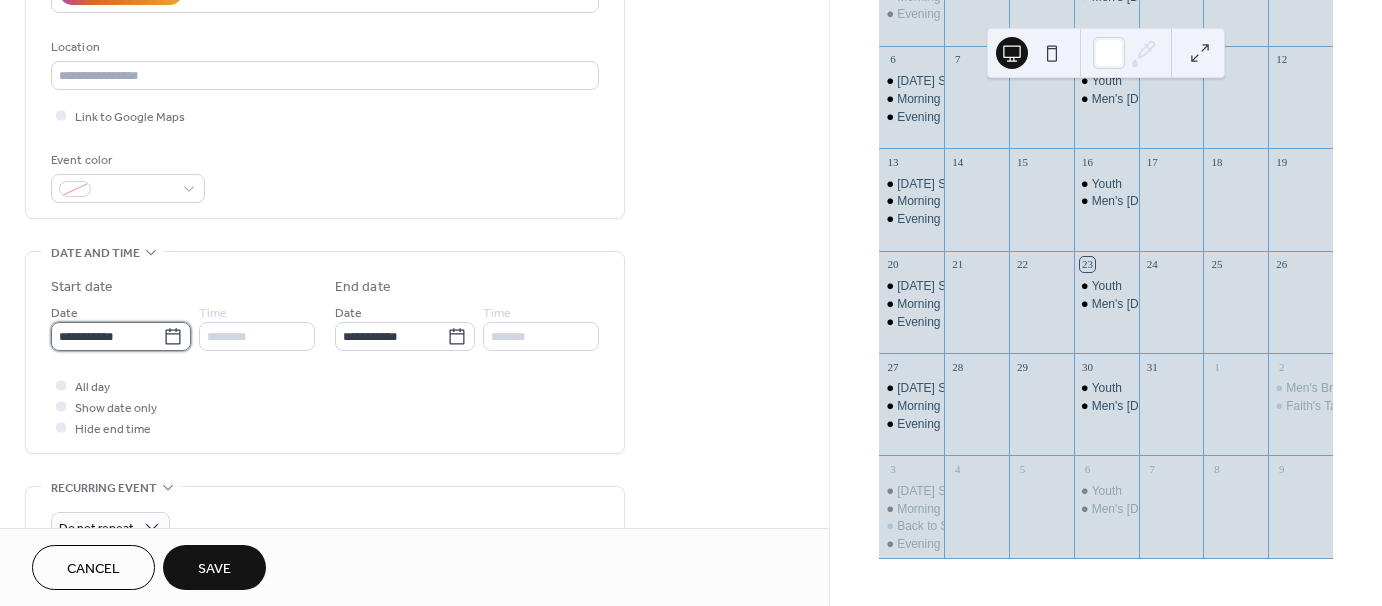 click on "**********" at bounding box center (107, 336) 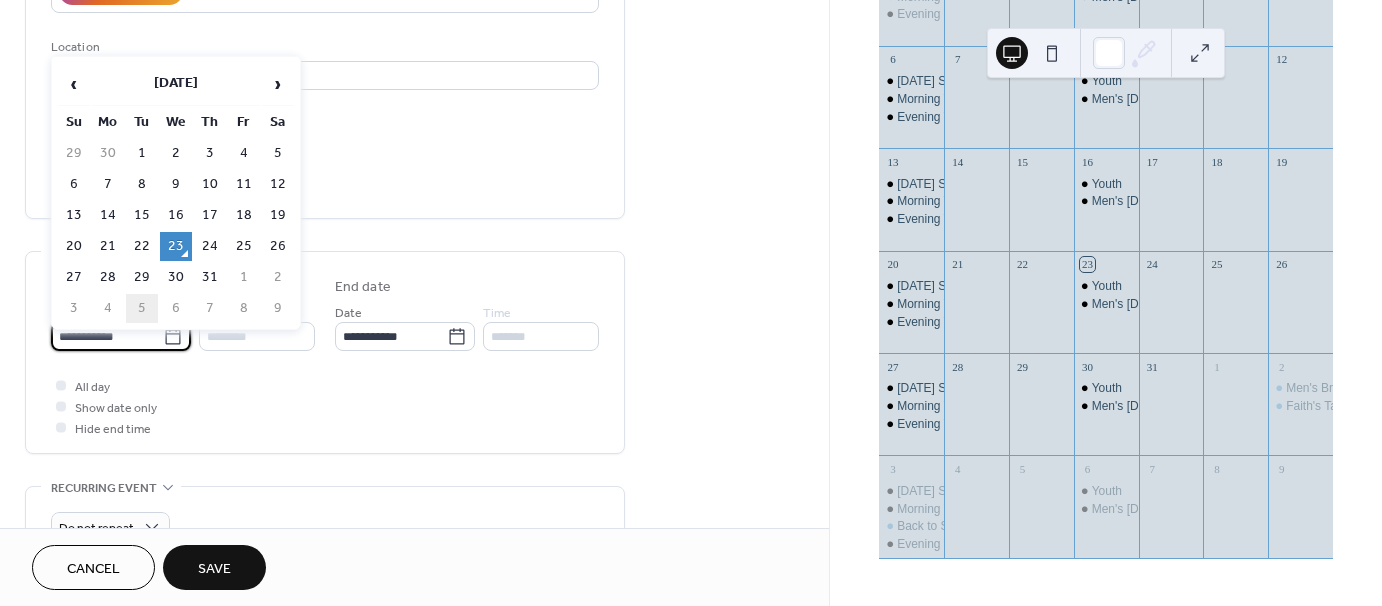 click on "5" at bounding box center [142, 308] 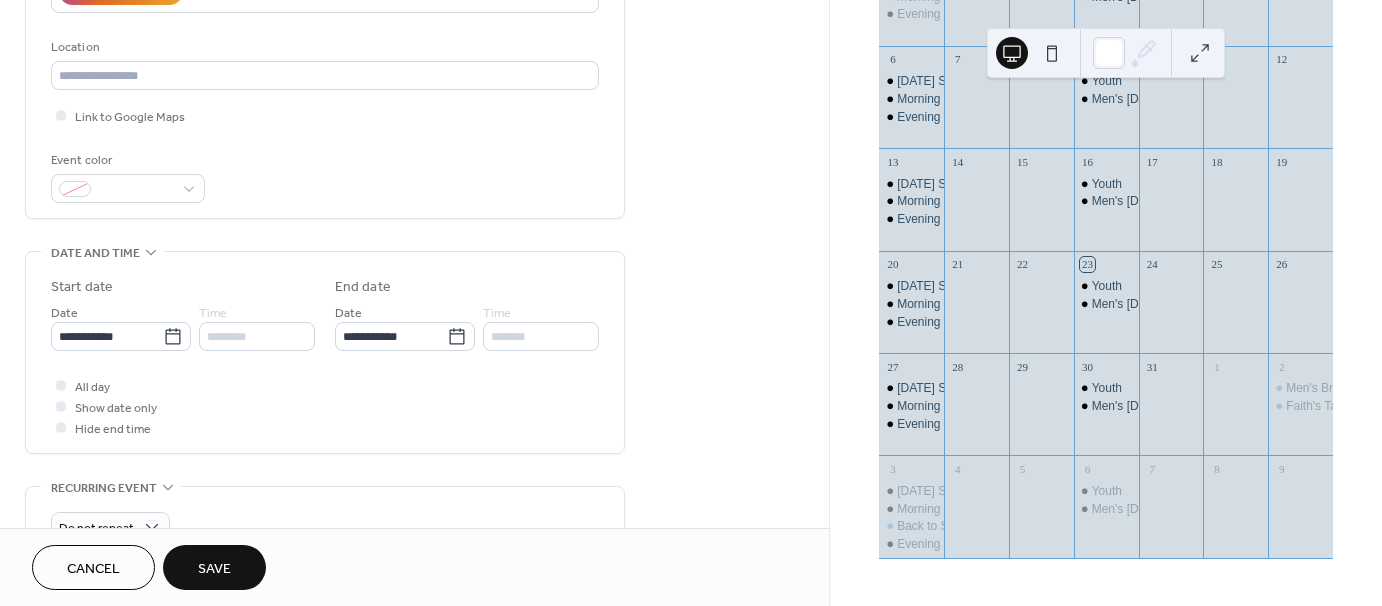 click on "Save" at bounding box center [214, 569] 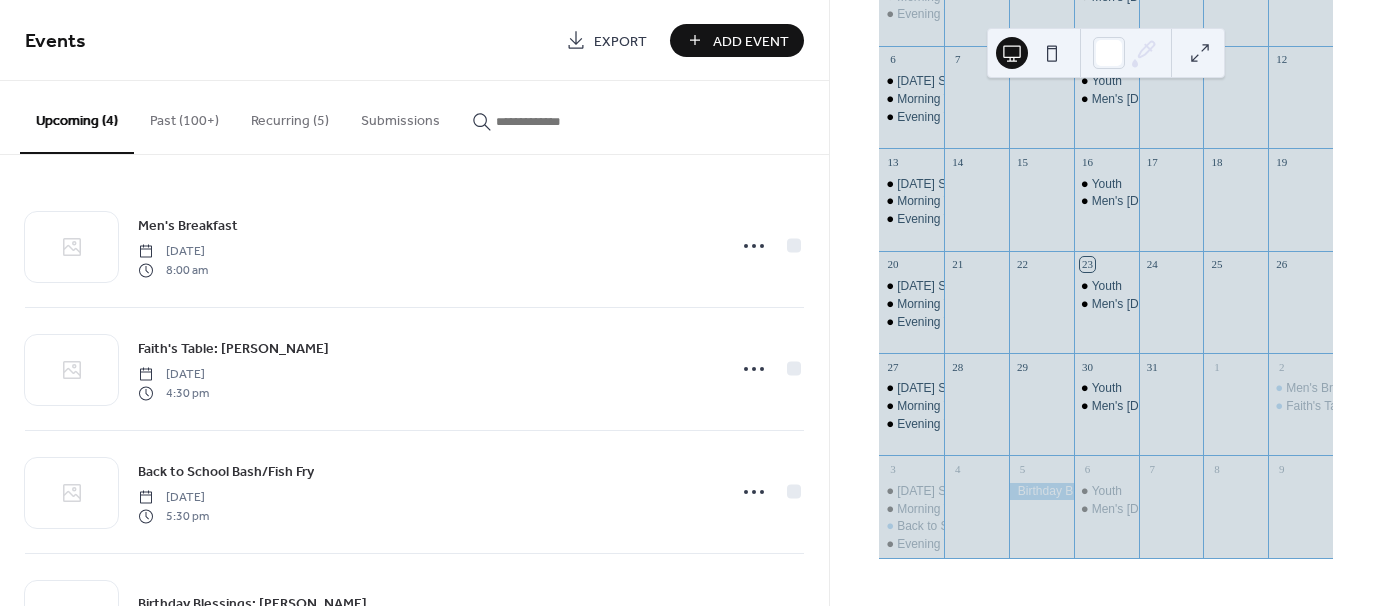 click on "Add Event" at bounding box center (751, 41) 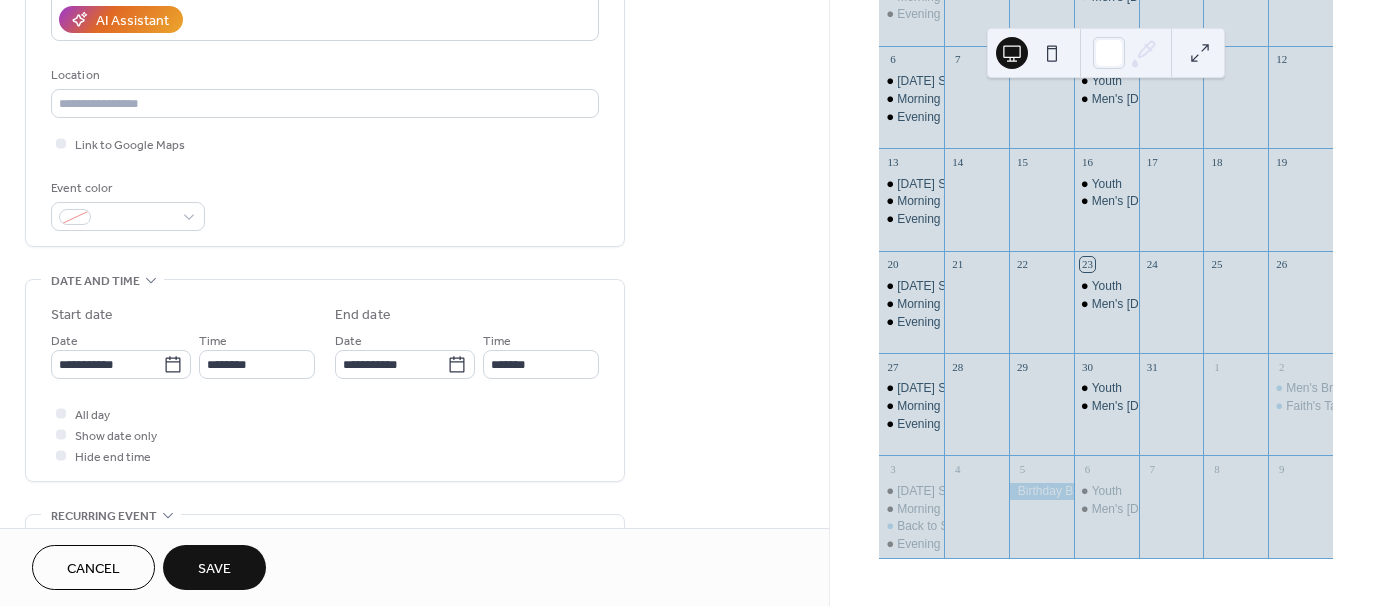 scroll, scrollTop: 400, scrollLeft: 0, axis: vertical 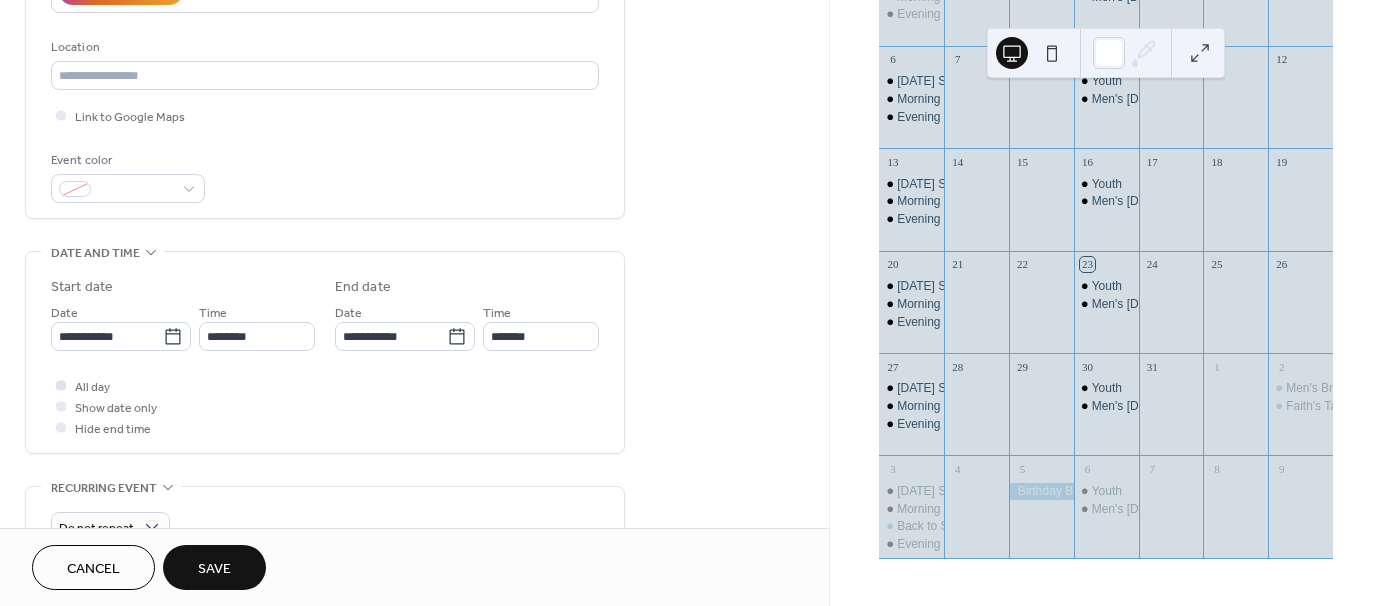 type on "**********" 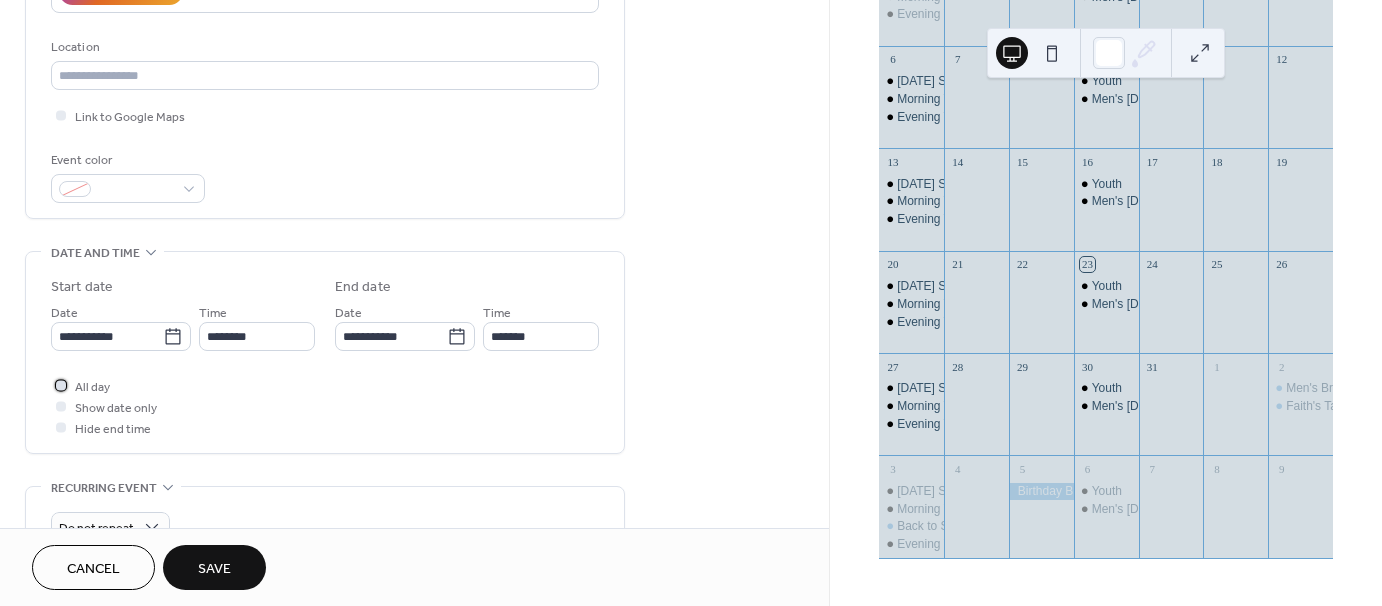 click at bounding box center [61, 385] 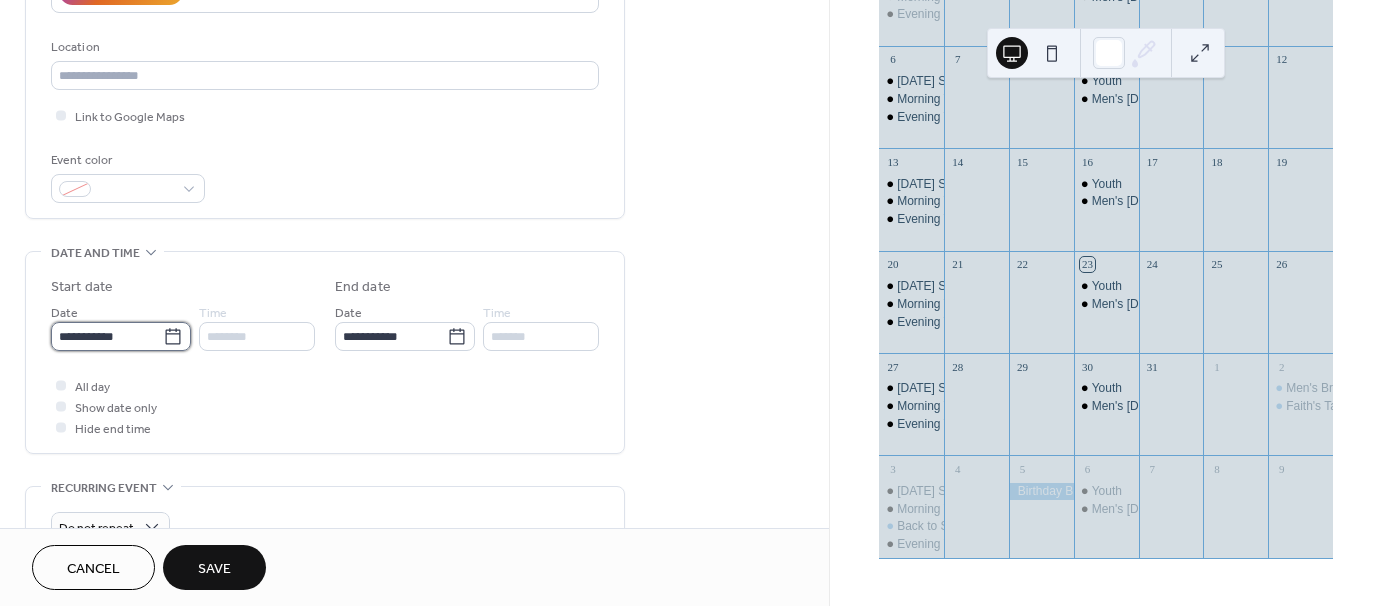 click on "**********" at bounding box center (107, 336) 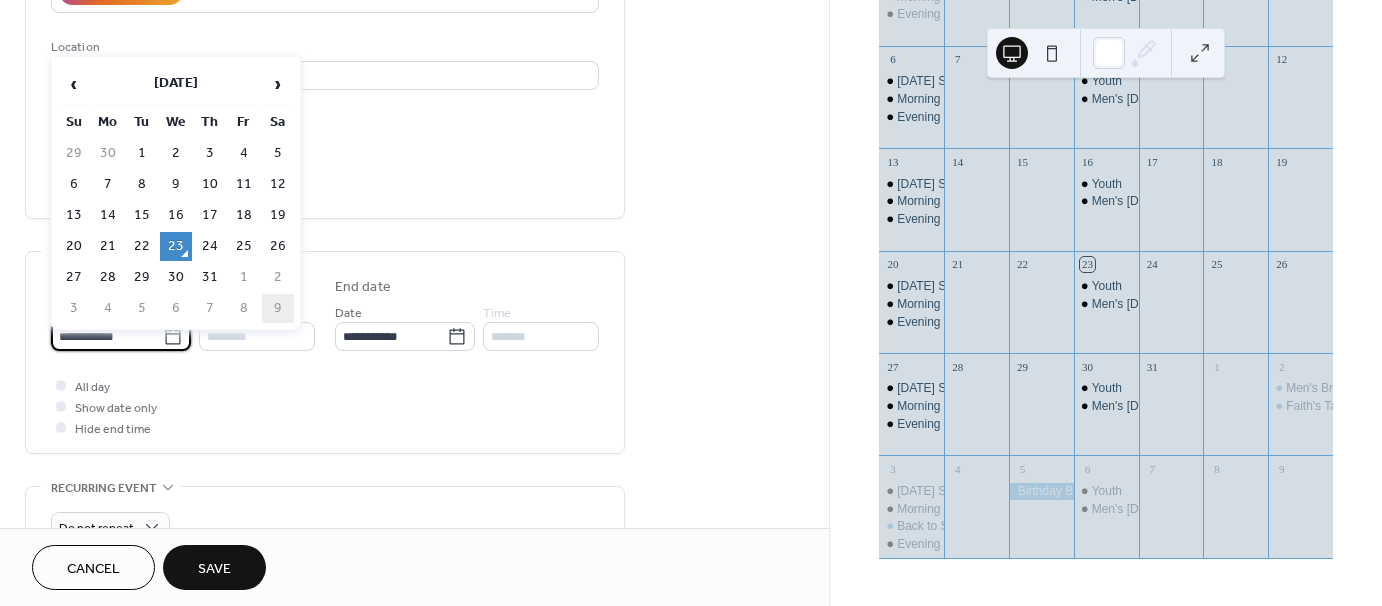 click on "9" at bounding box center (278, 308) 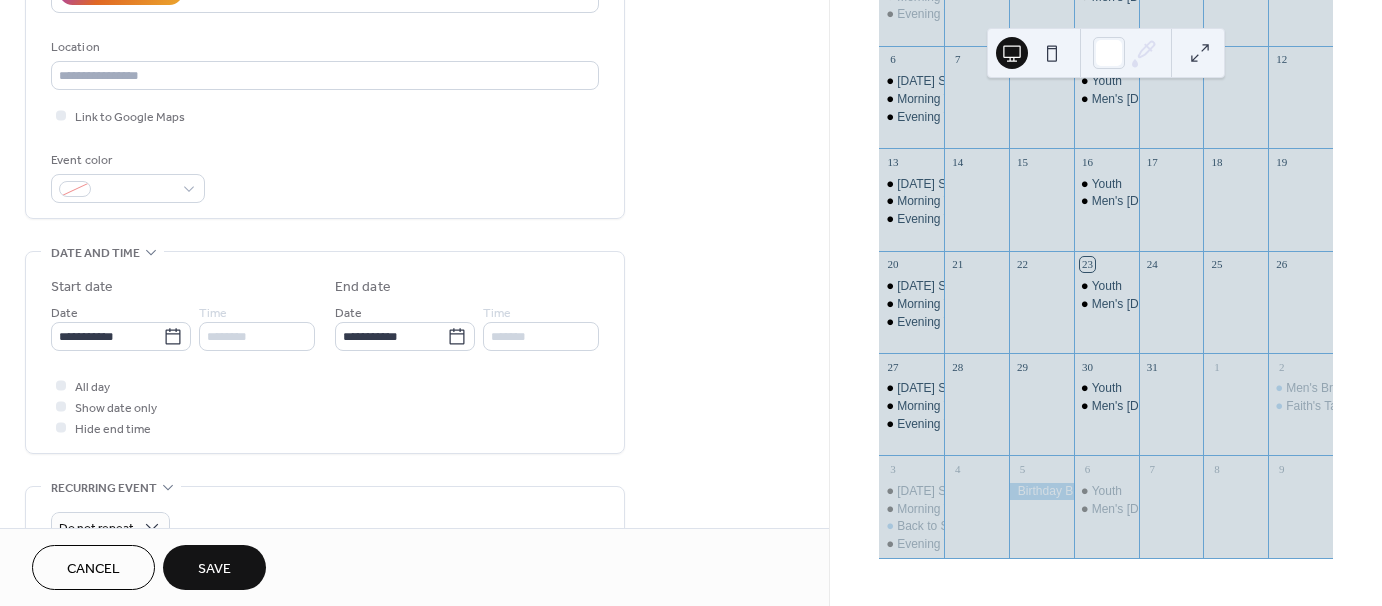 click on "Save" at bounding box center [214, 569] 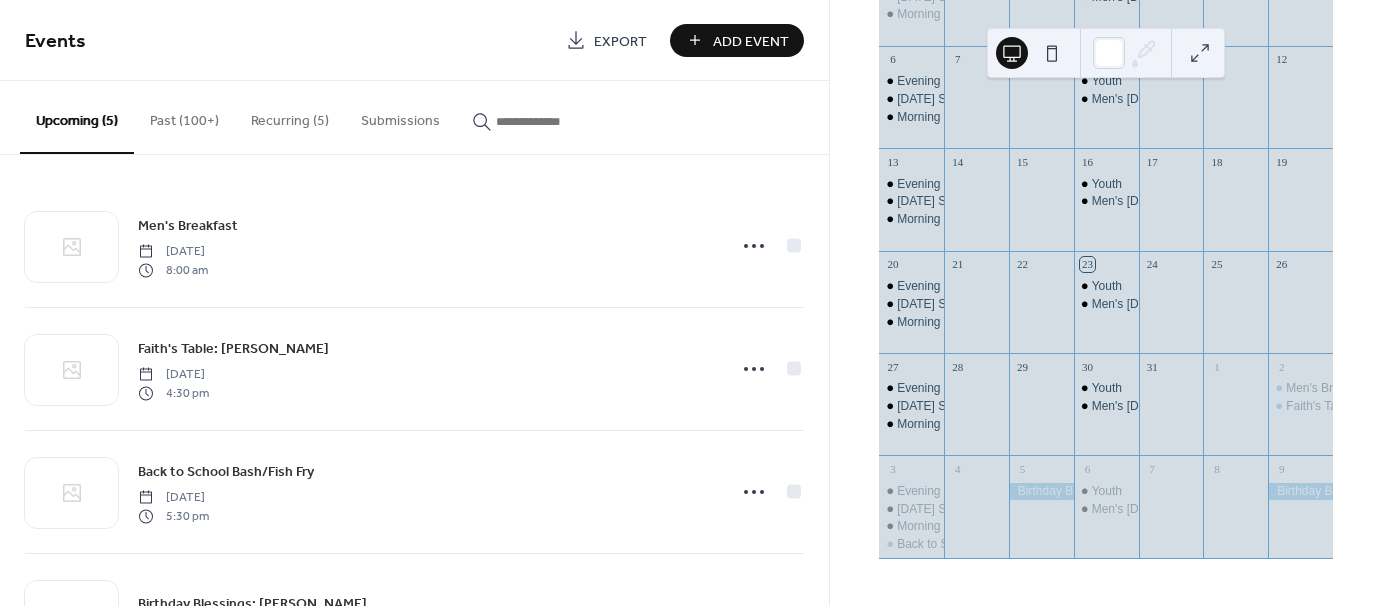 click on "Add Event" at bounding box center [751, 41] 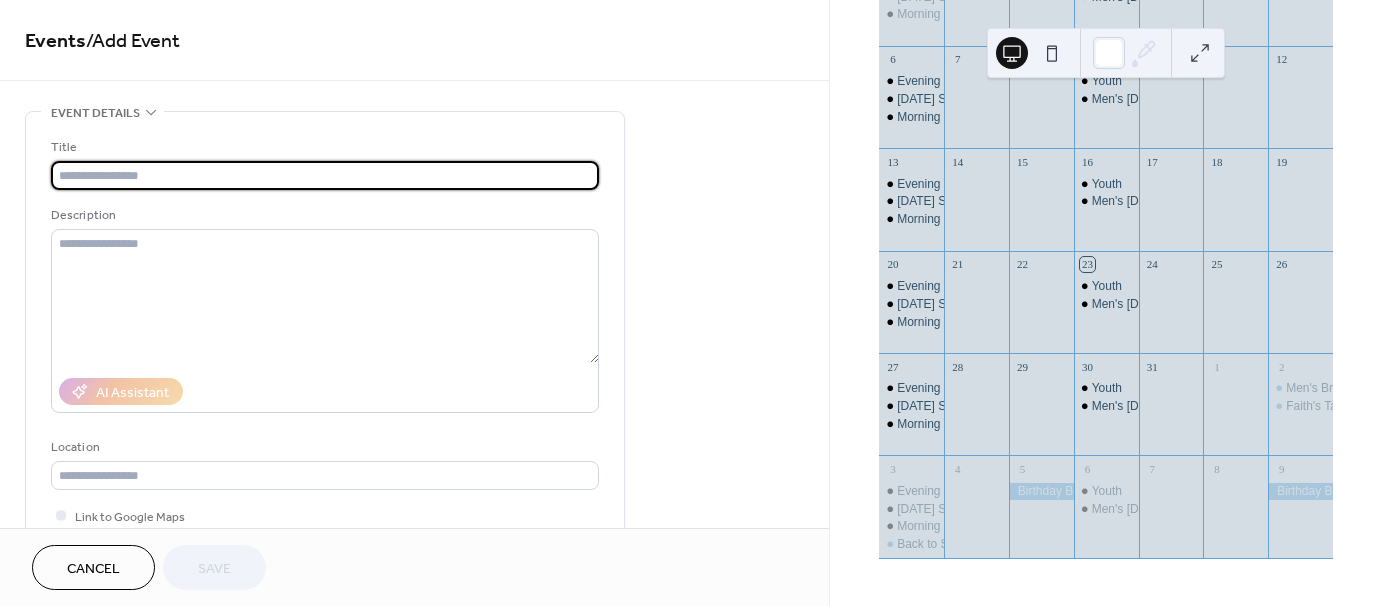 click at bounding box center [325, 175] 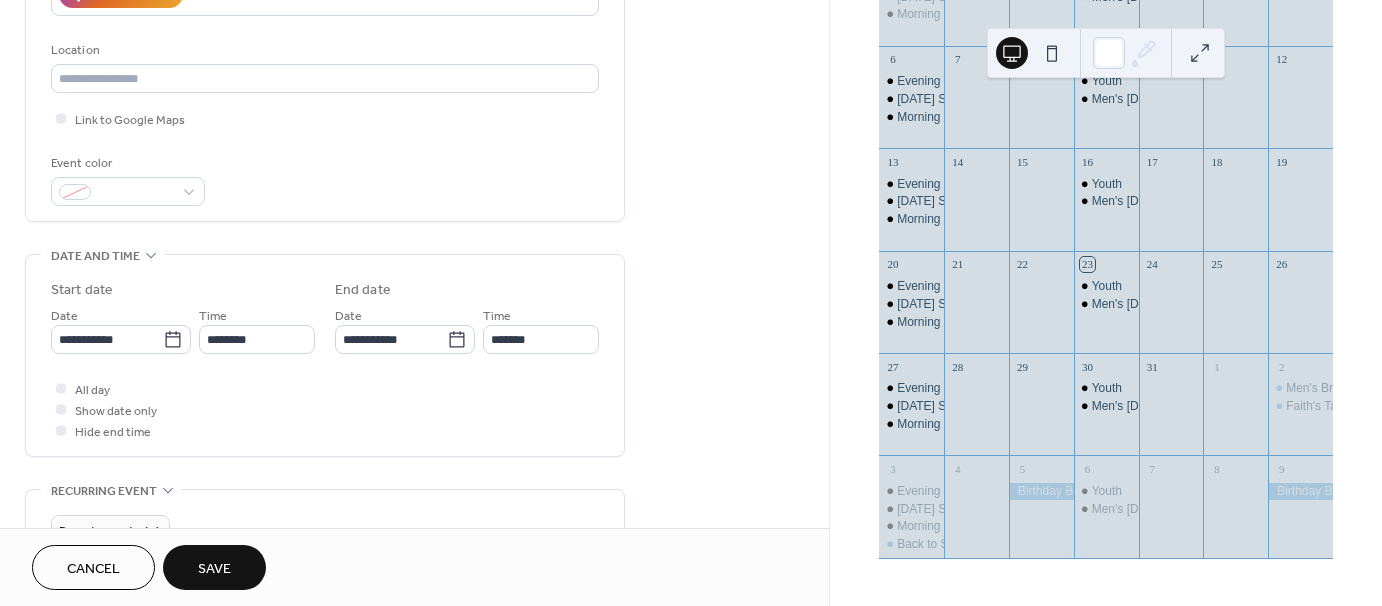 scroll, scrollTop: 400, scrollLeft: 0, axis: vertical 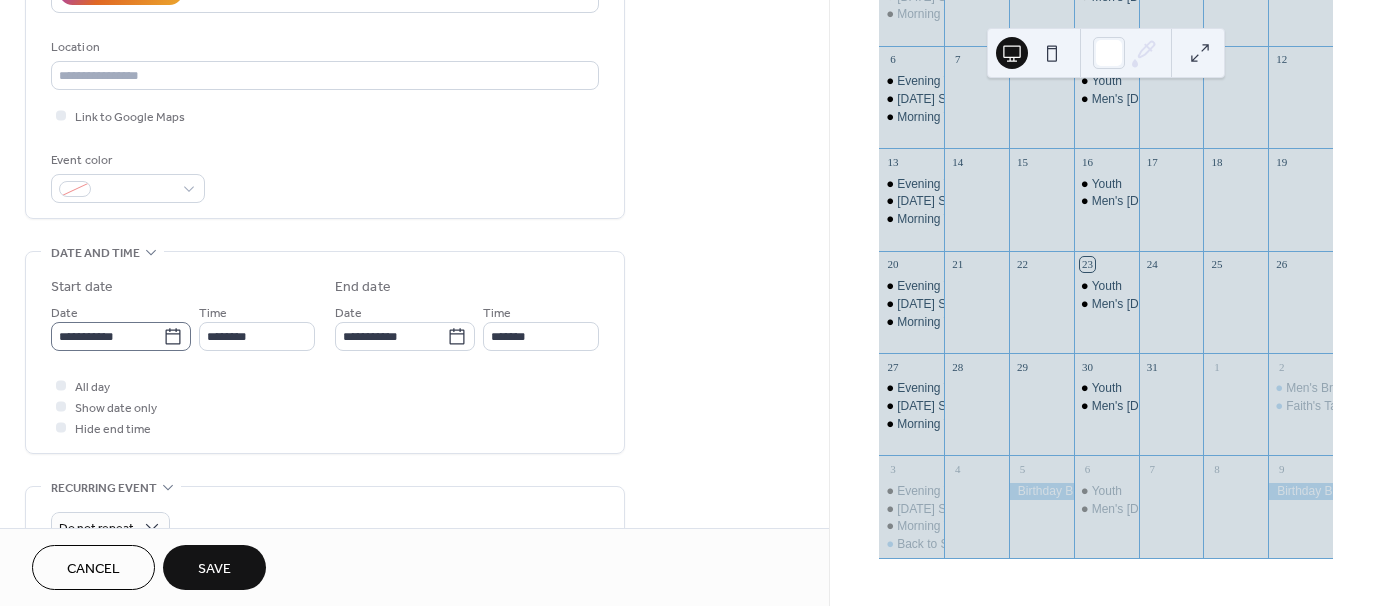type on "**********" 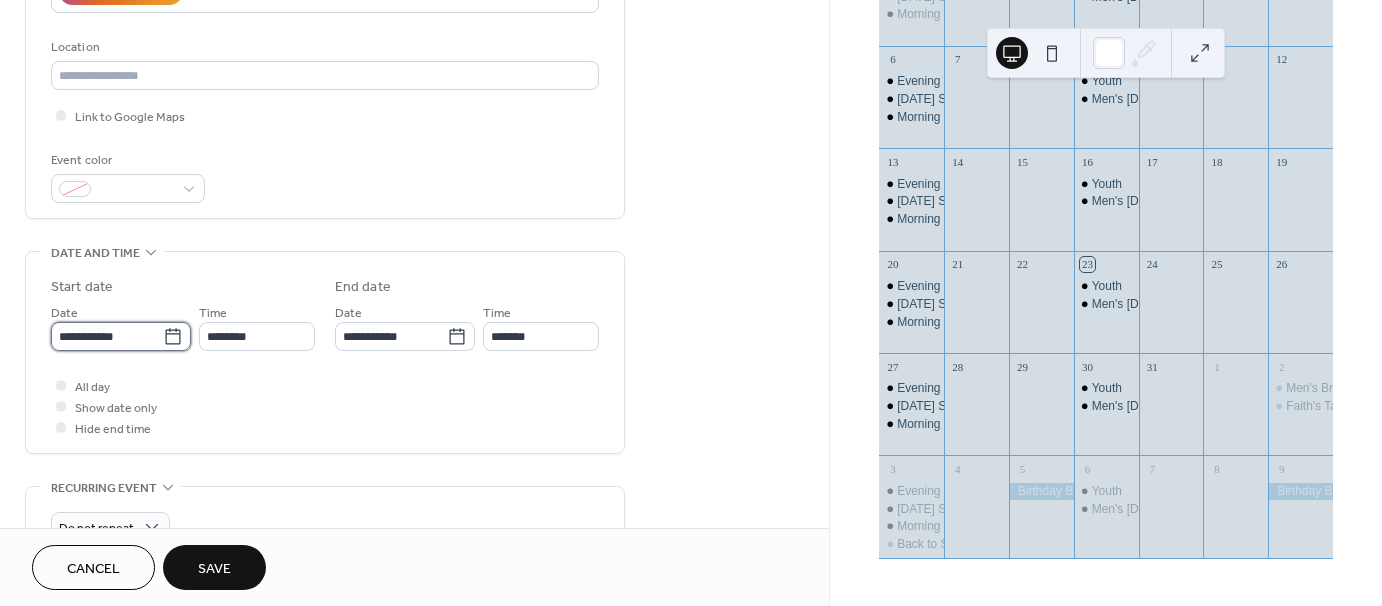 click on "**********" at bounding box center [107, 336] 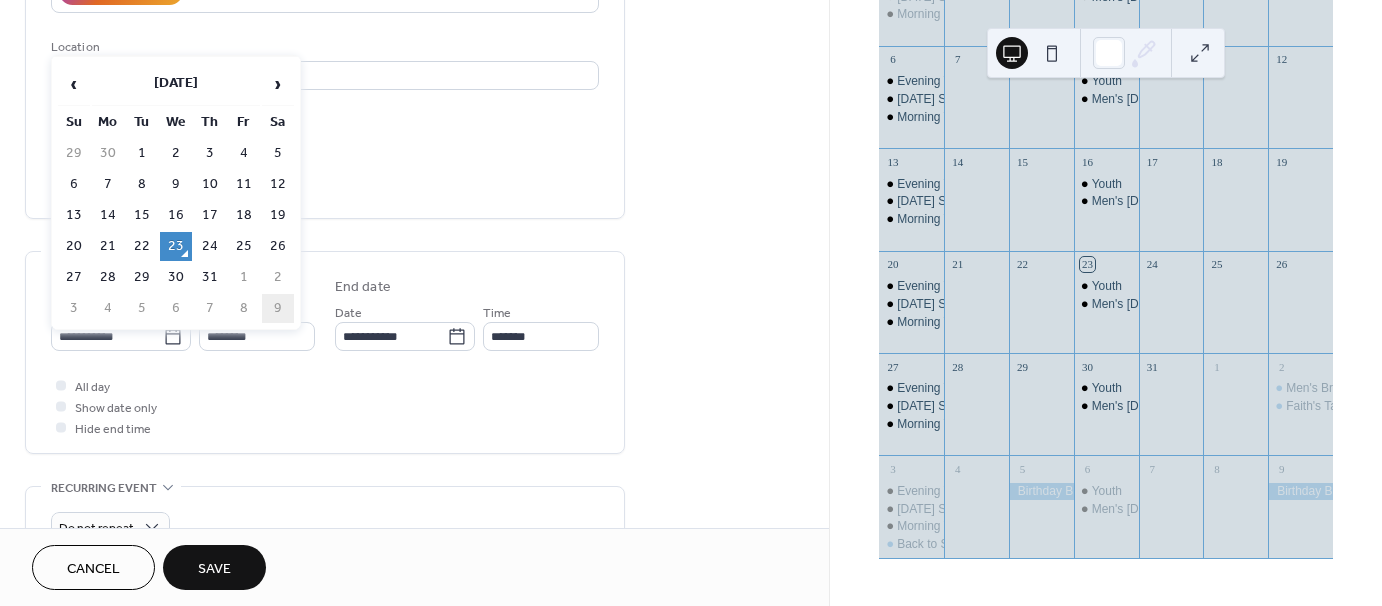 click on "9" at bounding box center (278, 308) 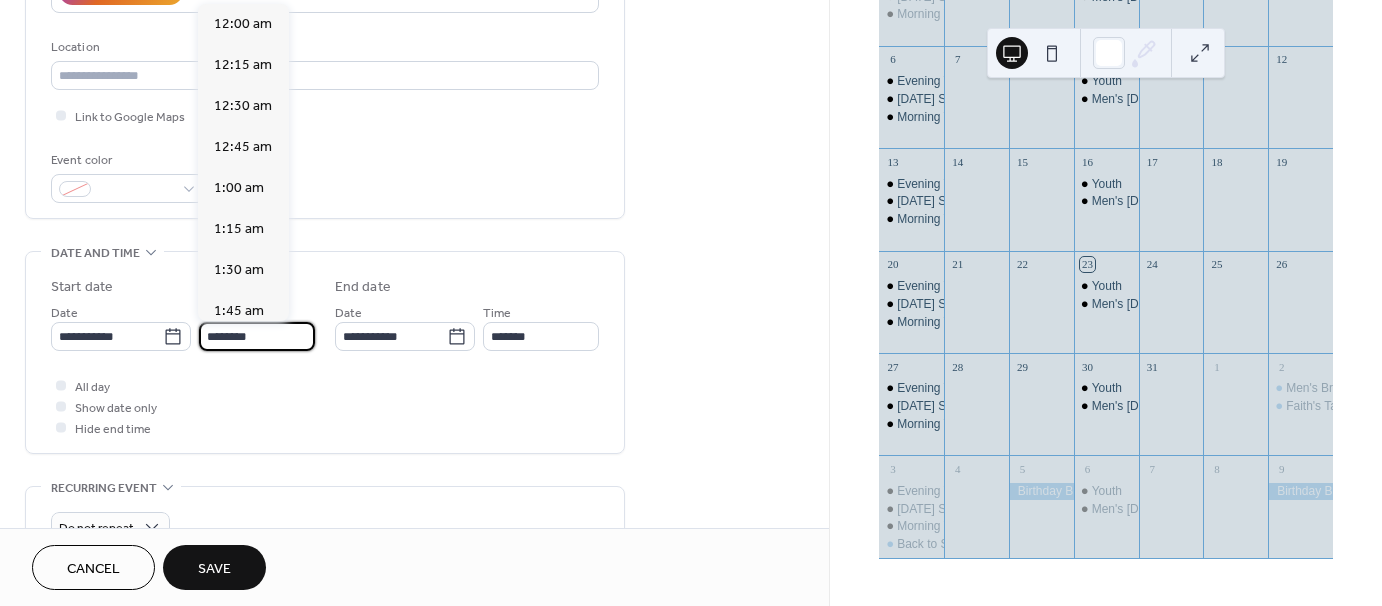 click on "********" at bounding box center [257, 336] 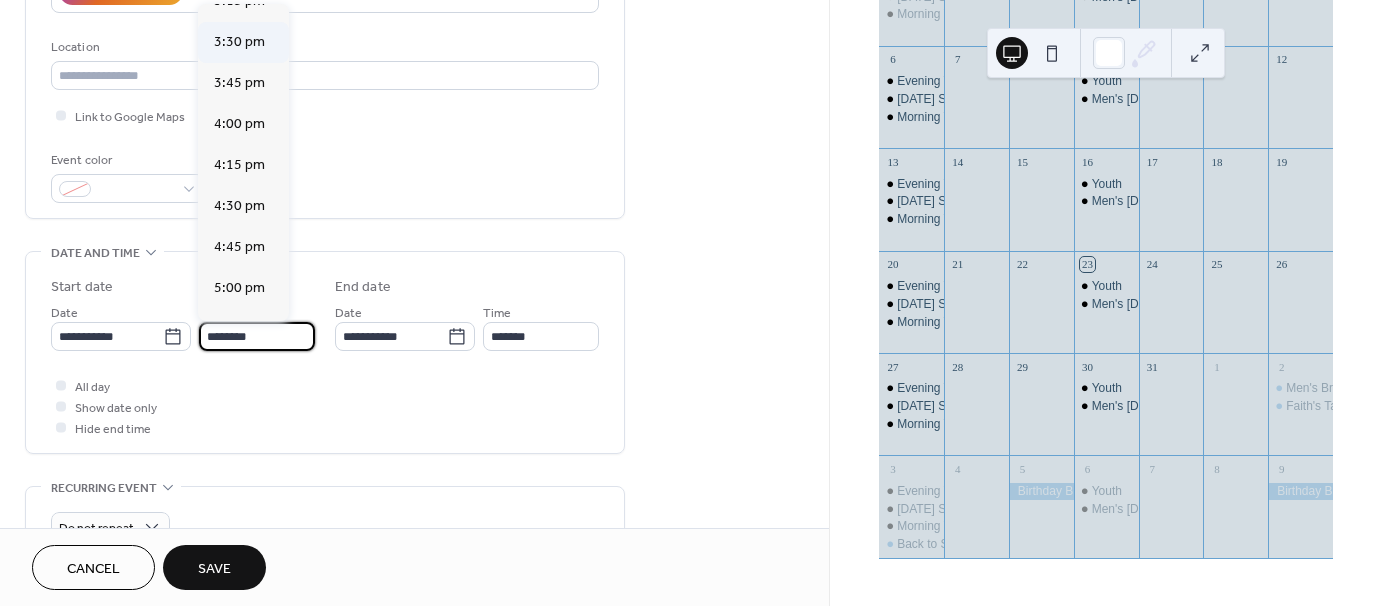 scroll, scrollTop: 2568, scrollLeft: 0, axis: vertical 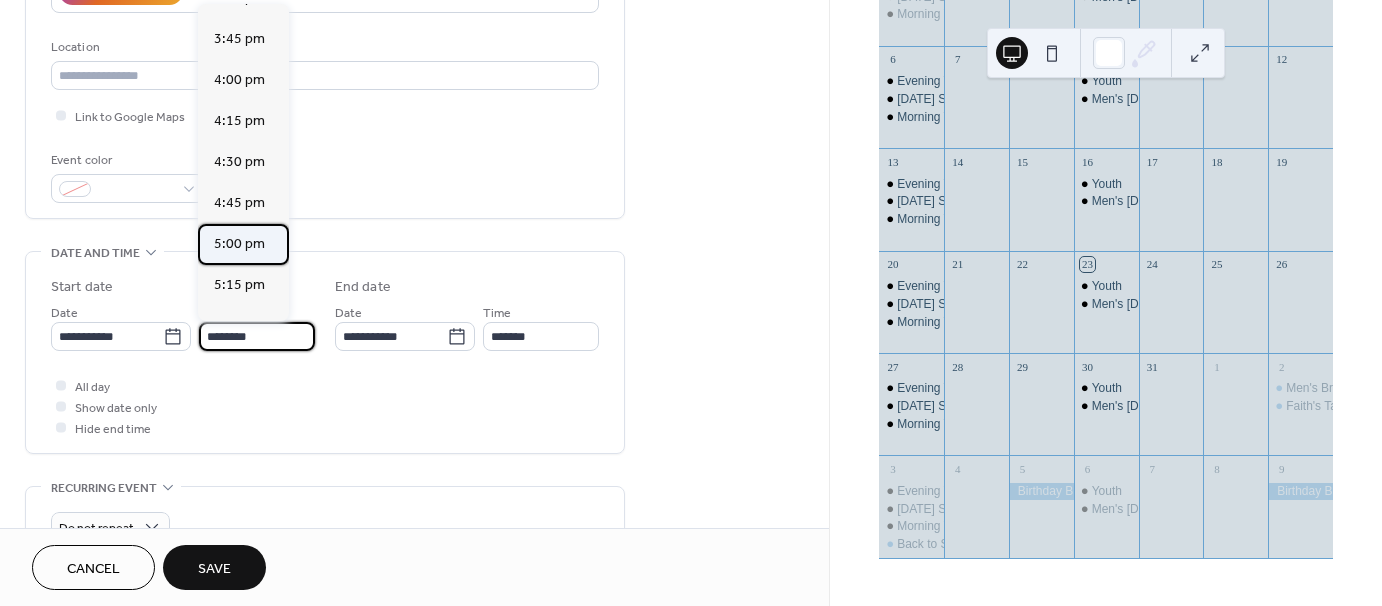 click on "5:00 pm" at bounding box center [239, 244] 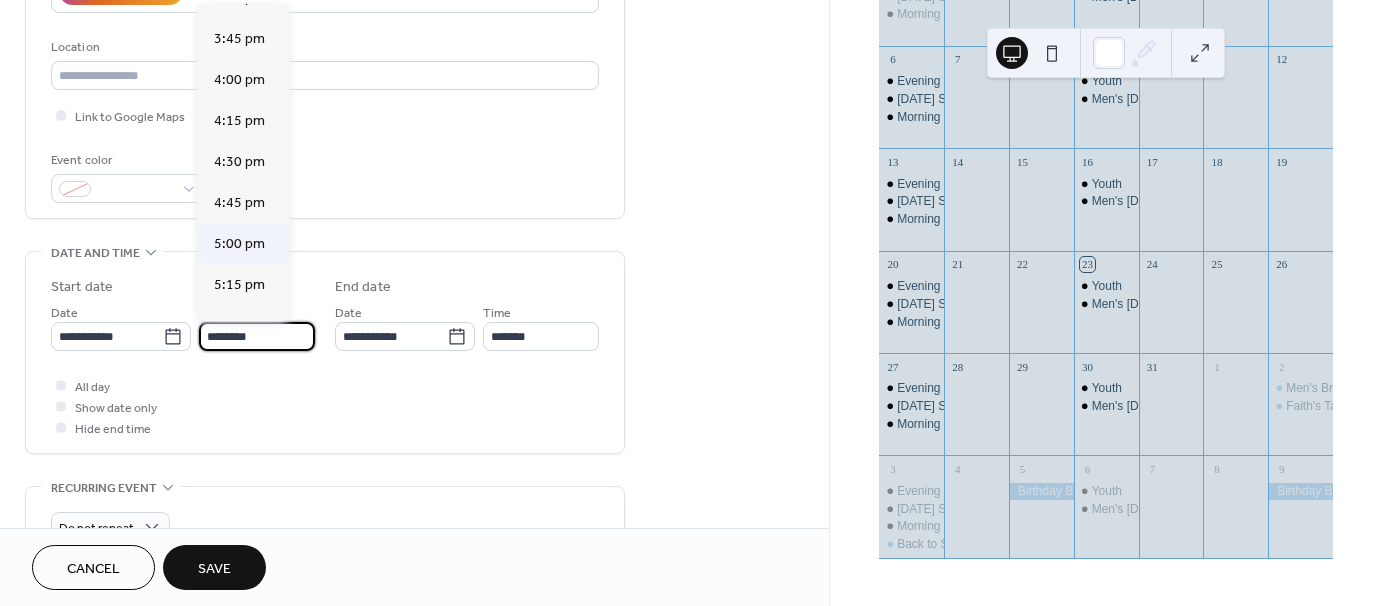 type on "*******" 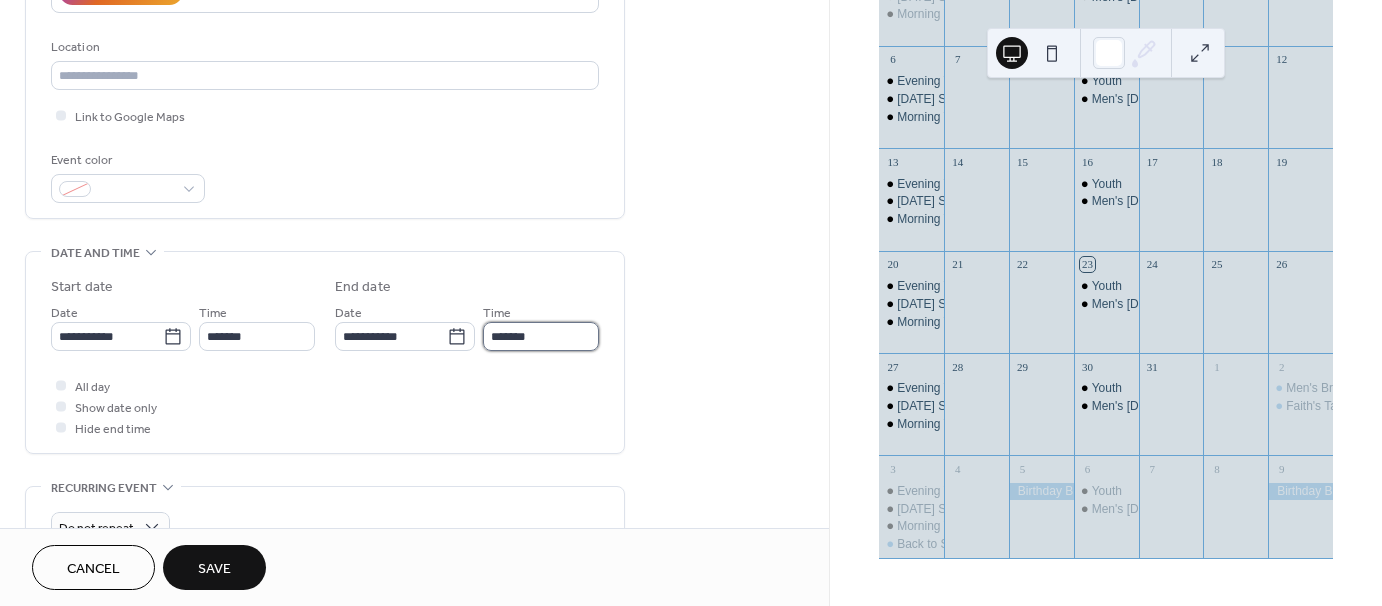 click on "*******" at bounding box center (541, 336) 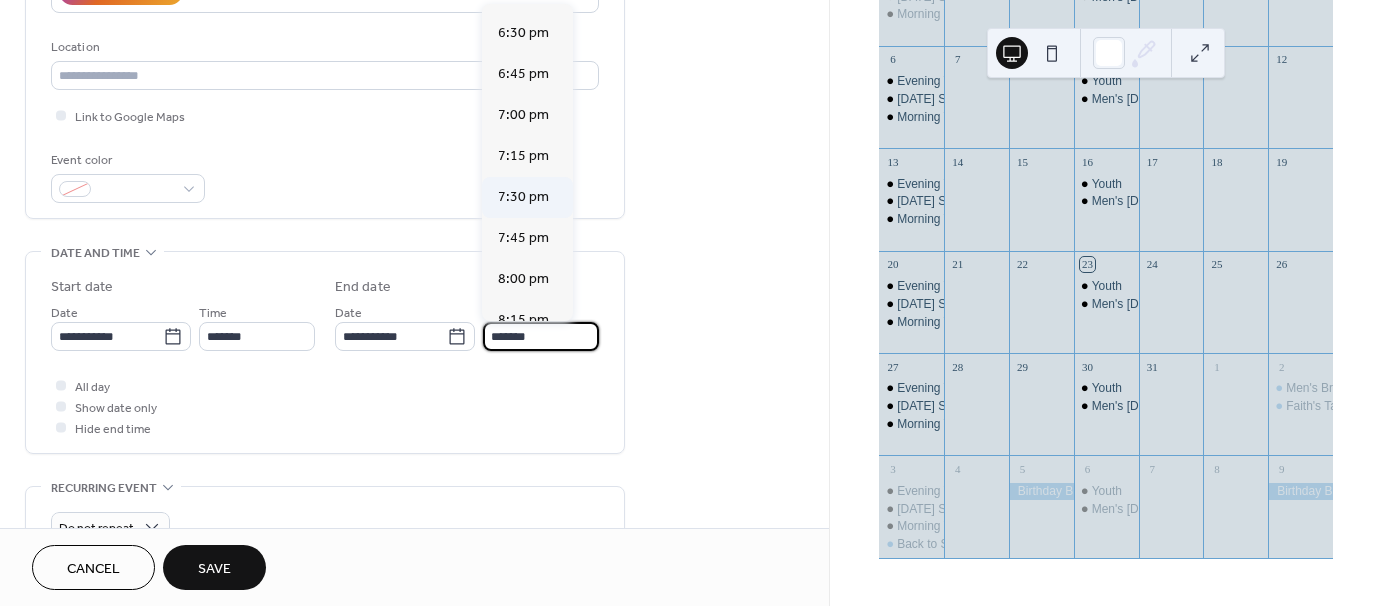 scroll, scrollTop: 200, scrollLeft: 0, axis: vertical 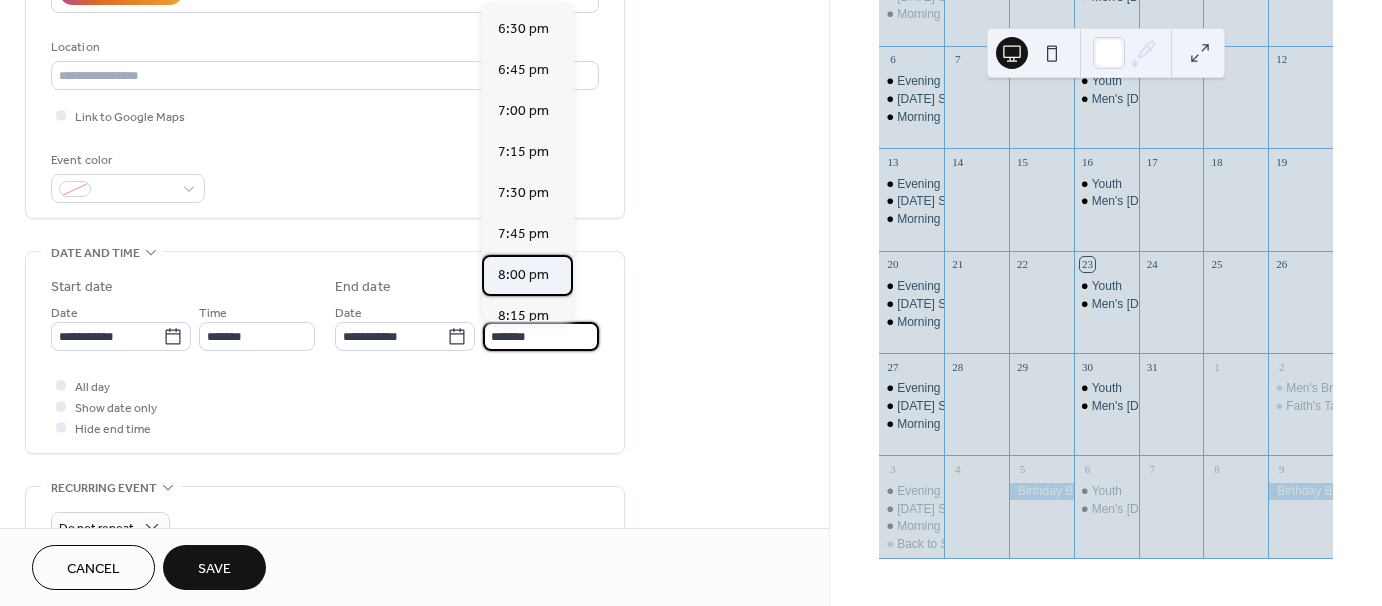 click on "8:00 pm" at bounding box center (523, 275) 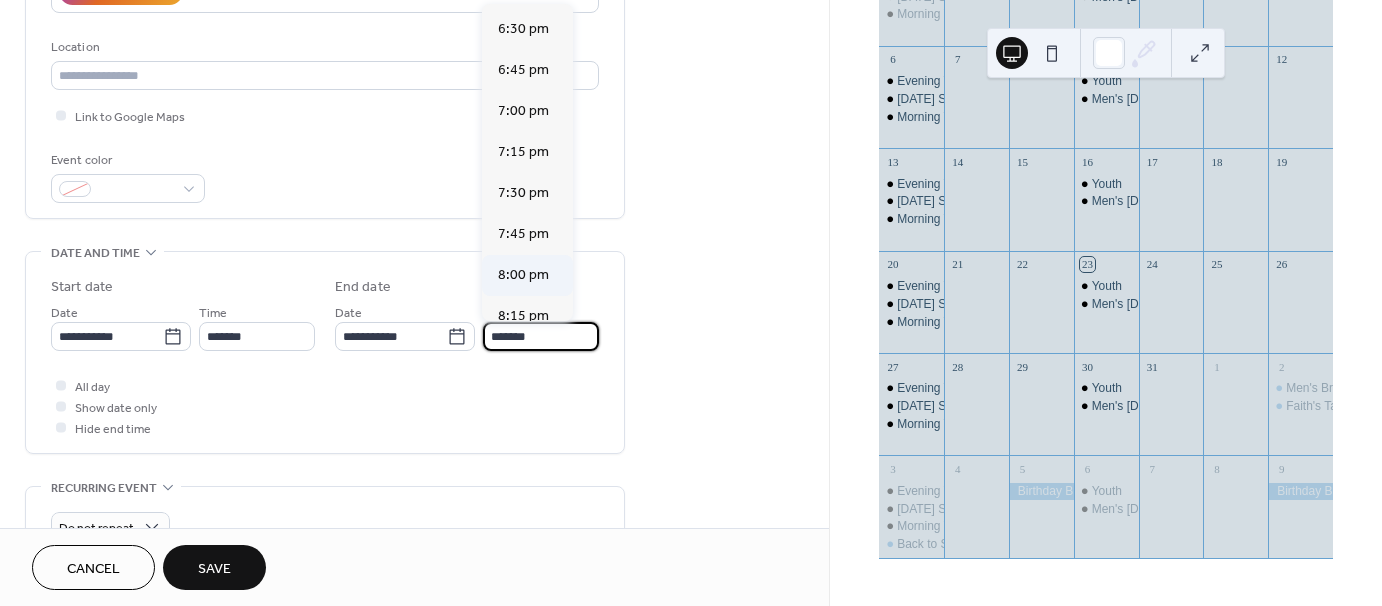 type on "*******" 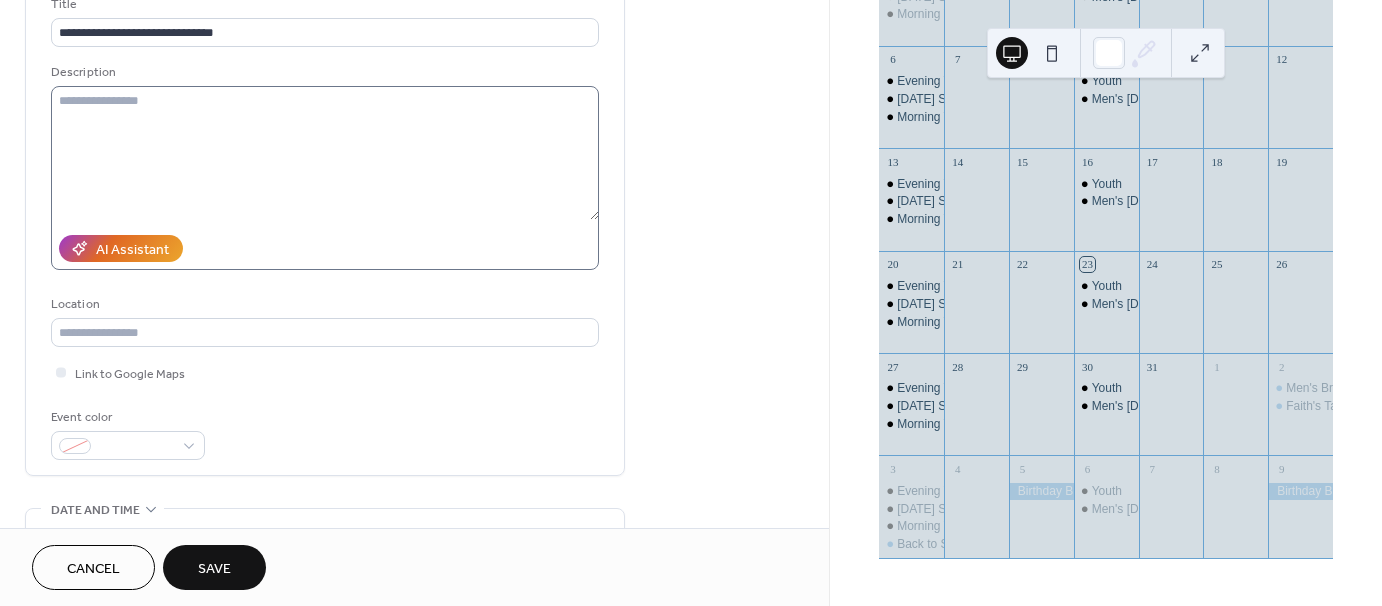 scroll, scrollTop: 0, scrollLeft: 0, axis: both 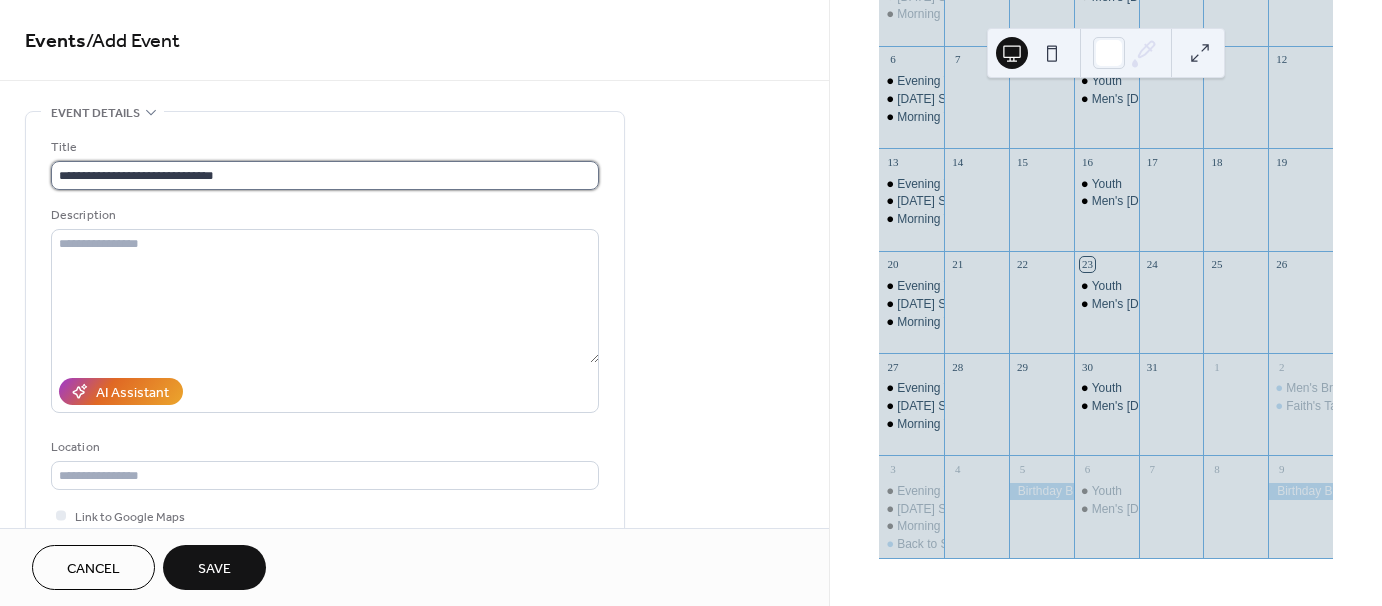 click on "**********" at bounding box center (325, 175) 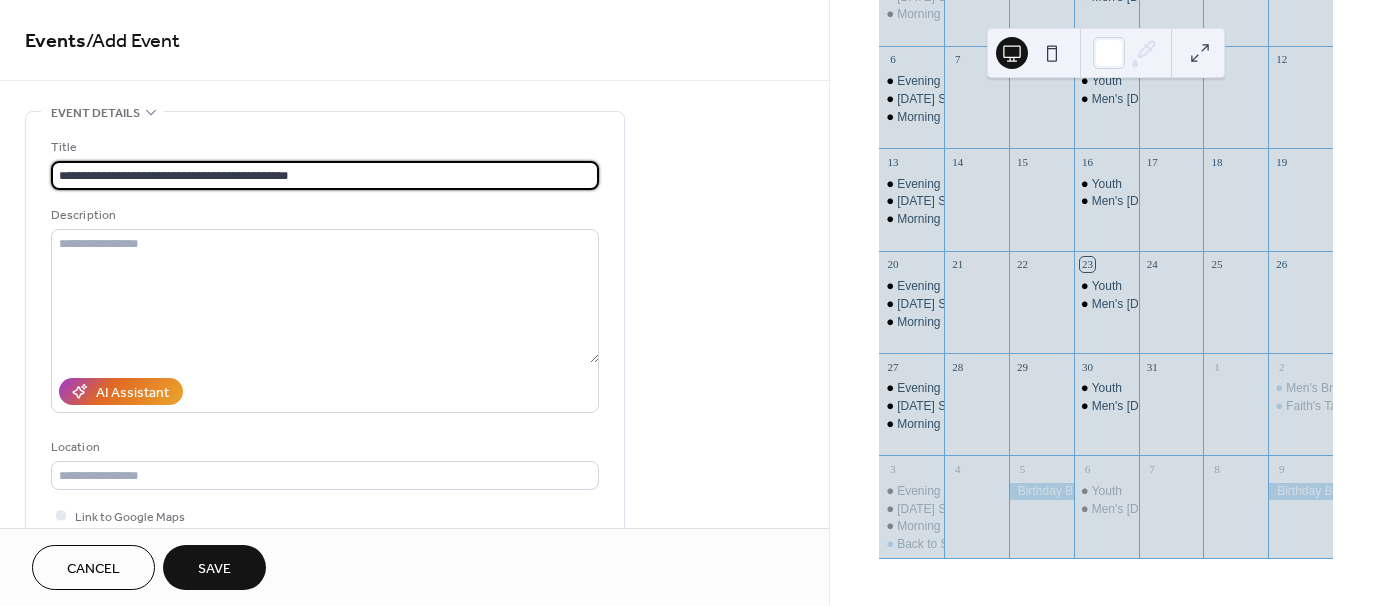 type on "**********" 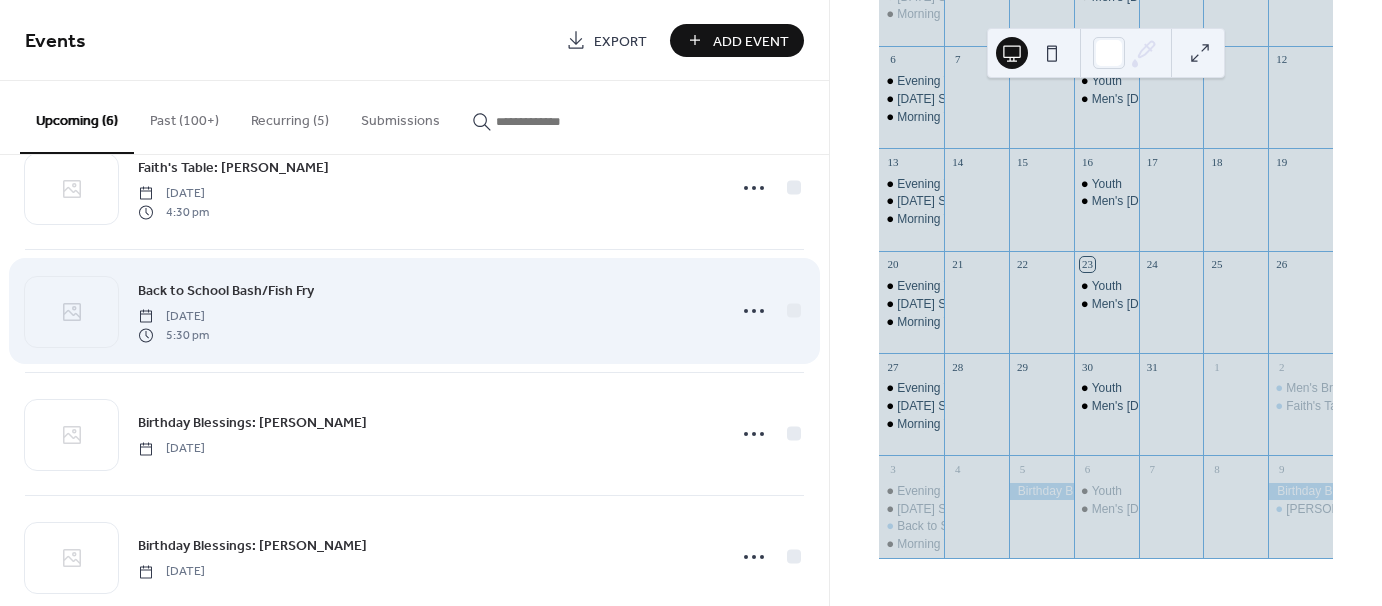 scroll, scrollTop: 144, scrollLeft: 0, axis: vertical 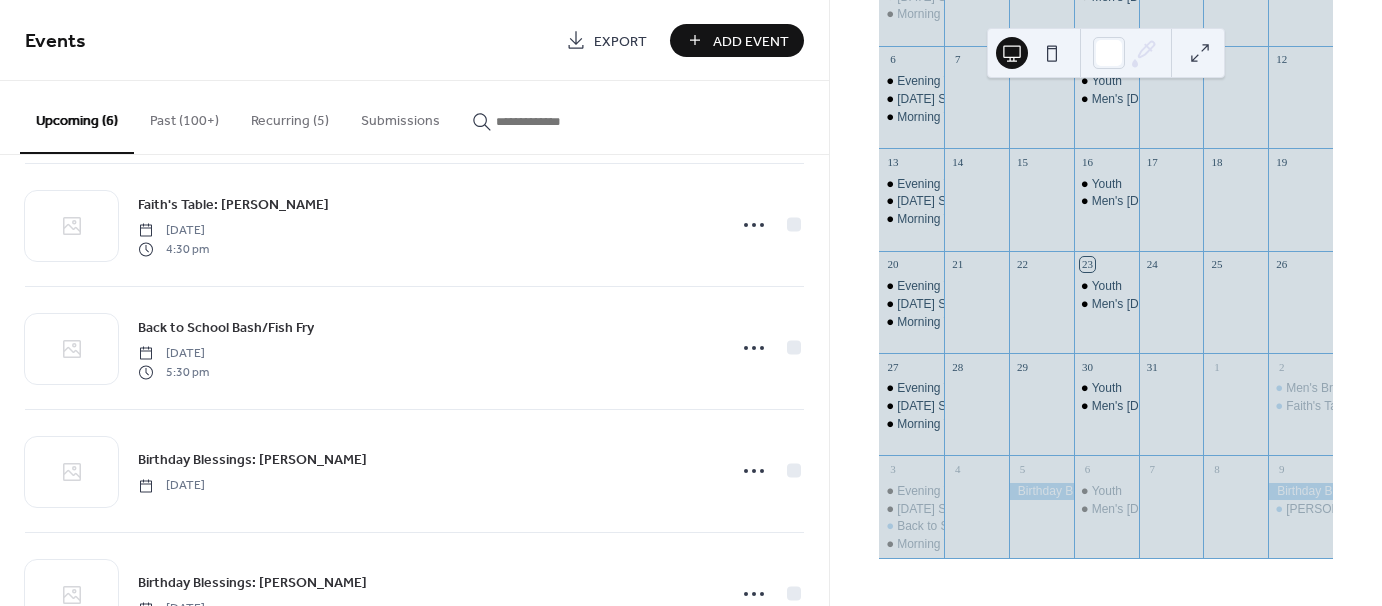 click on "Add Event" at bounding box center (751, 41) 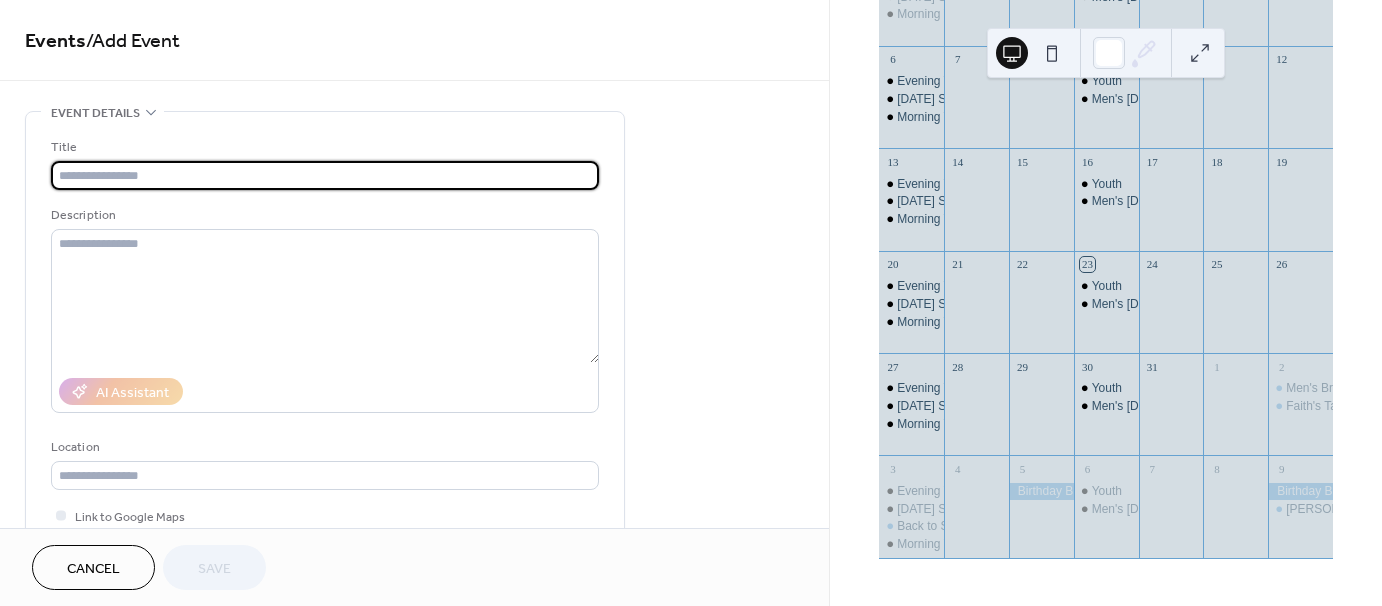 click at bounding box center [325, 175] 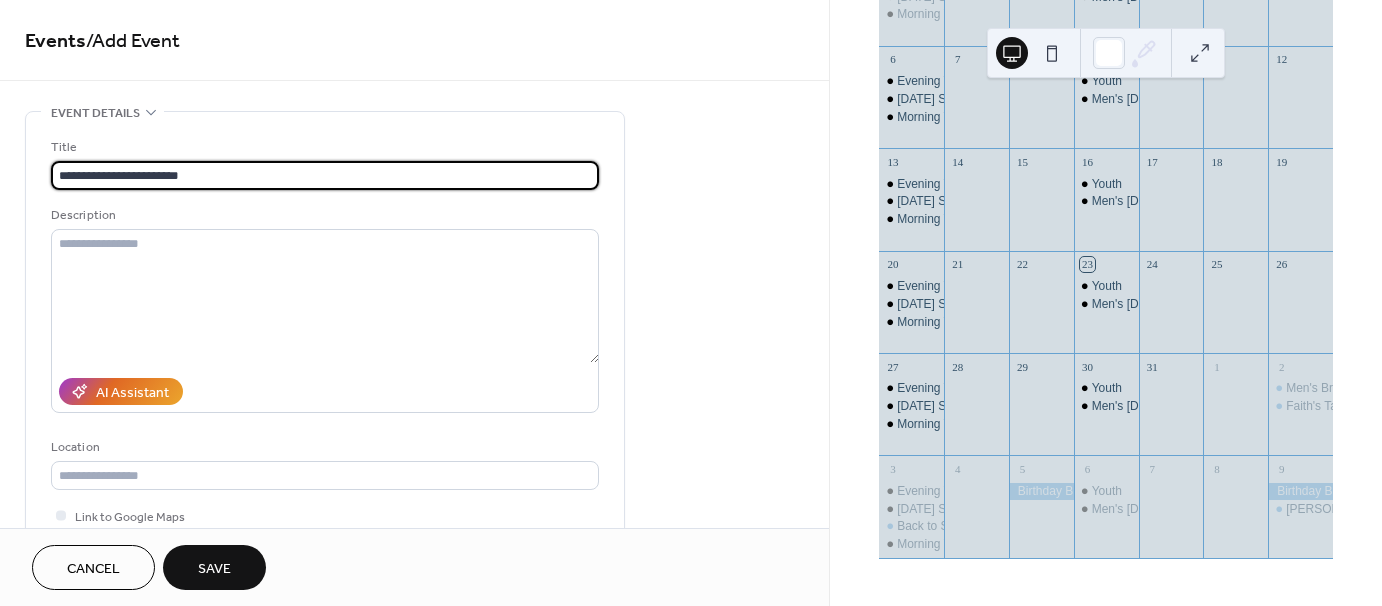 scroll, scrollTop: 1, scrollLeft: 0, axis: vertical 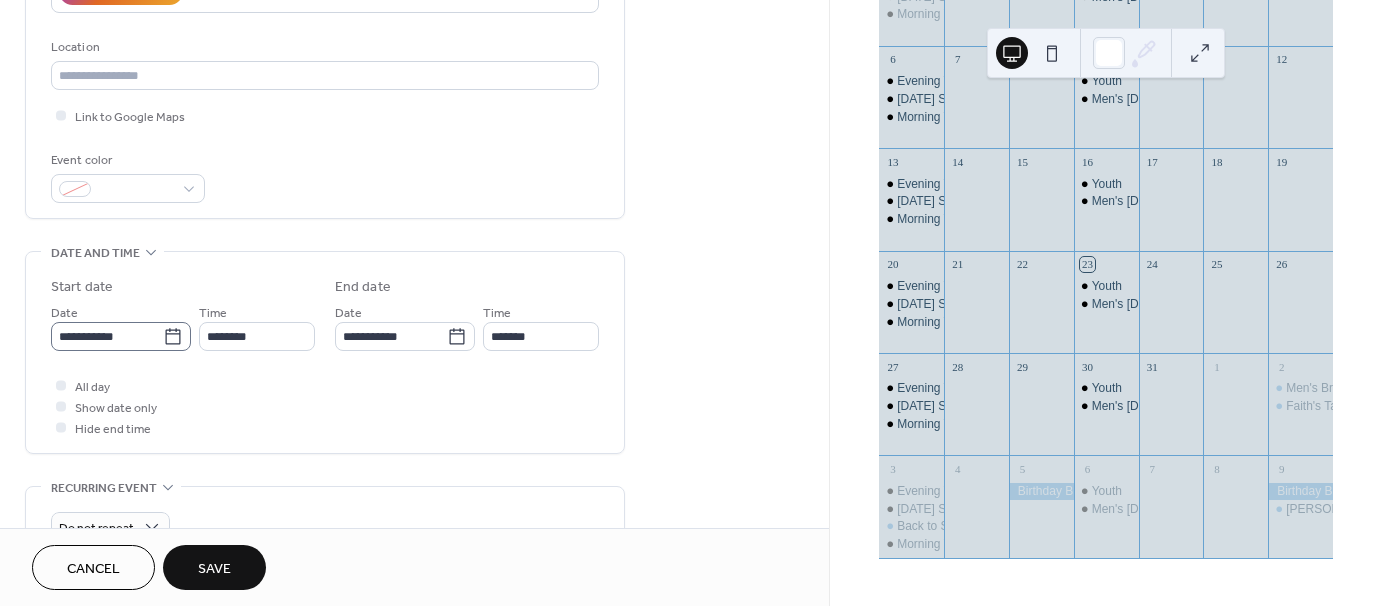 type on "**********" 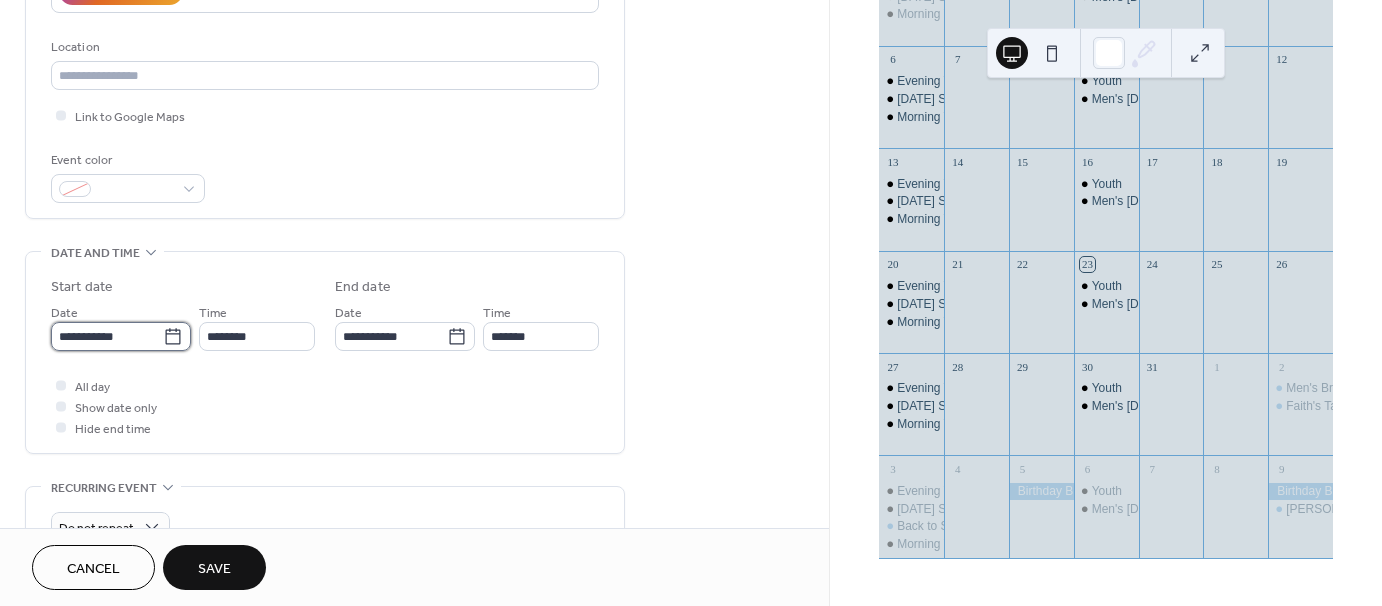 click on "**********" at bounding box center (107, 336) 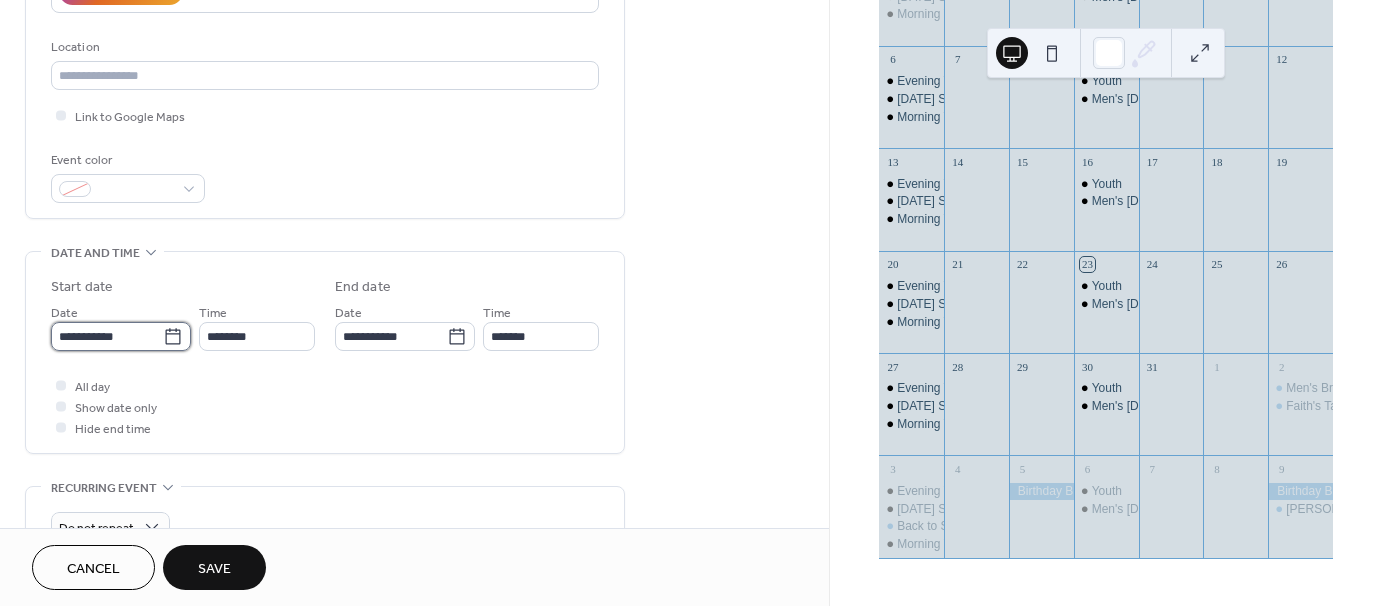 scroll, scrollTop: 0, scrollLeft: 0, axis: both 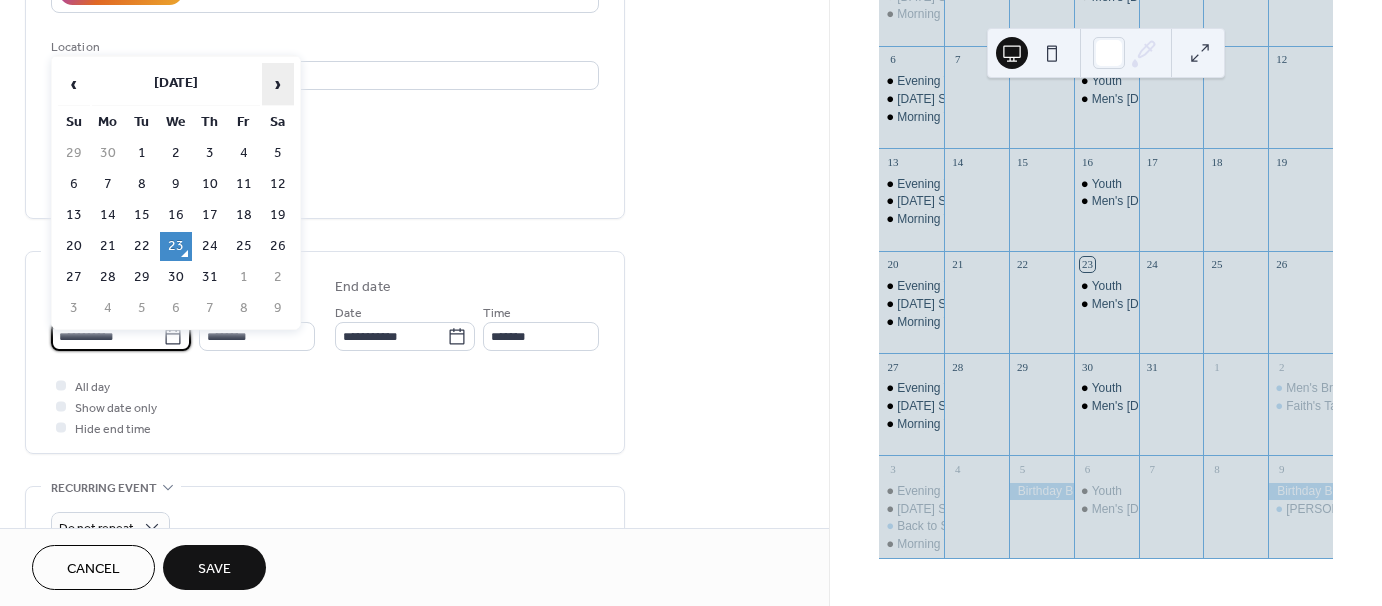 click on "›" at bounding box center (278, 84) 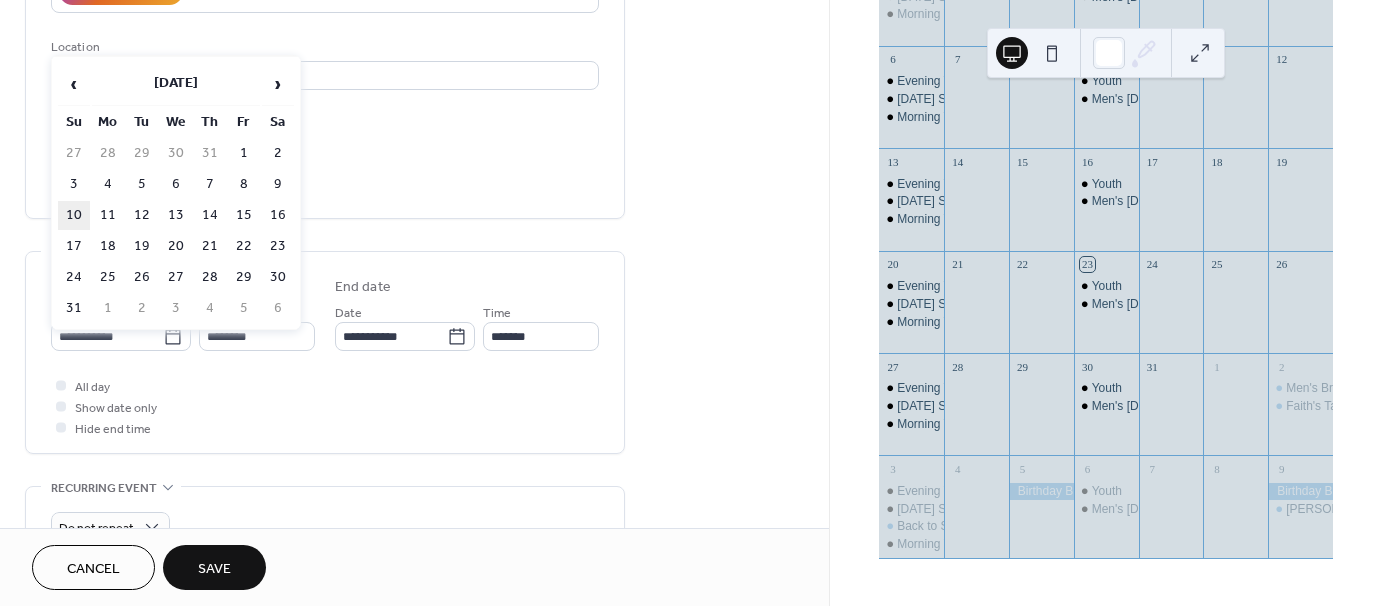 click on "10" at bounding box center [74, 215] 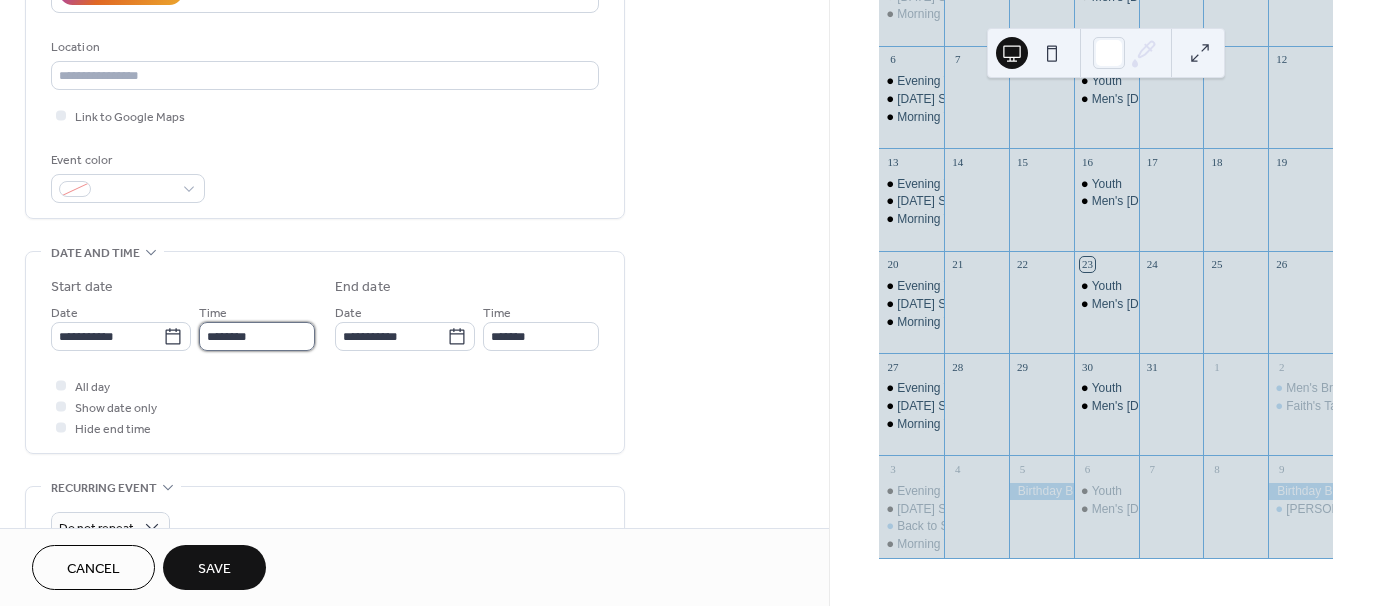 click on "********" at bounding box center (257, 336) 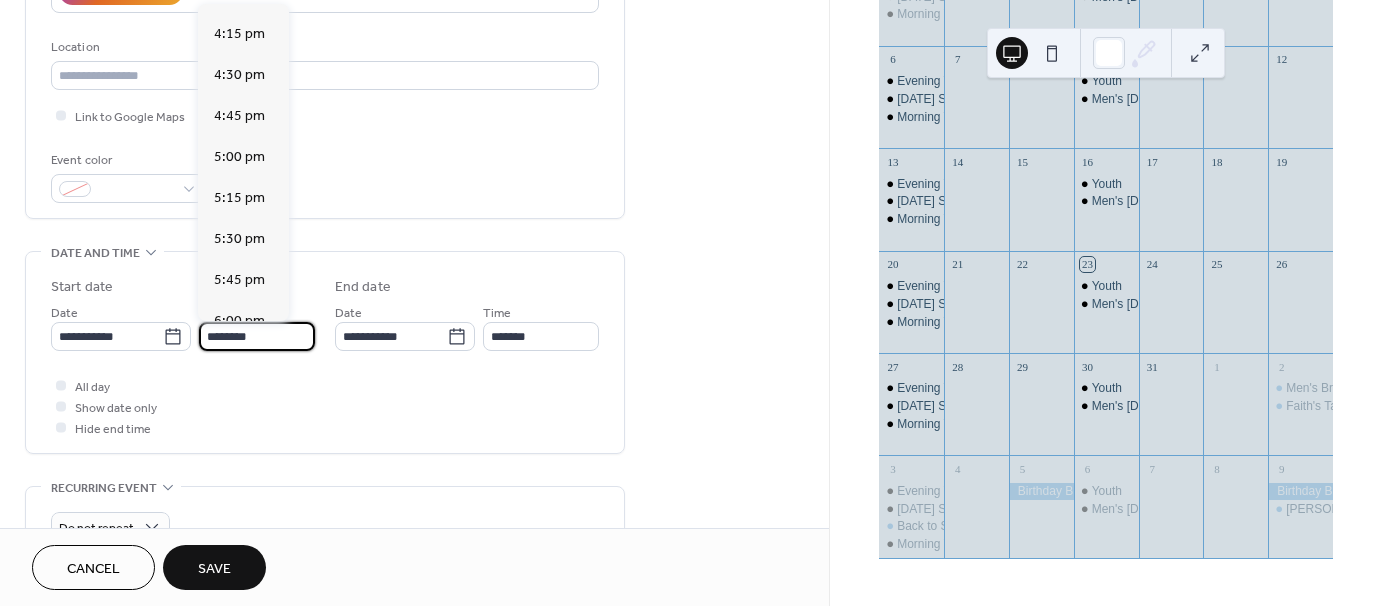 scroll, scrollTop: 2668, scrollLeft: 0, axis: vertical 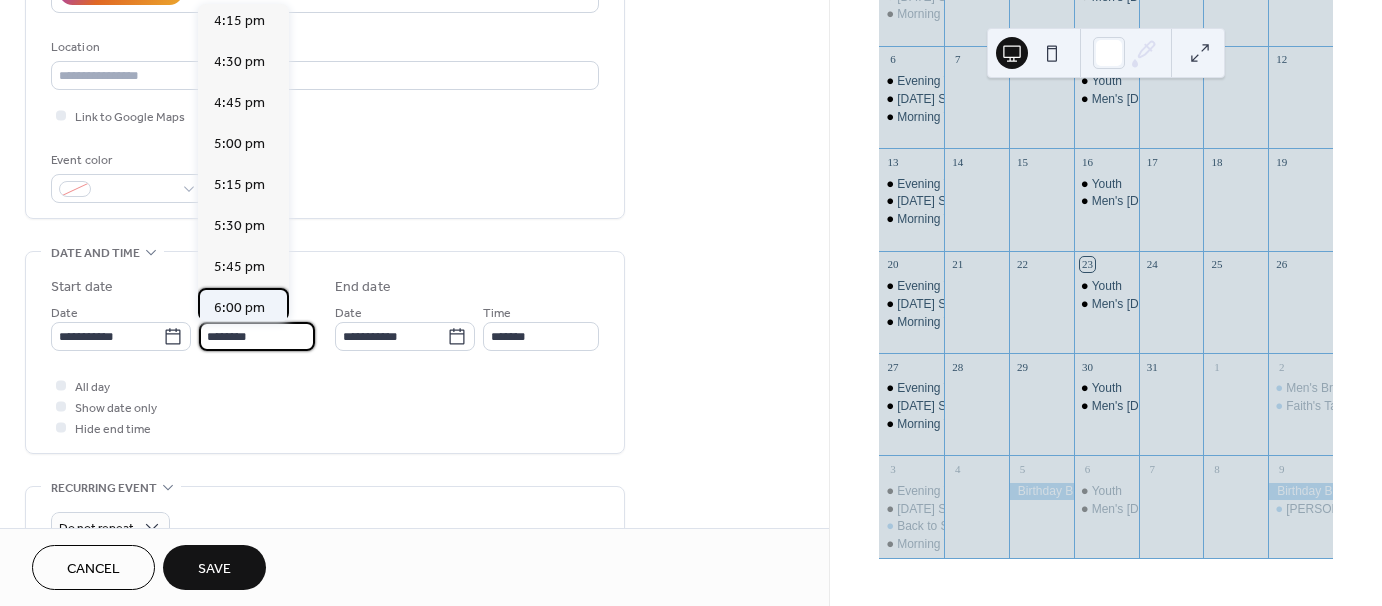 click on "6:00 pm" at bounding box center (239, 308) 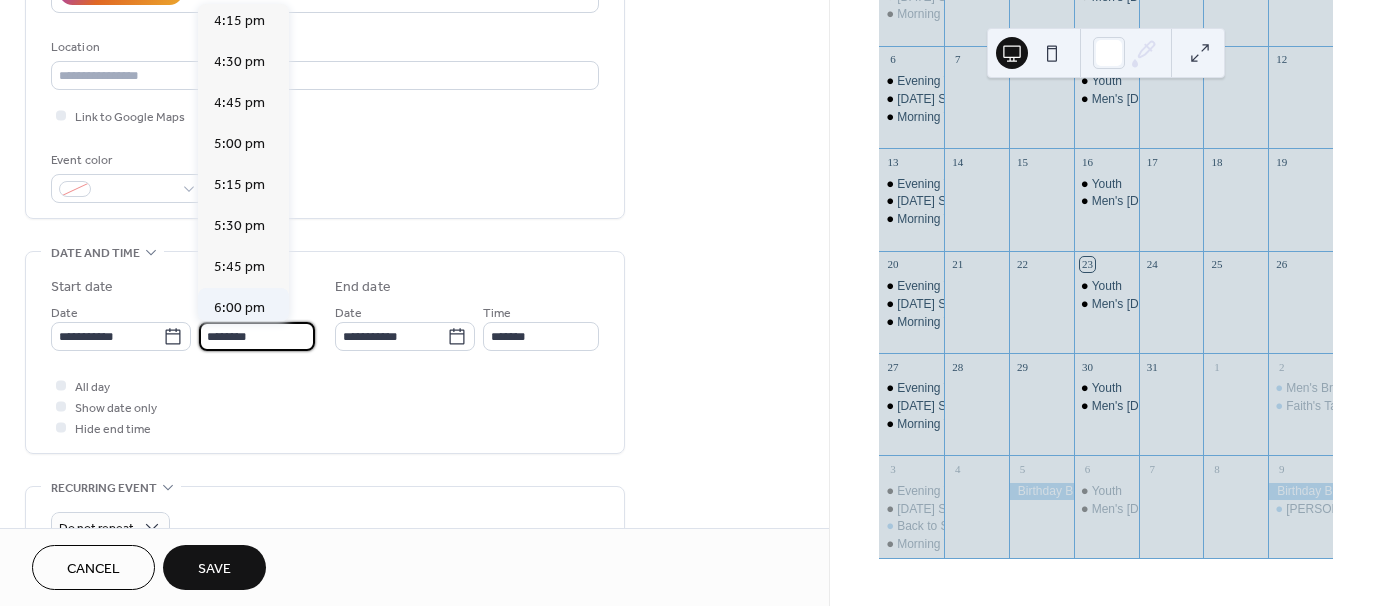type on "*******" 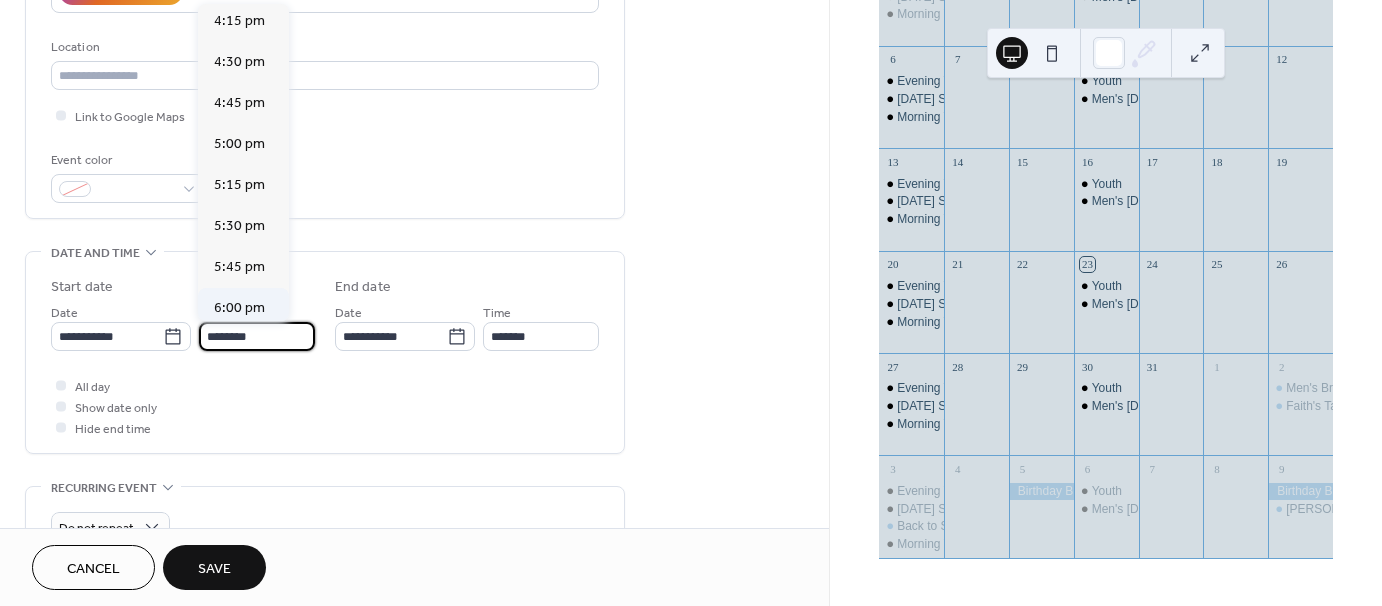 type on "*******" 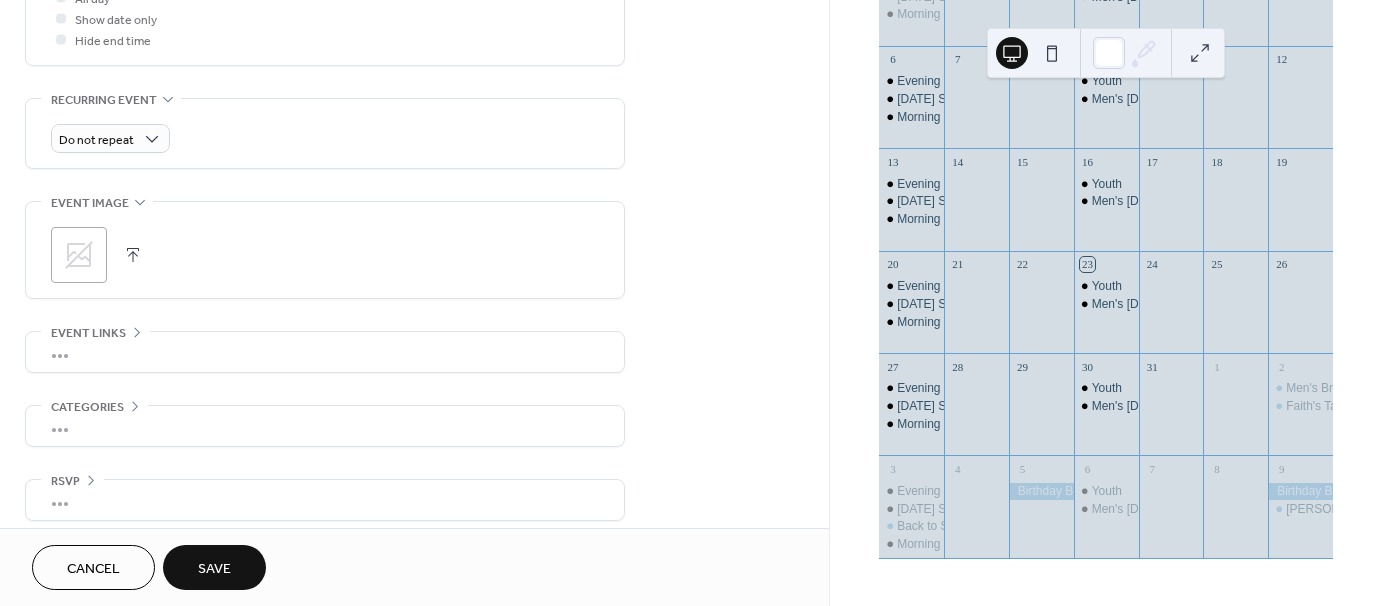 scroll, scrollTop: 798, scrollLeft: 0, axis: vertical 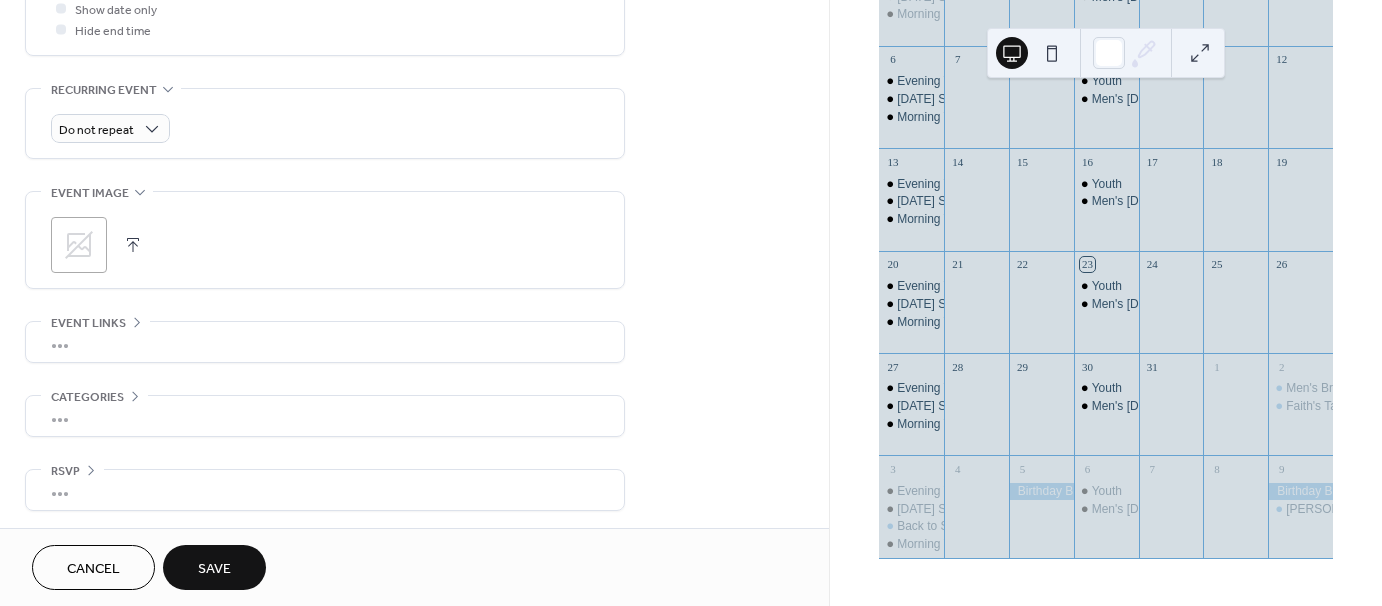 click on "Save" at bounding box center [214, 569] 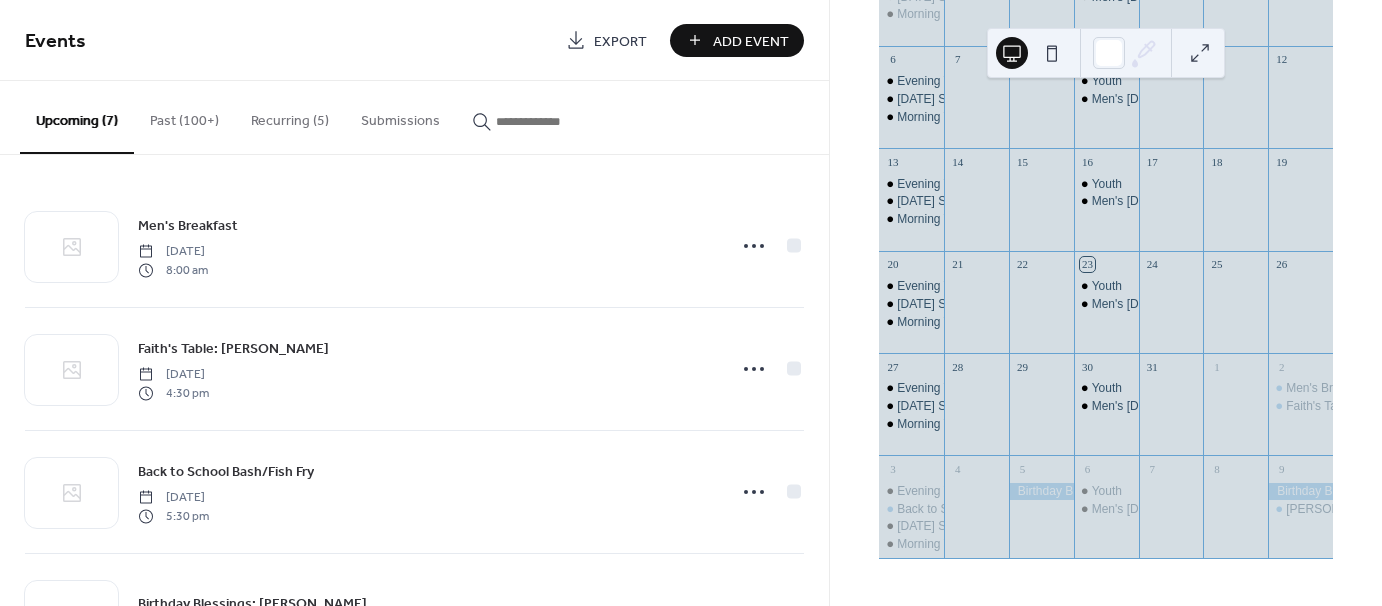 click on "Add Event" at bounding box center [751, 41] 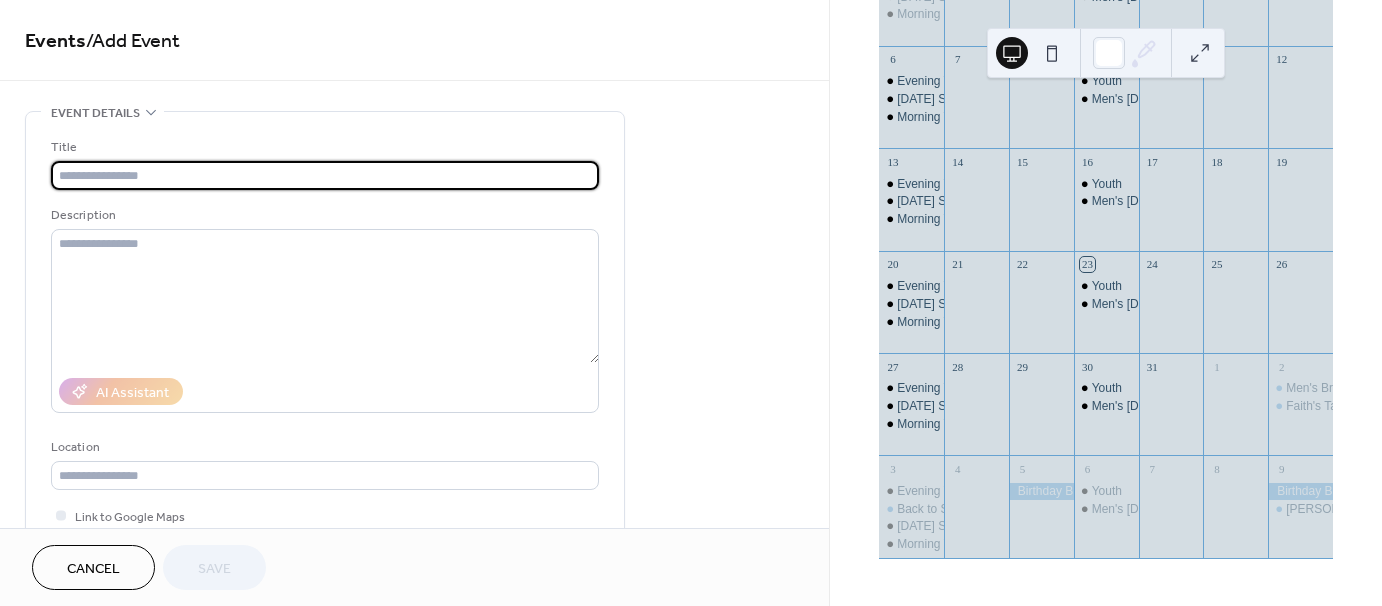 click at bounding box center [325, 175] 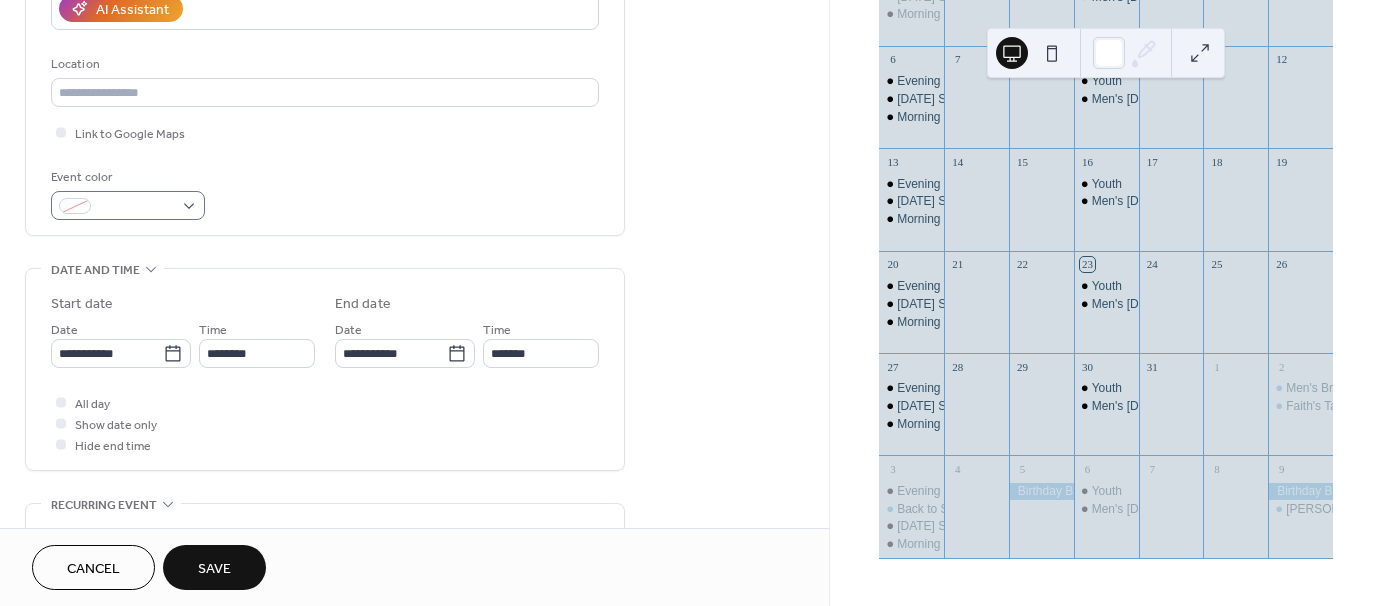 scroll, scrollTop: 400, scrollLeft: 0, axis: vertical 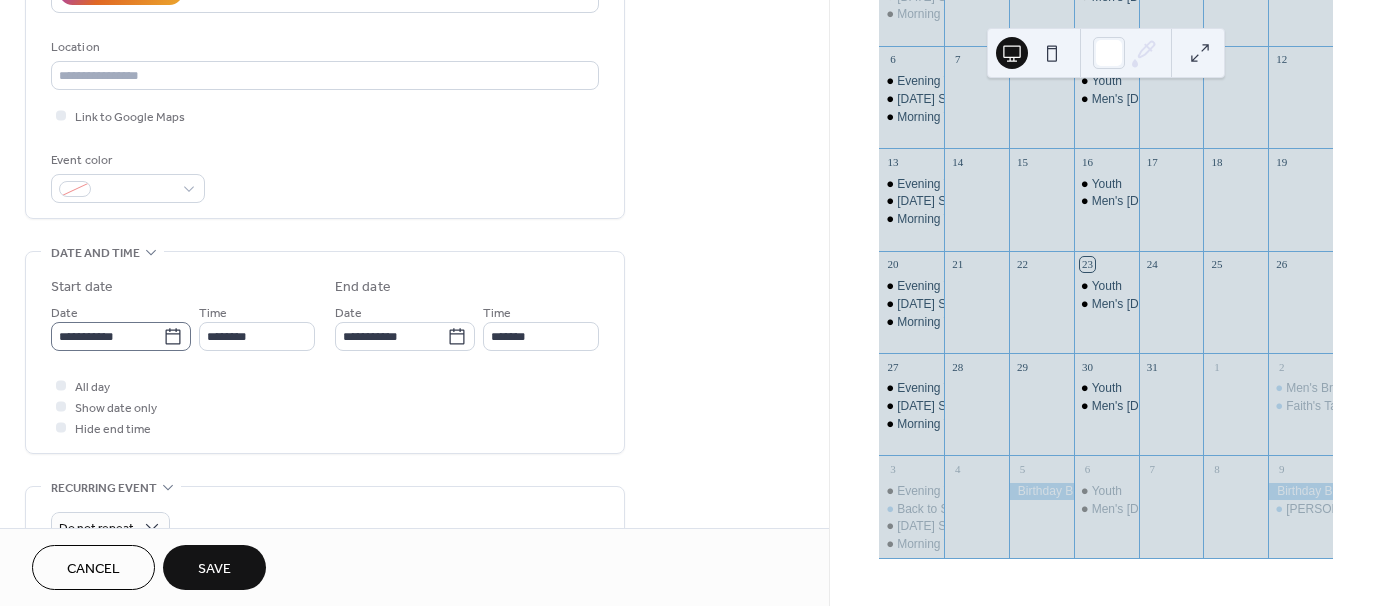 type on "**********" 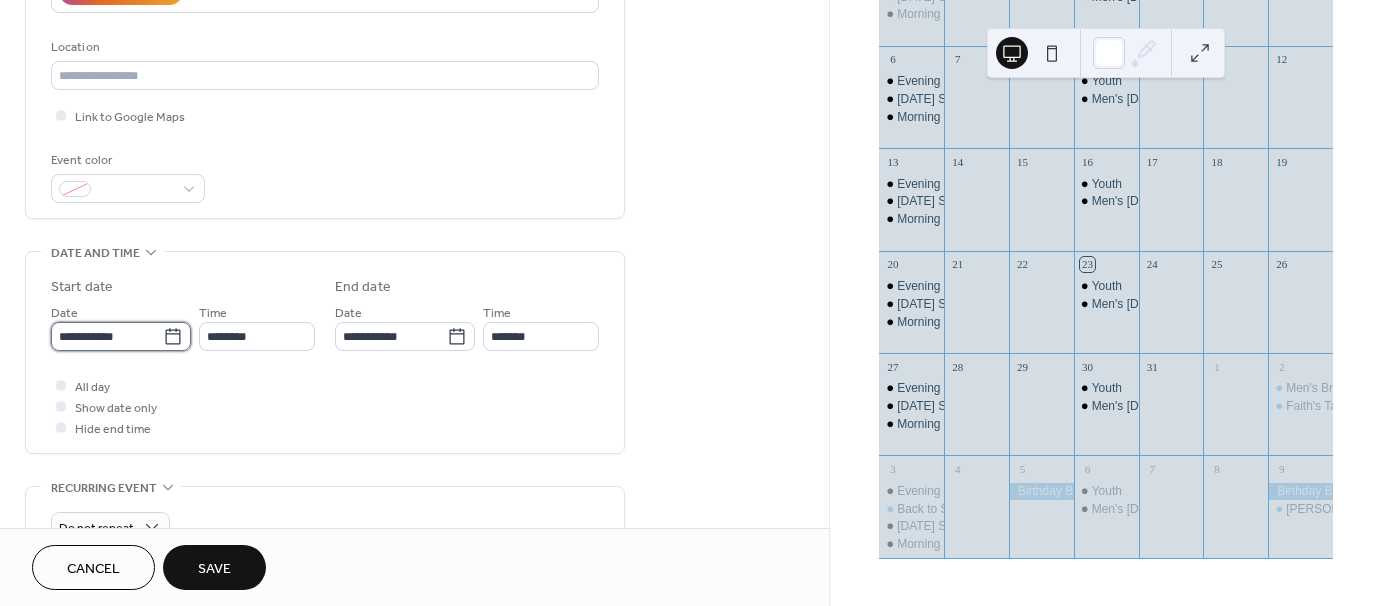 click on "**********" at bounding box center [107, 336] 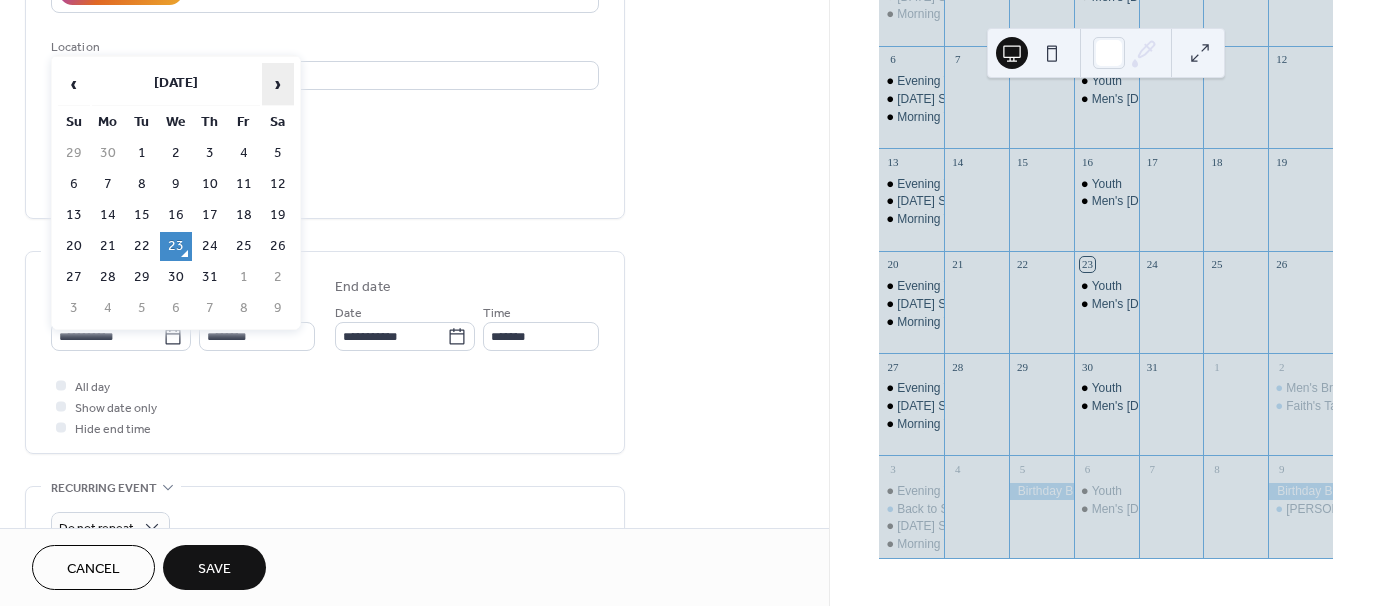 click on "›" at bounding box center [278, 84] 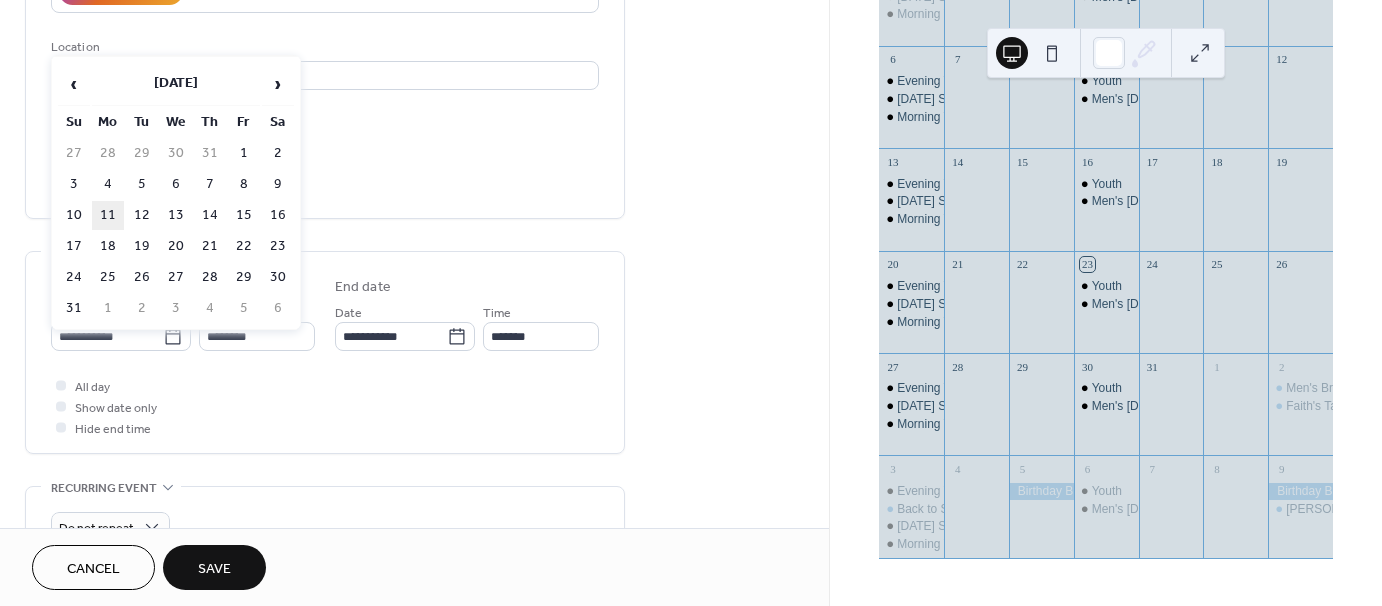 click on "11" at bounding box center (108, 215) 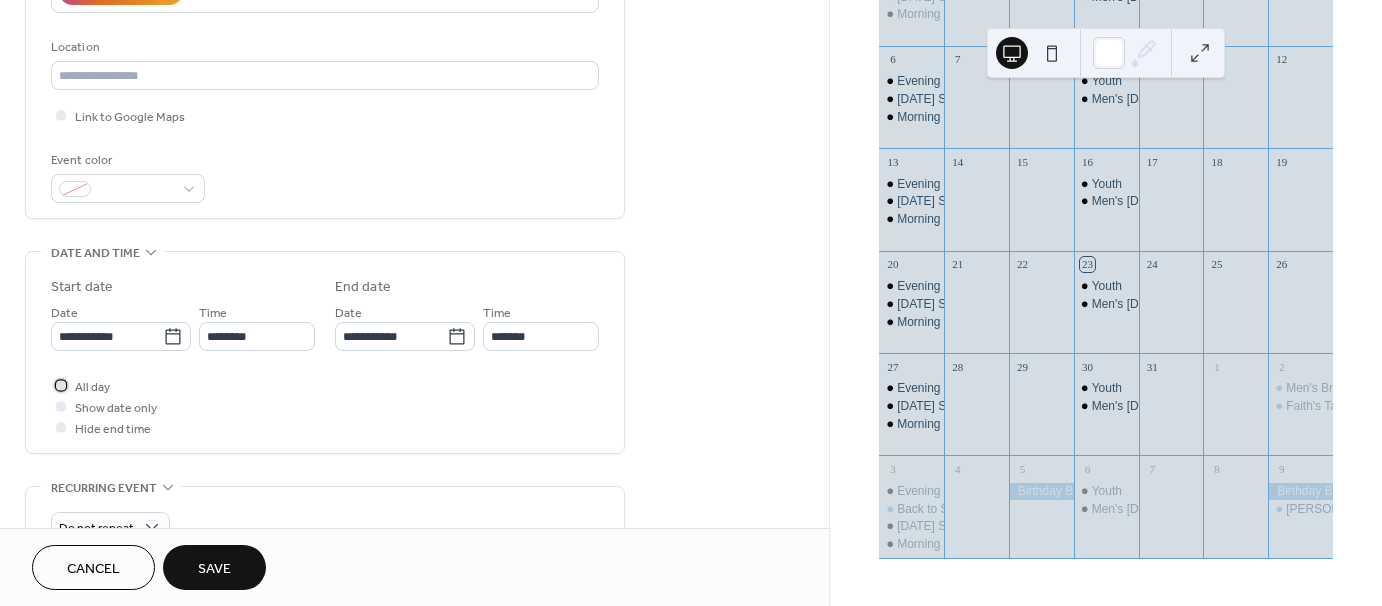 click at bounding box center [61, 385] 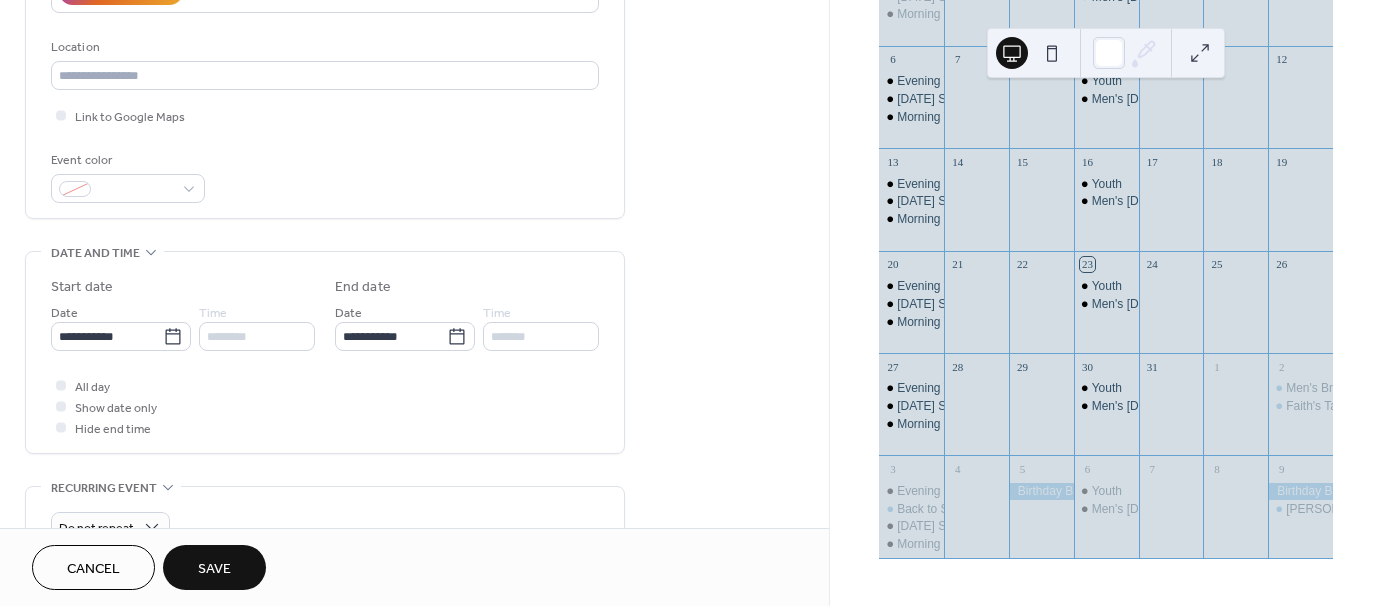 click on "Save" at bounding box center [214, 569] 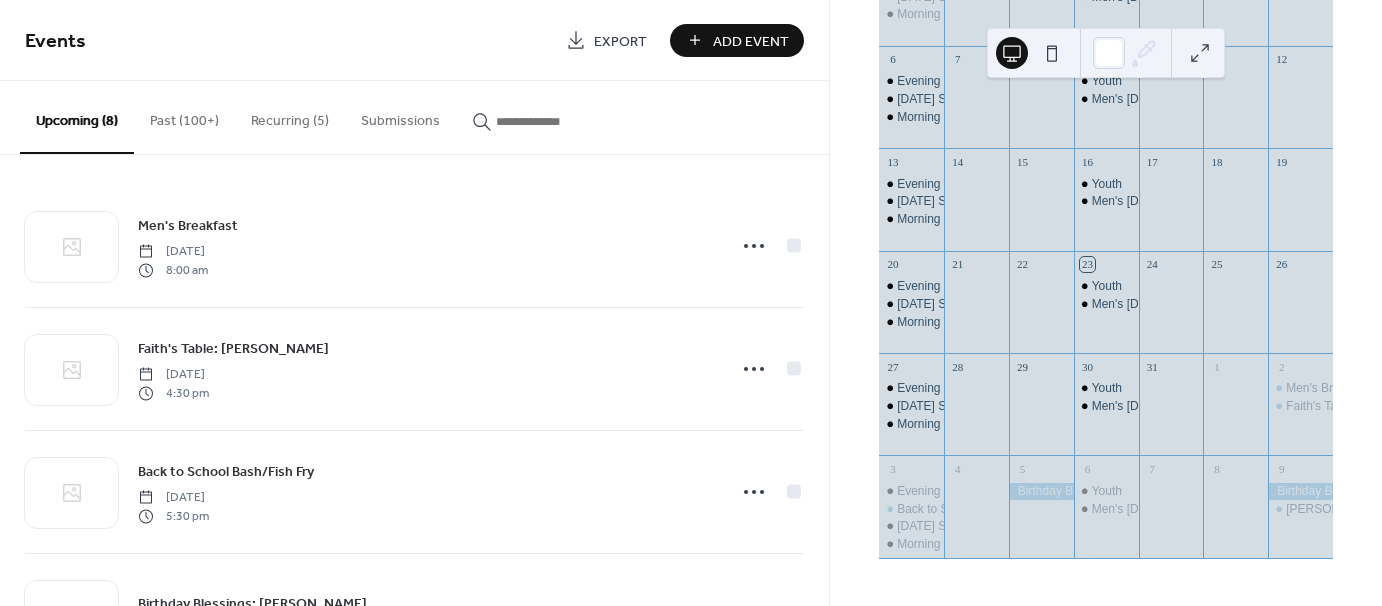click on "Add Event" at bounding box center (751, 41) 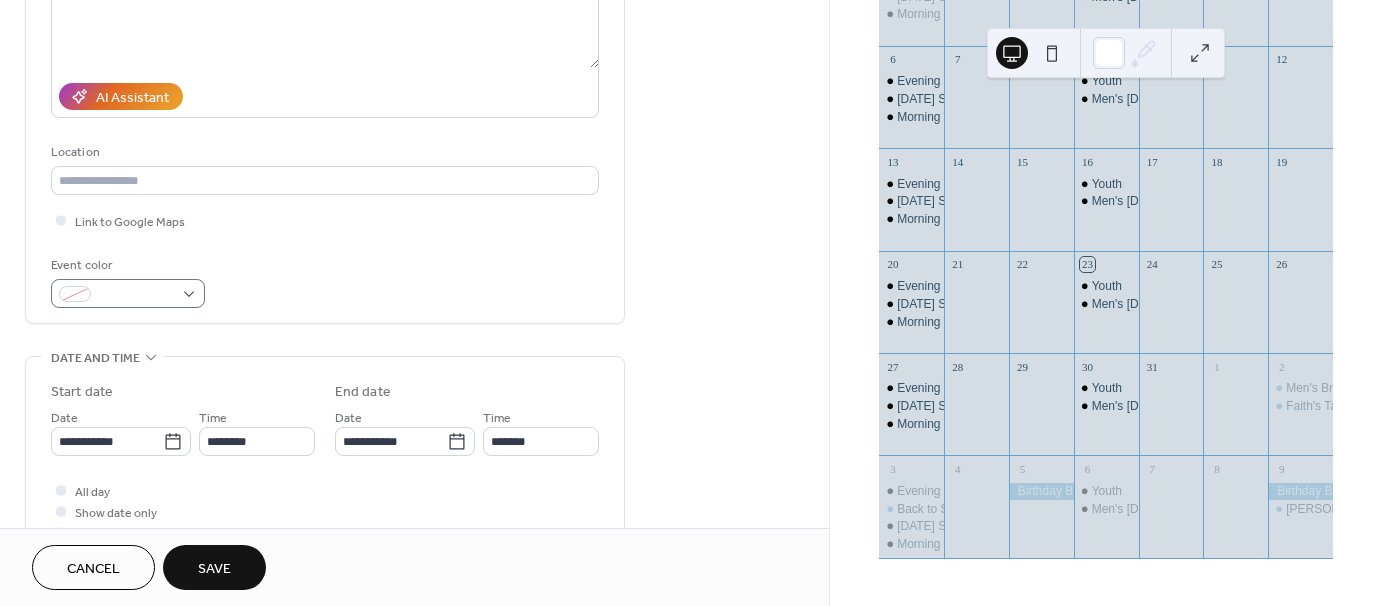scroll, scrollTop: 300, scrollLeft: 0, axis: vertical 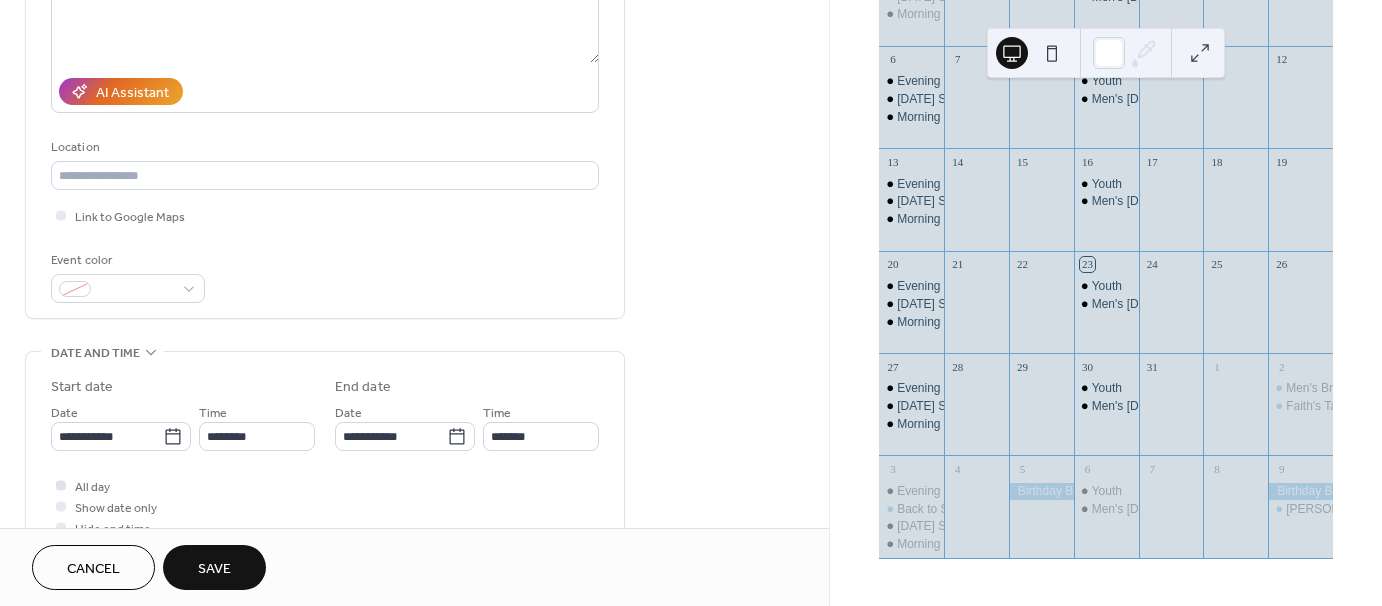 type on "**********" 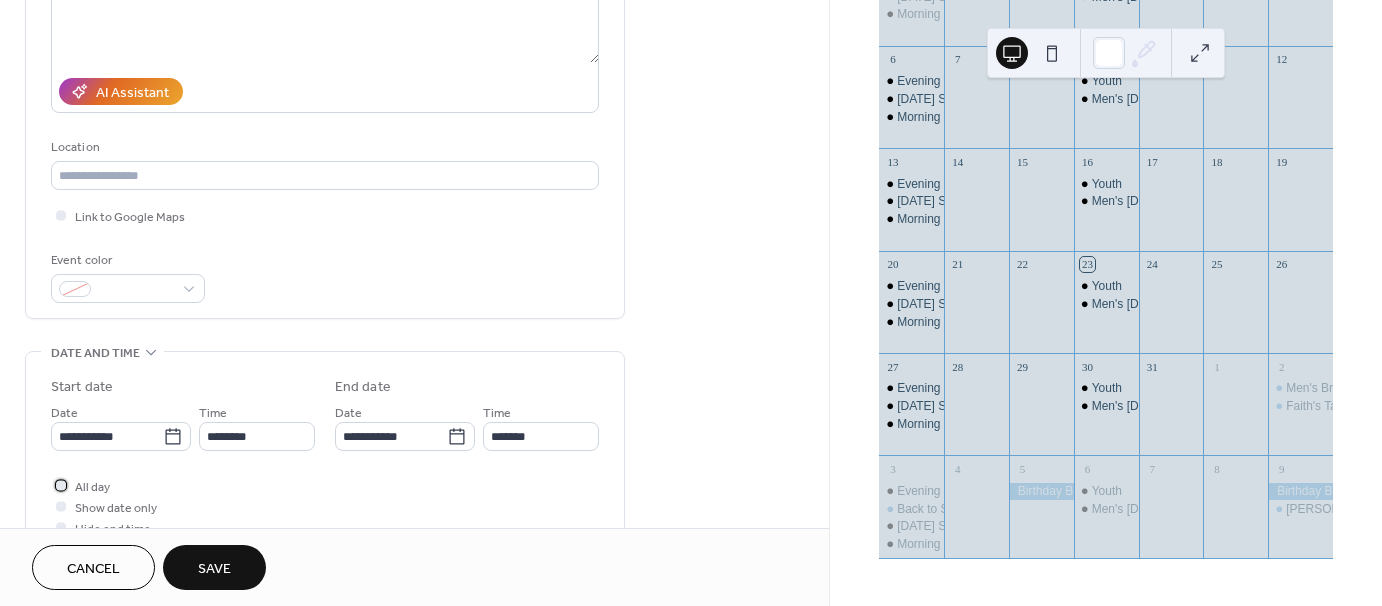 drag, startPoint x: 58, startPoint y: 484, endPoint x: 70, endPoint y: 471, distance: 17.691807 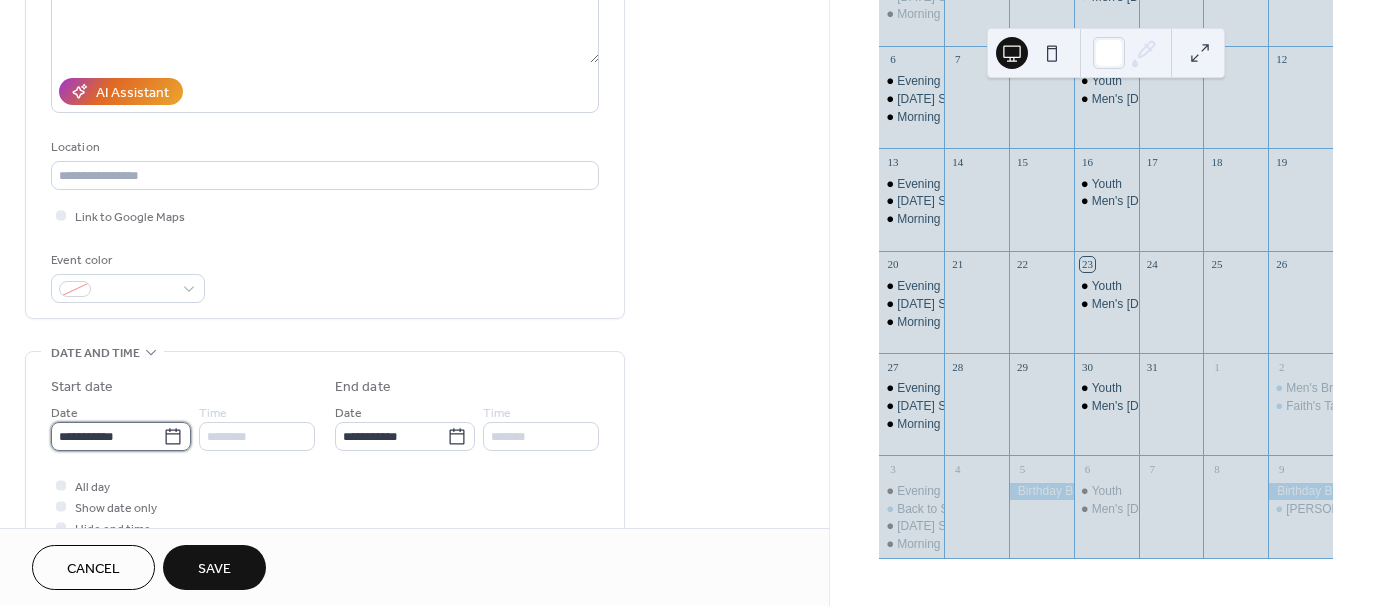 click on "**********" at bounding box center (107, 436) 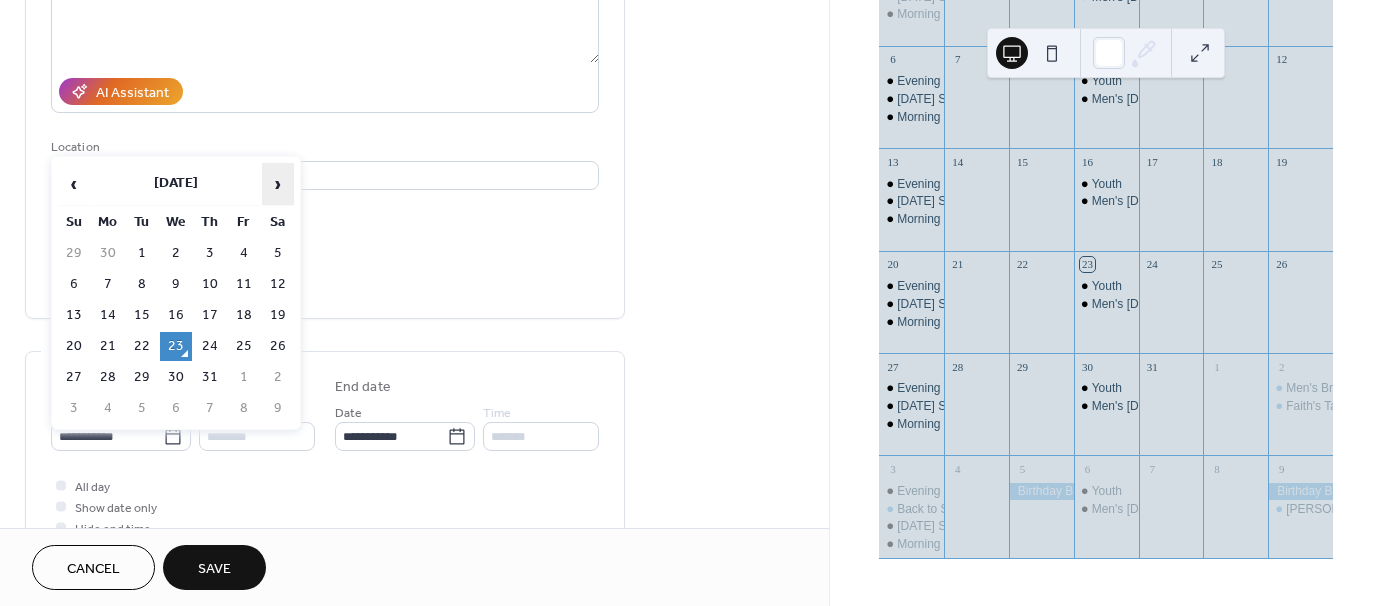 click on "›" at bounding box center (278, 184) 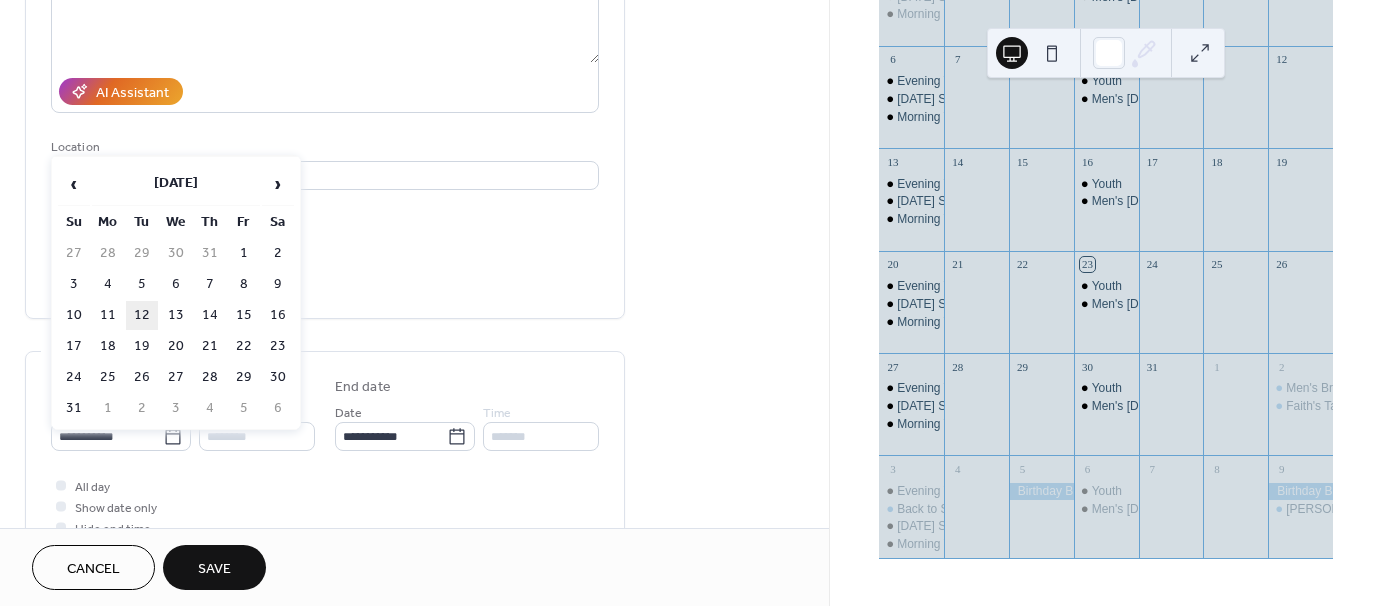 click on "12" at bounding box center (142, 315) 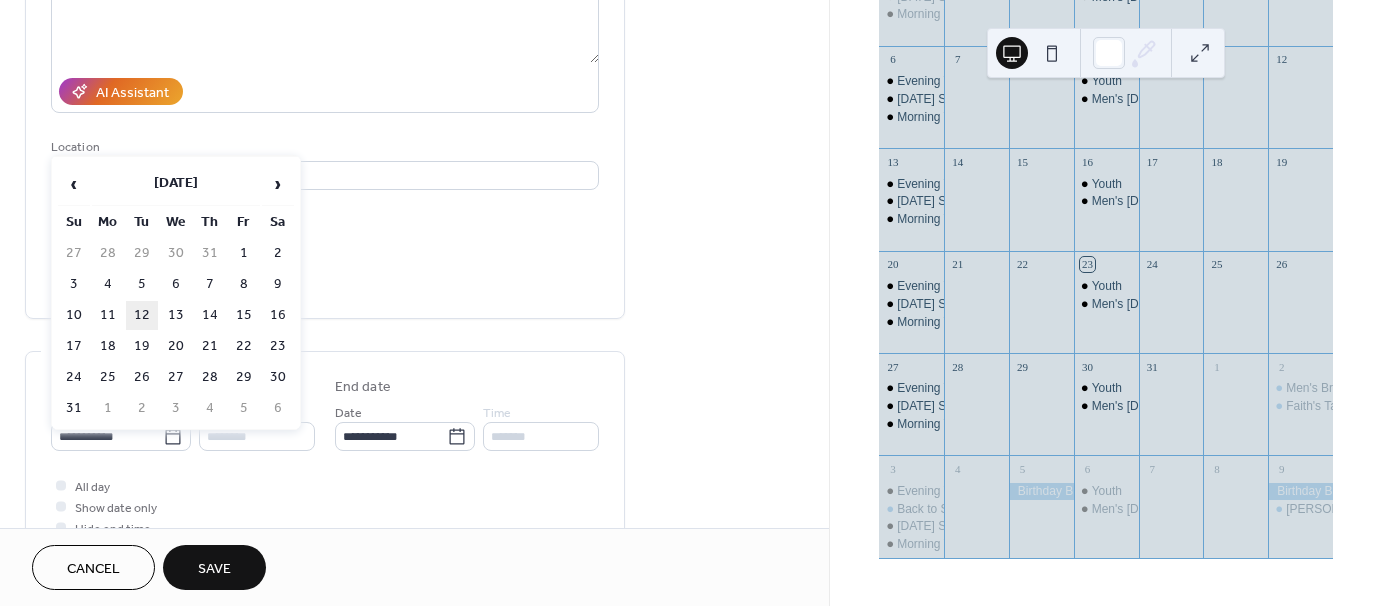 type on "**********" 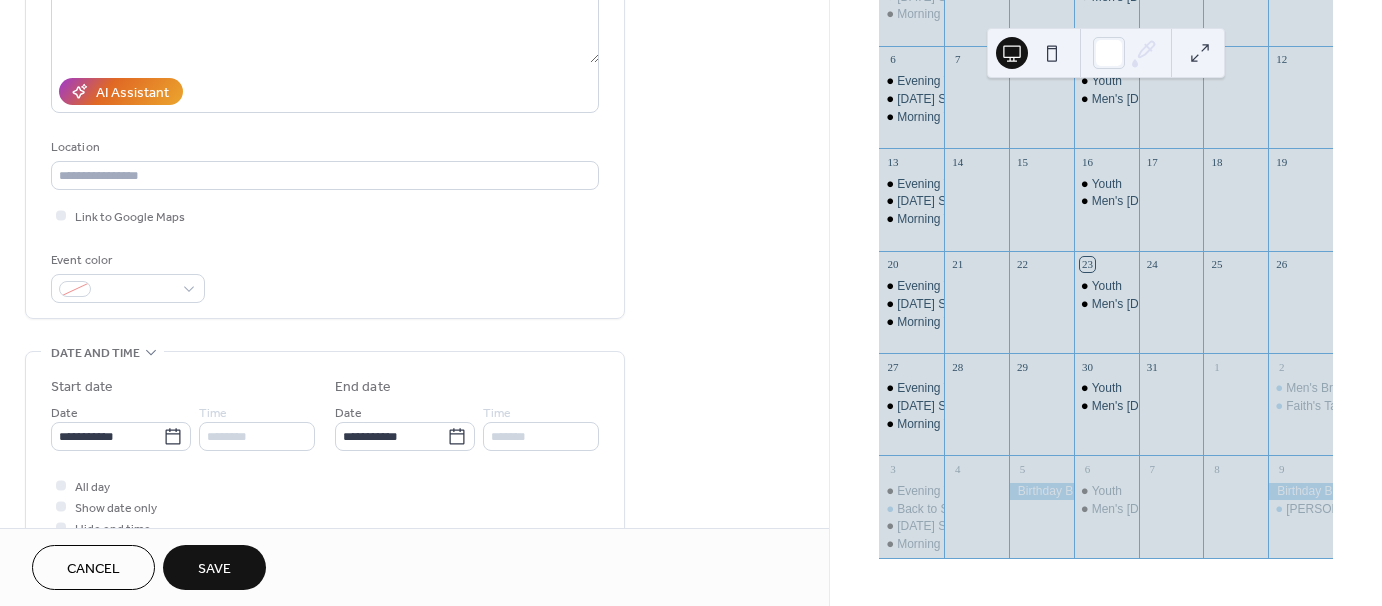 click on "Save" at bounding box center [214, 569] 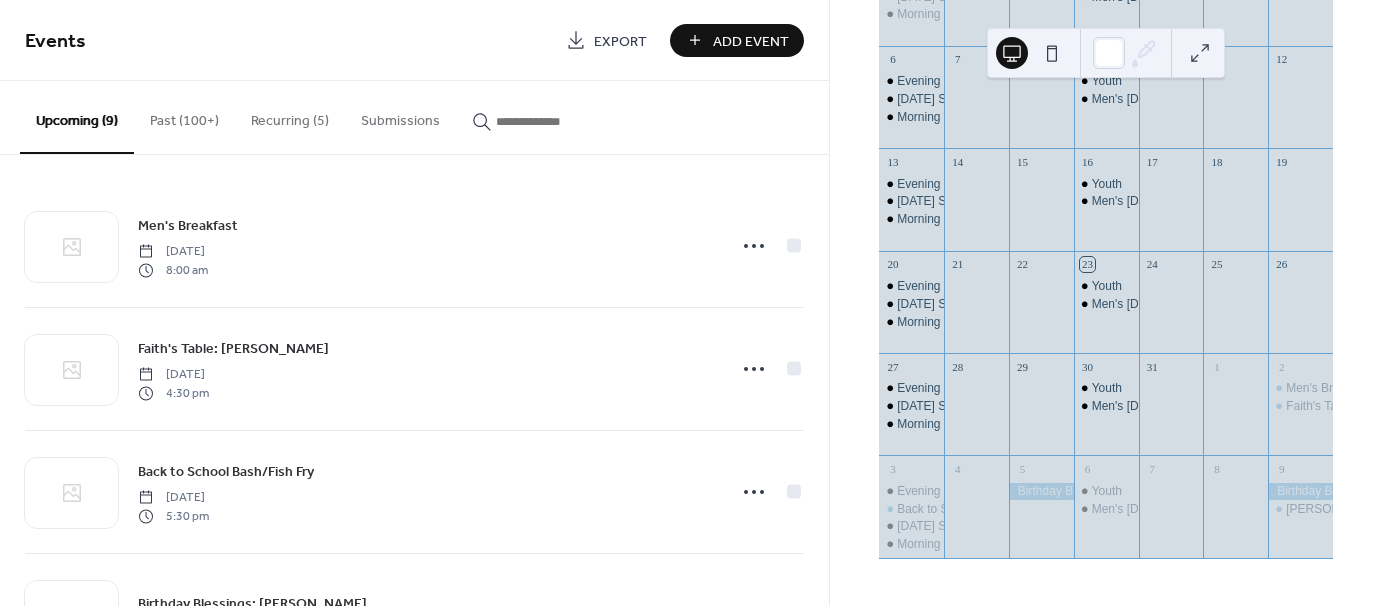click on "Add Event" at bounding box center (751, 41) 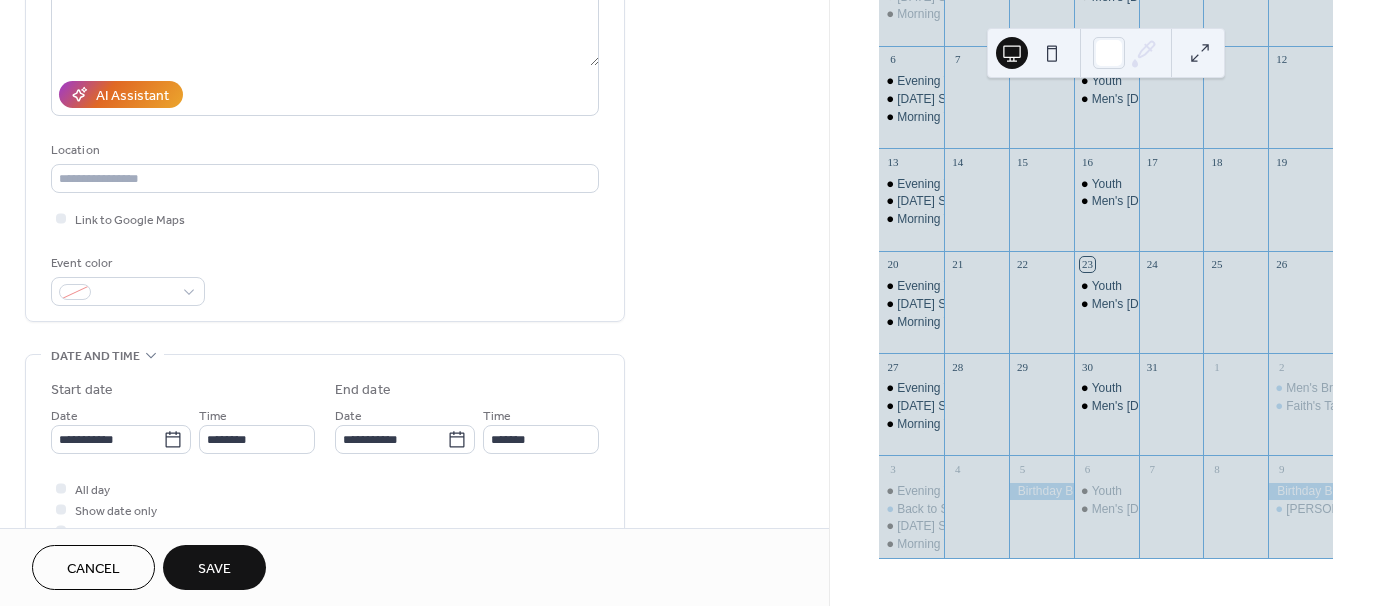 scroll, scrollTop: 300, scrollLeft: 0, axis: vertical 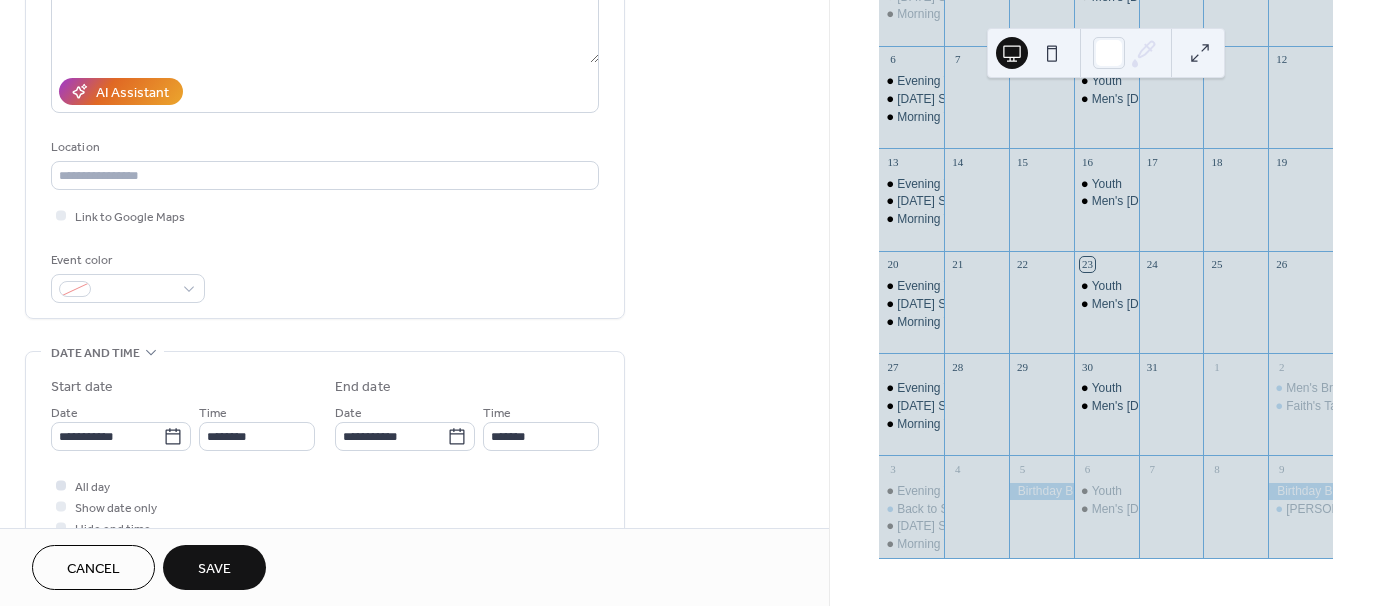 type on "**********" 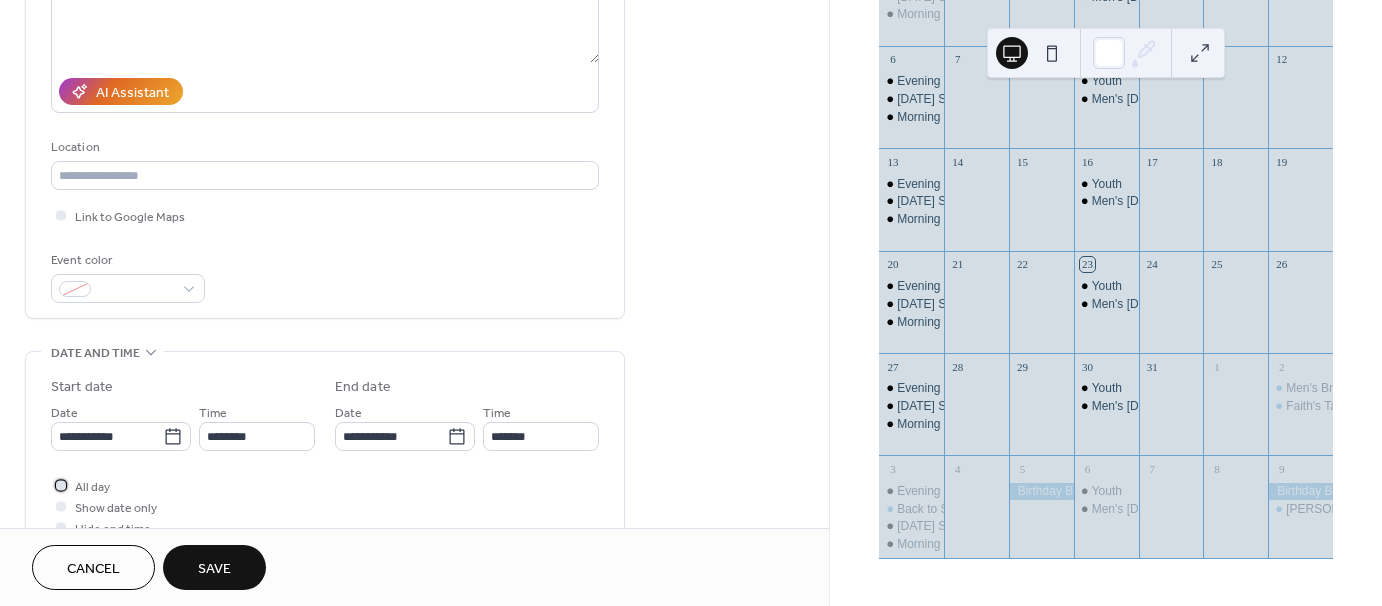 click at bounding box center [61, 485] 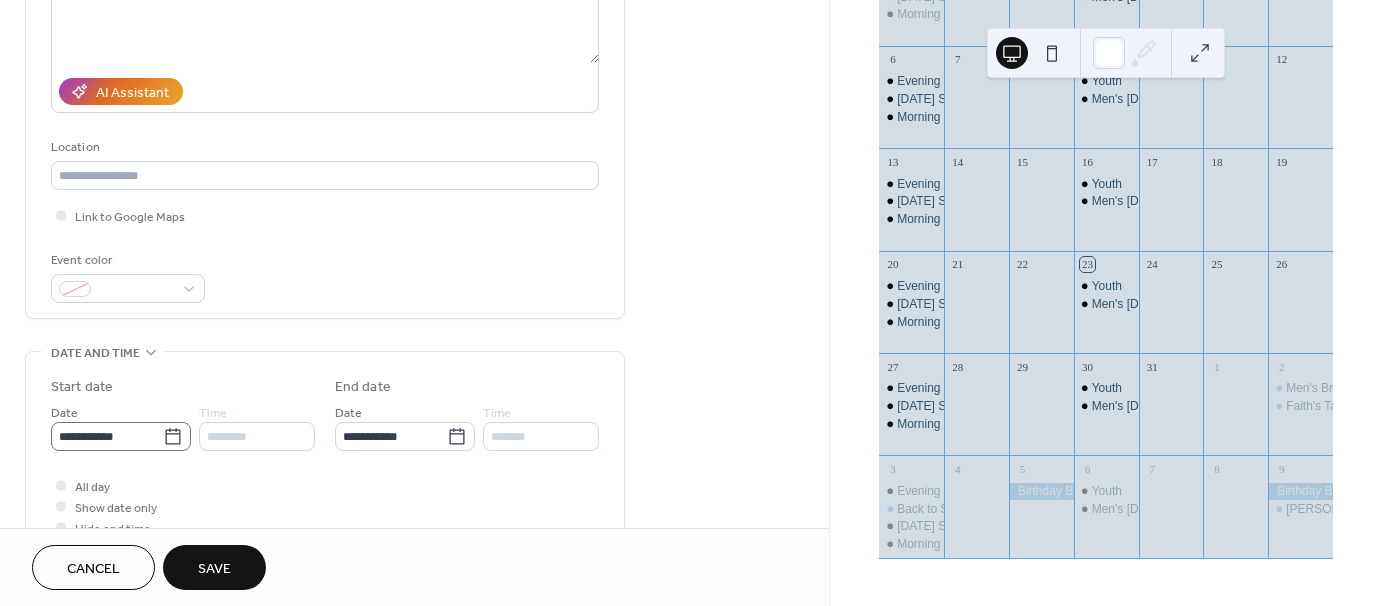click 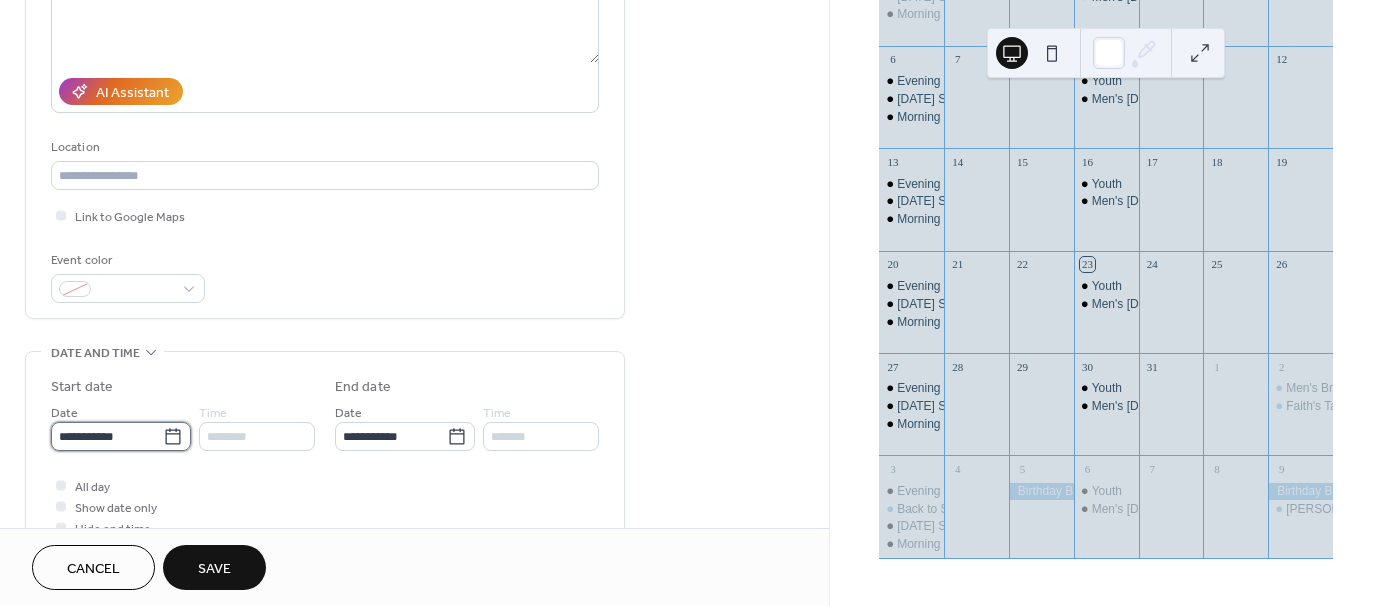 click on "**********" at bounding box center [107, 436] 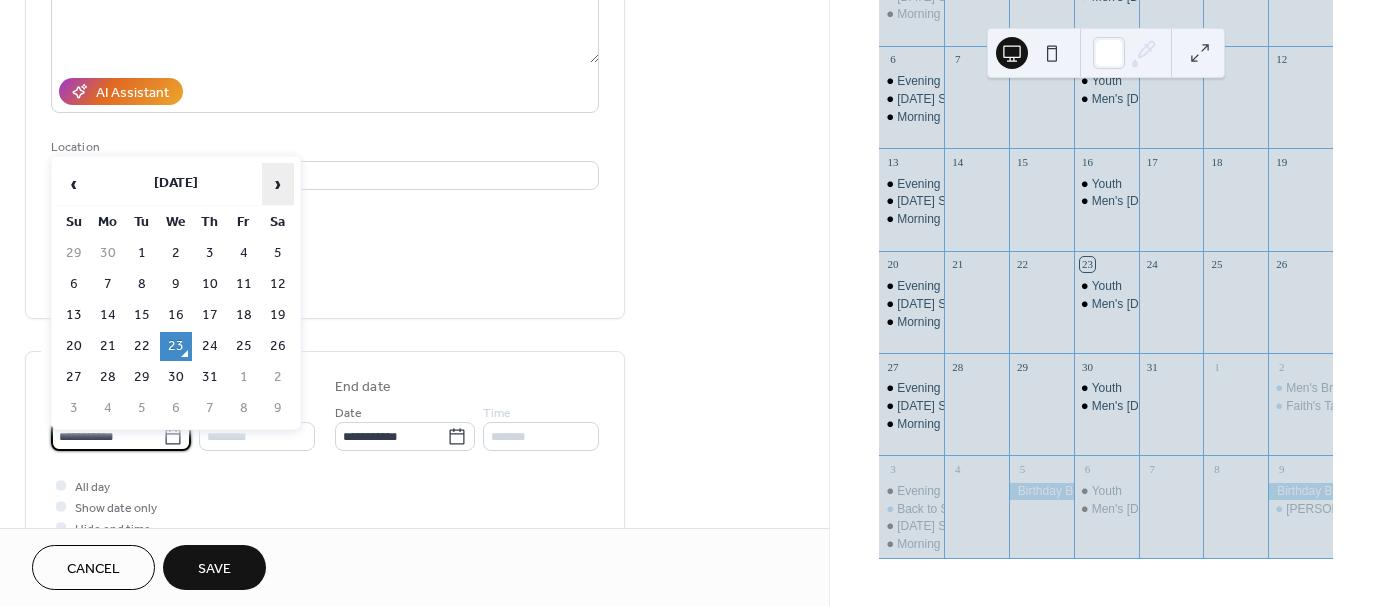 click on "›" at bounding box center (278, 184) 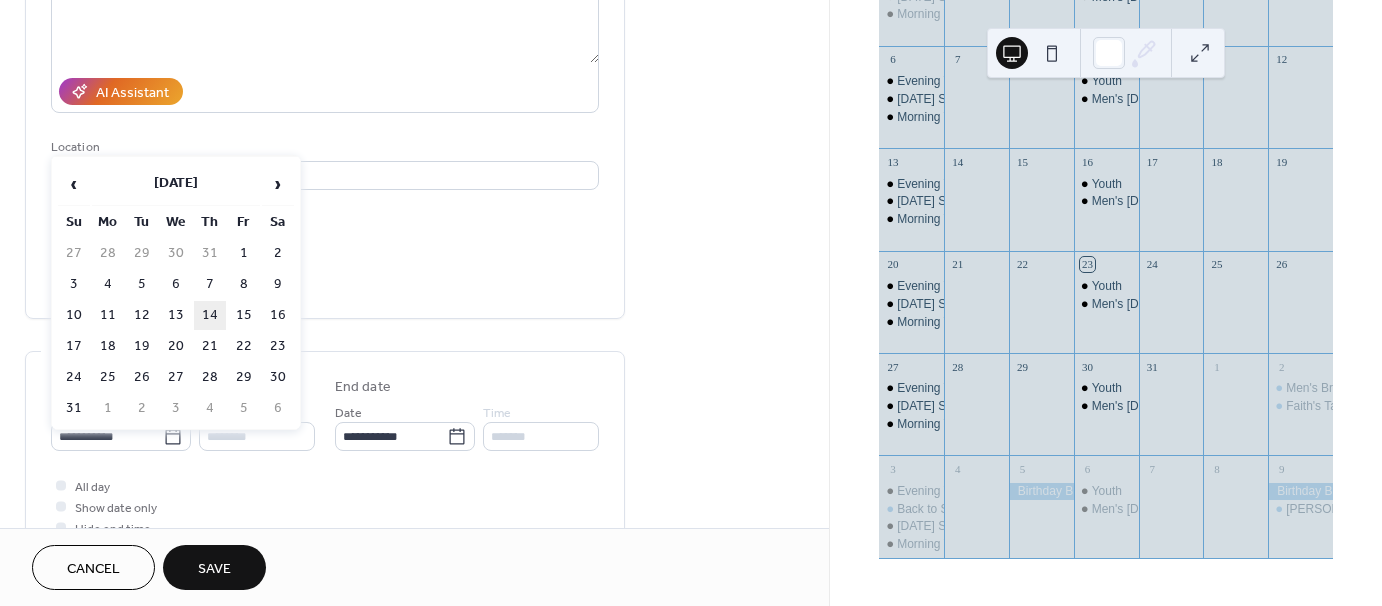 click on "14" at bounding box center (210, 315) 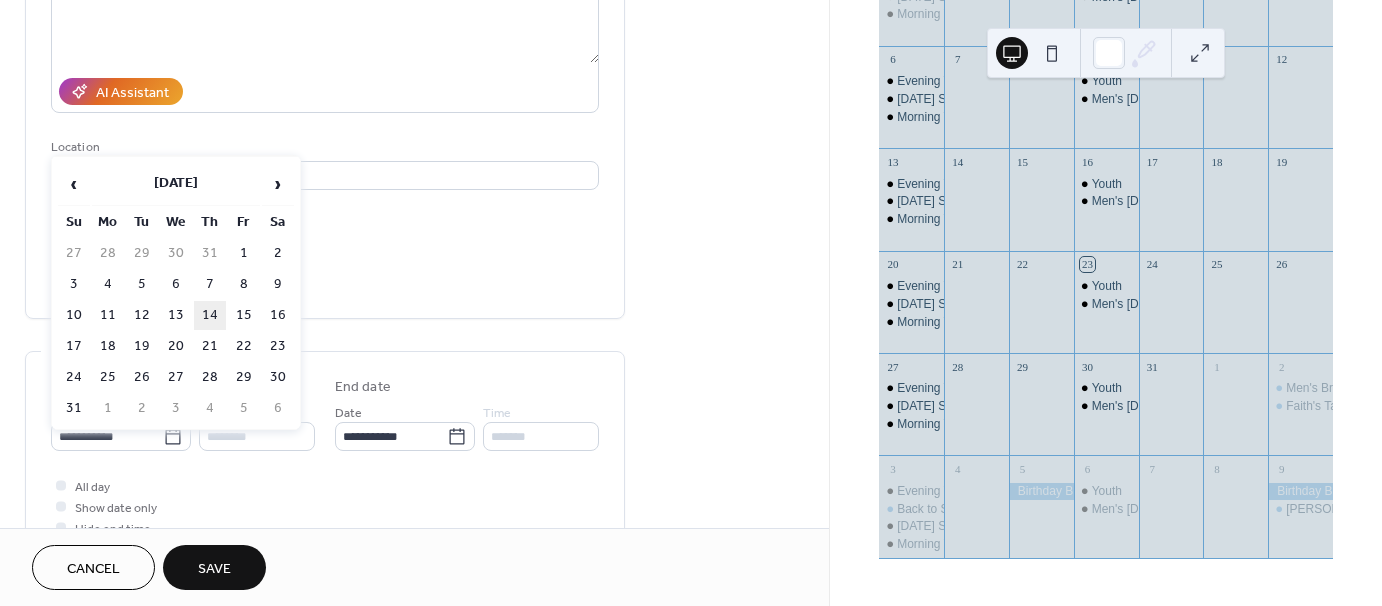 type on "**********" 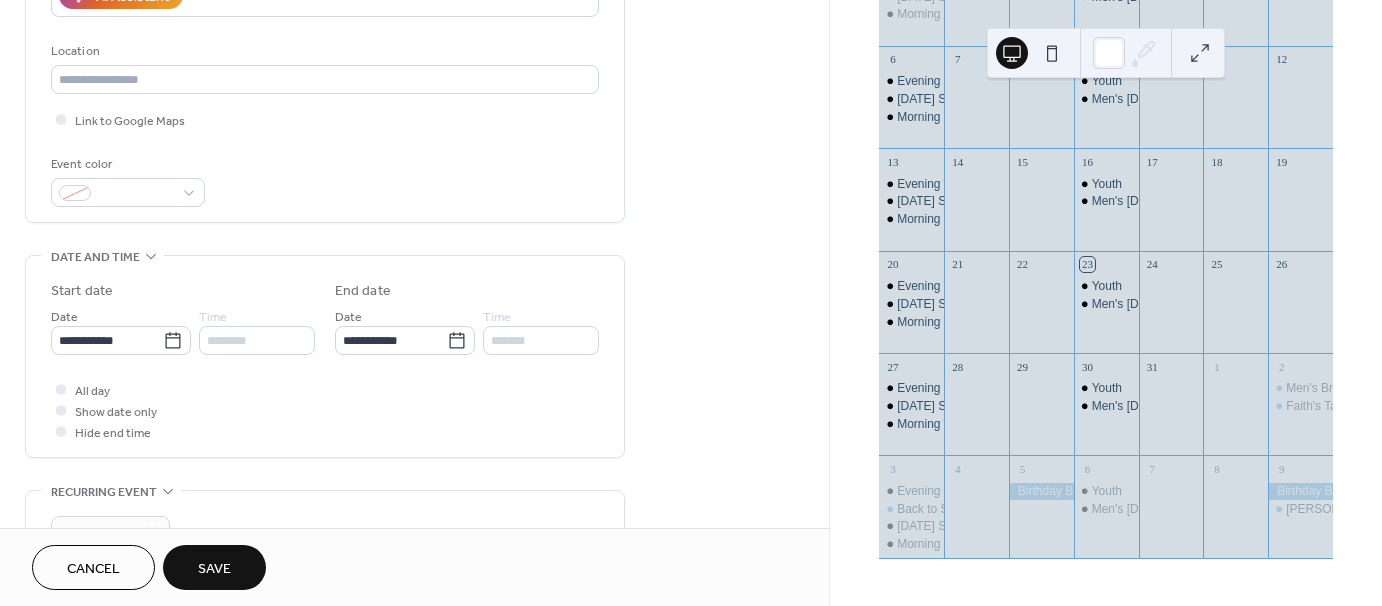 scroll, scrollTop: 400, scrollLeft: 0, axis: vertical 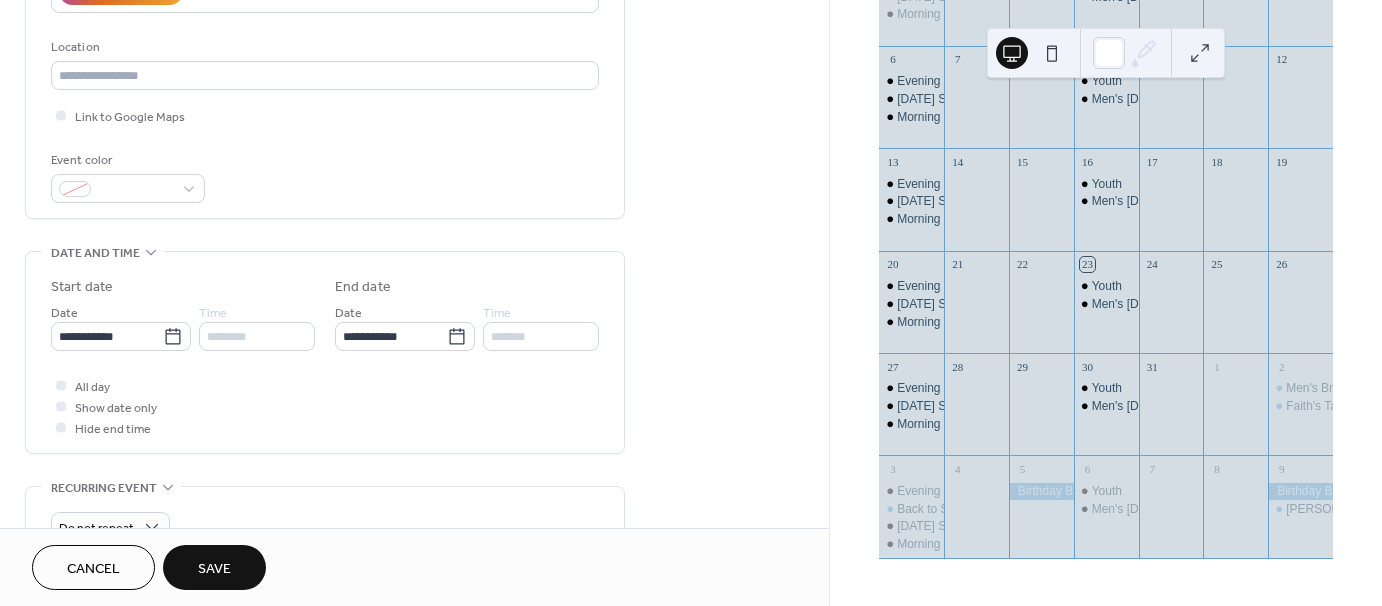 click on "Save" at bounding box center (214, 569) 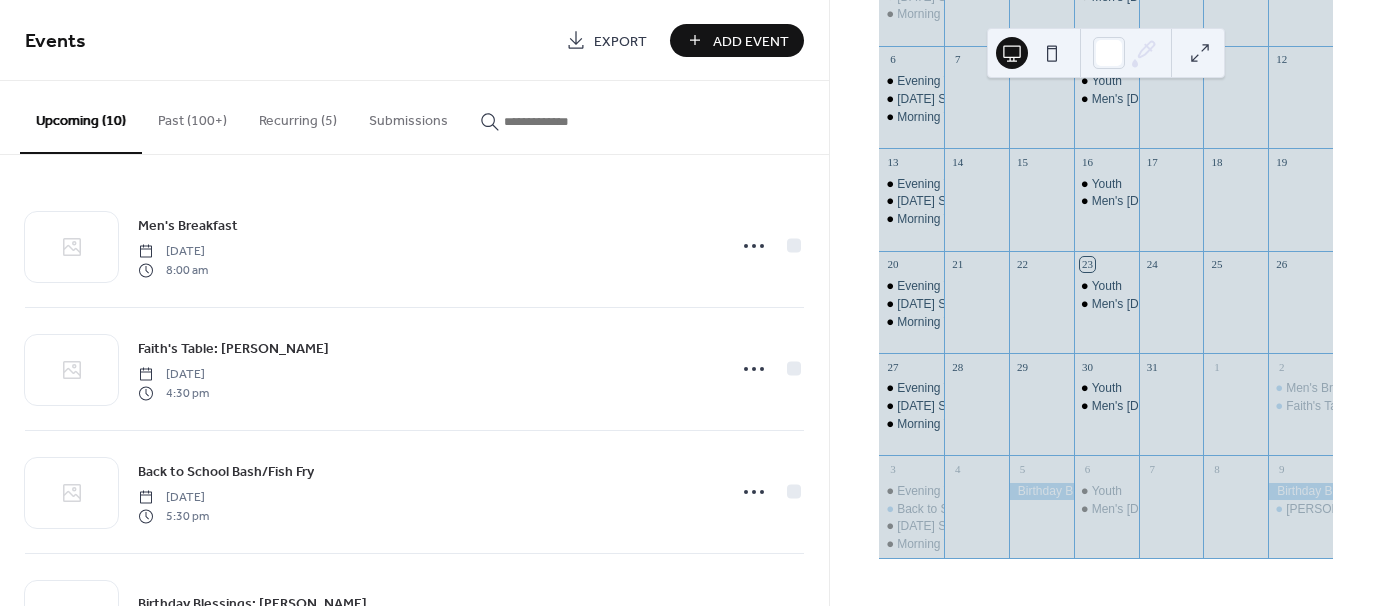 click on "Add Event" at bounding box center (751, 41) 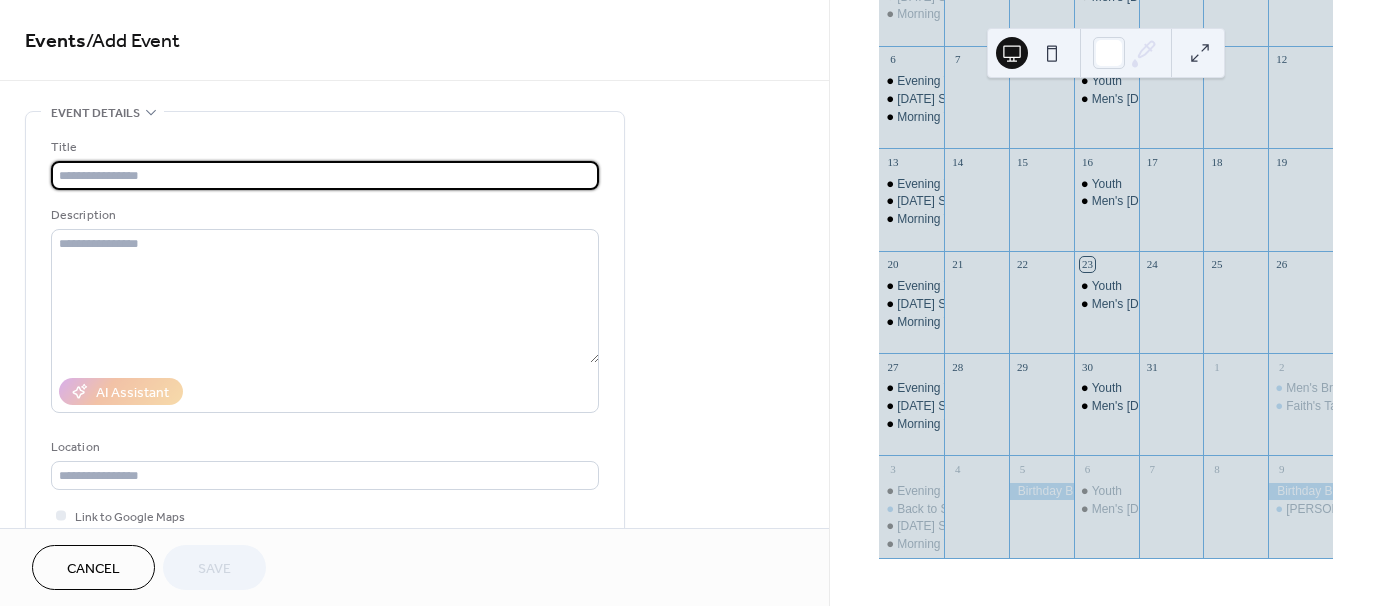 click at bounding box center (325, 175) 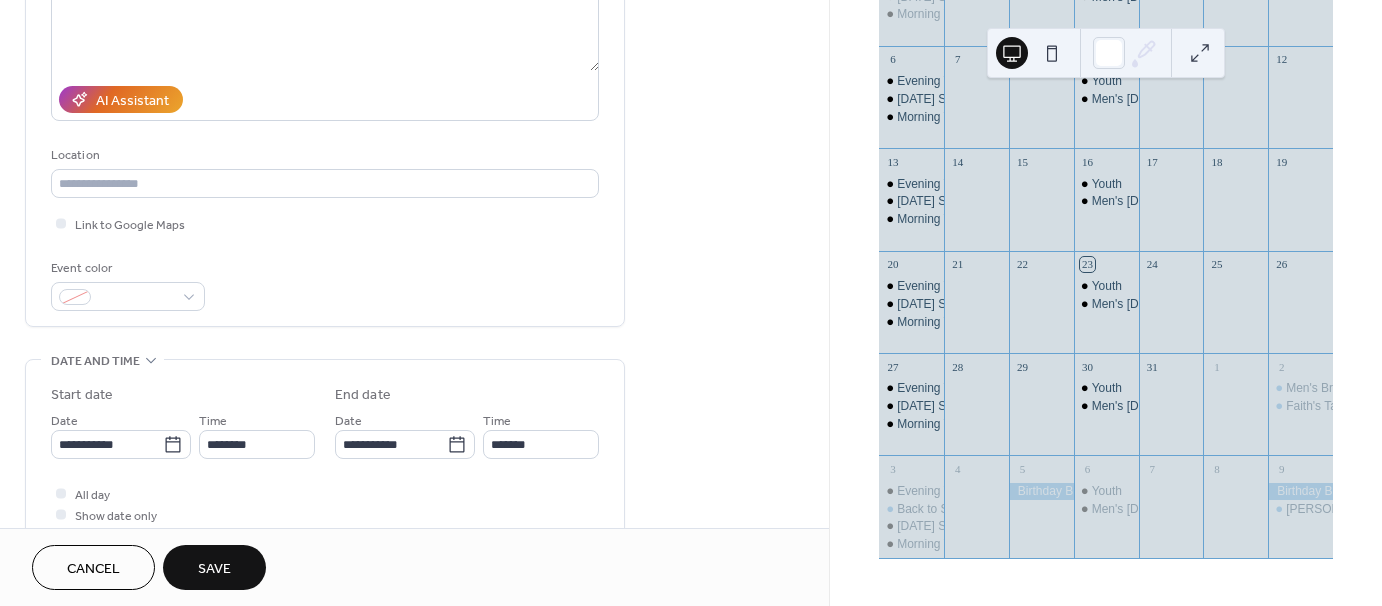 scroll, scrollTop: 300, scrollLeft: 0, axis: vertical 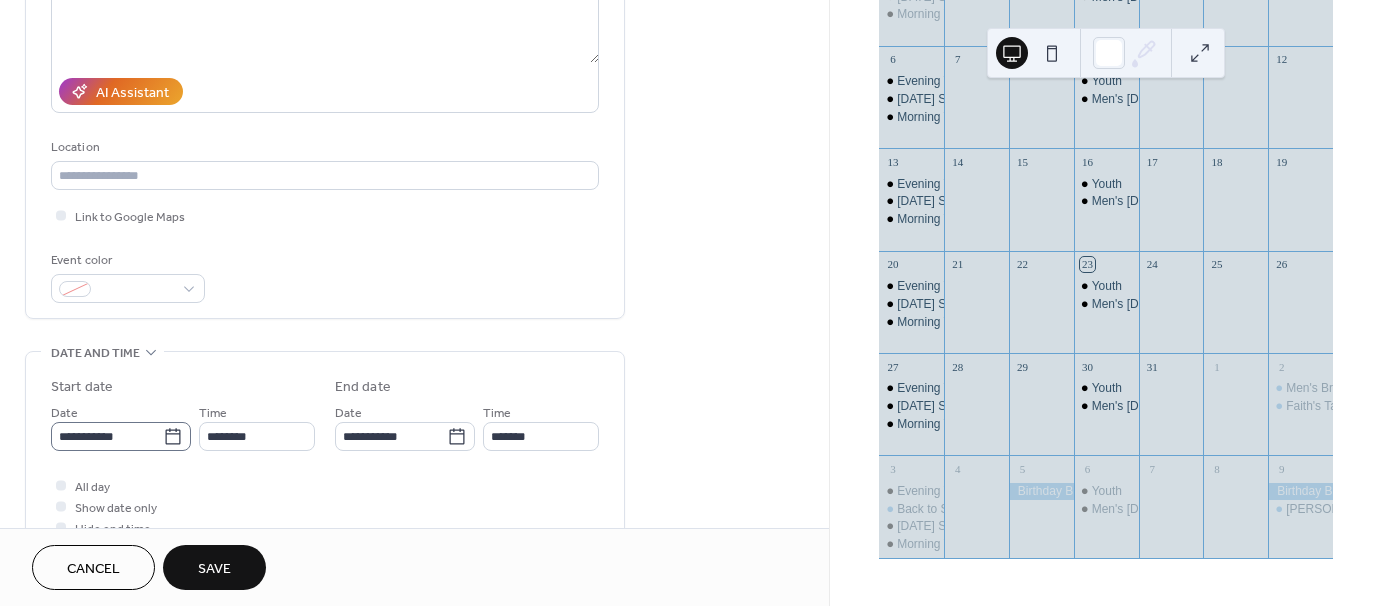 type on "**********" 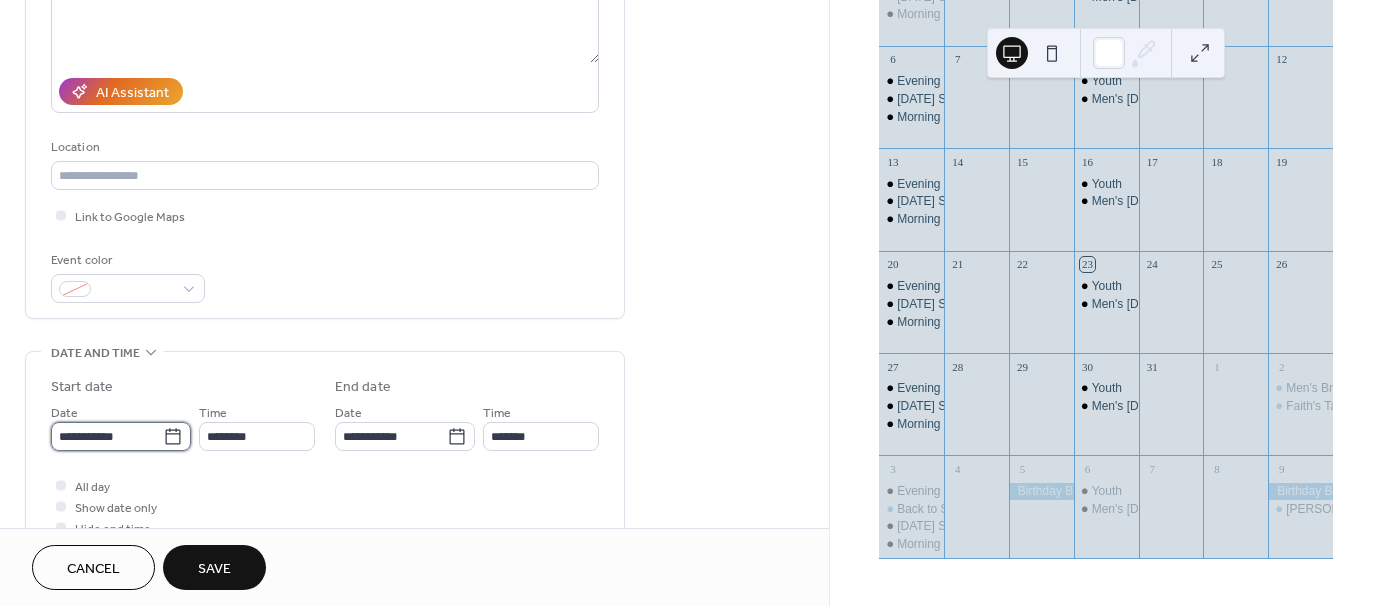 click on "**********" at bounding box center [107, 436] 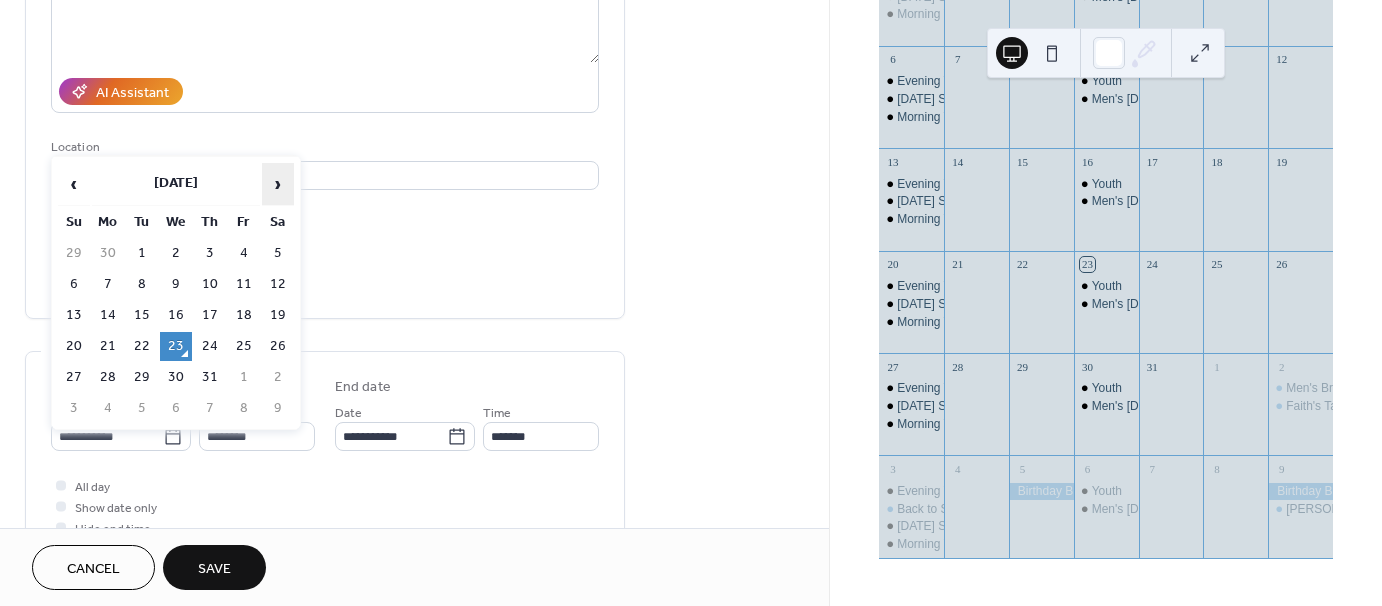 click on "›" at bounding box center (278, 184) 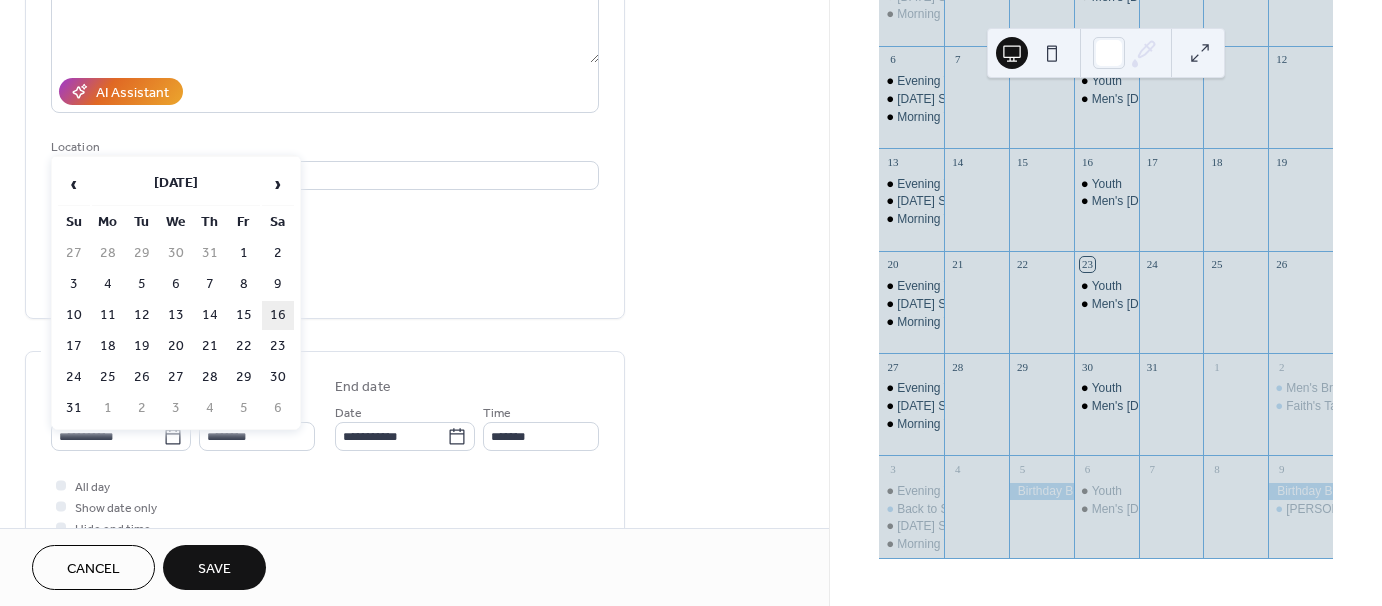 click on "16" at bounding box center (278, 315) 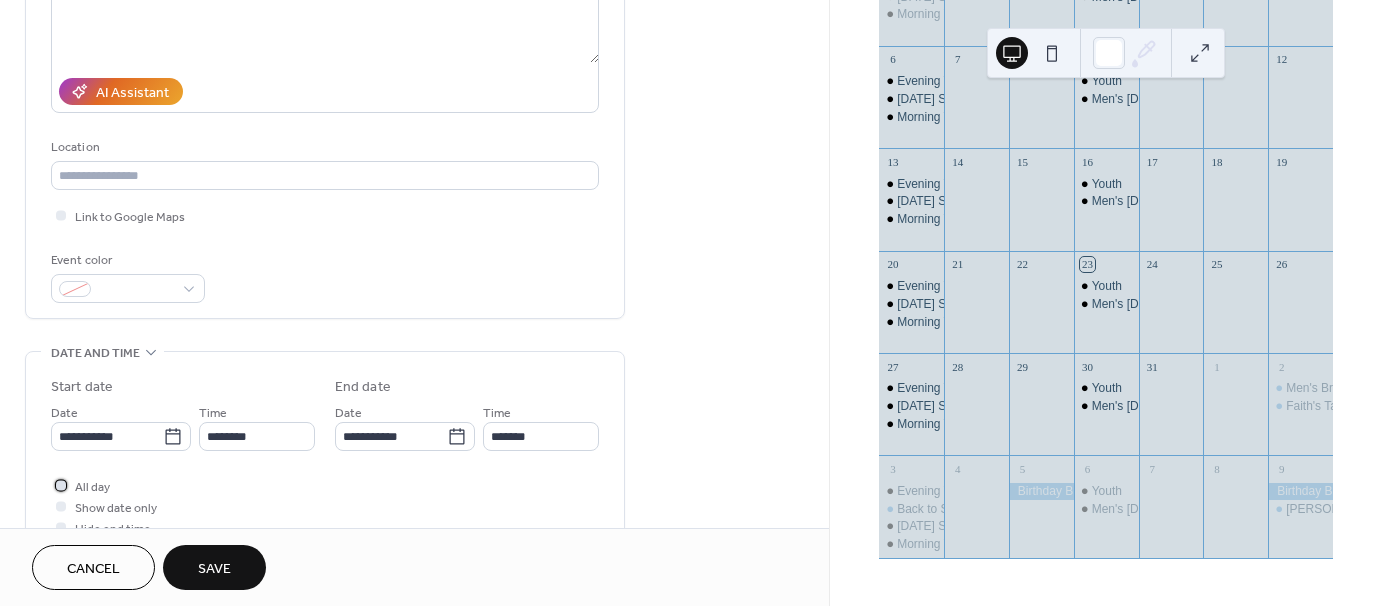 click at bounding box center [61, 485] 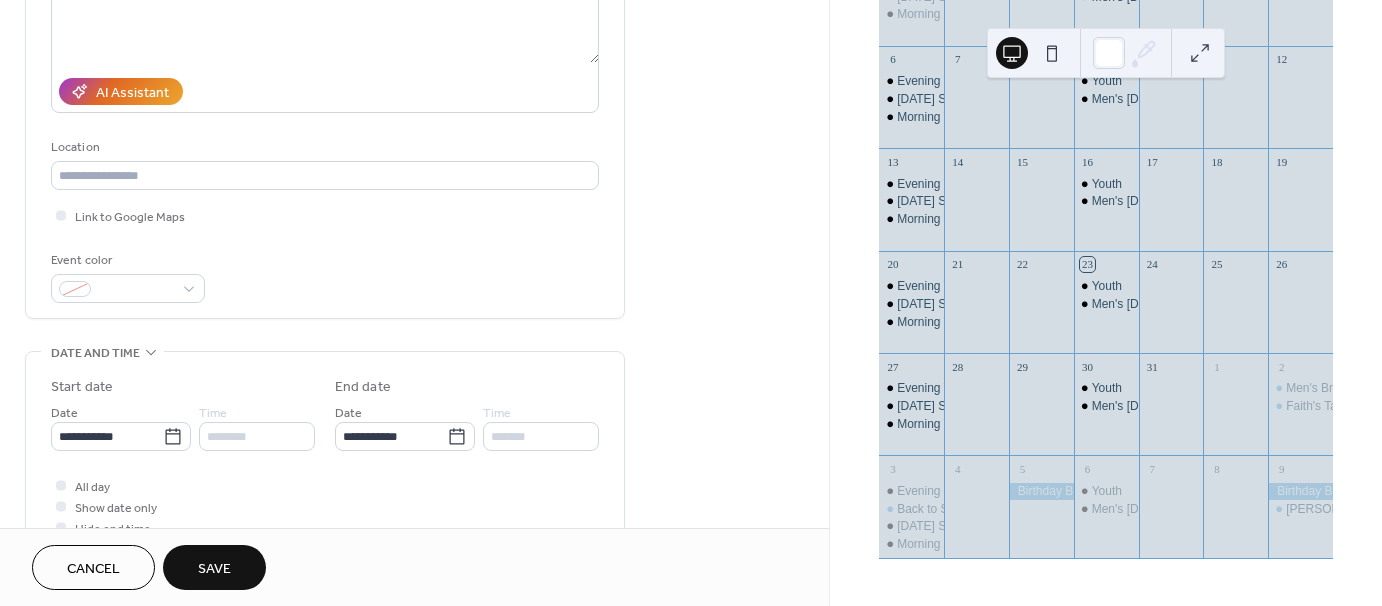 click on "Save" at bounding box center [214, 567] 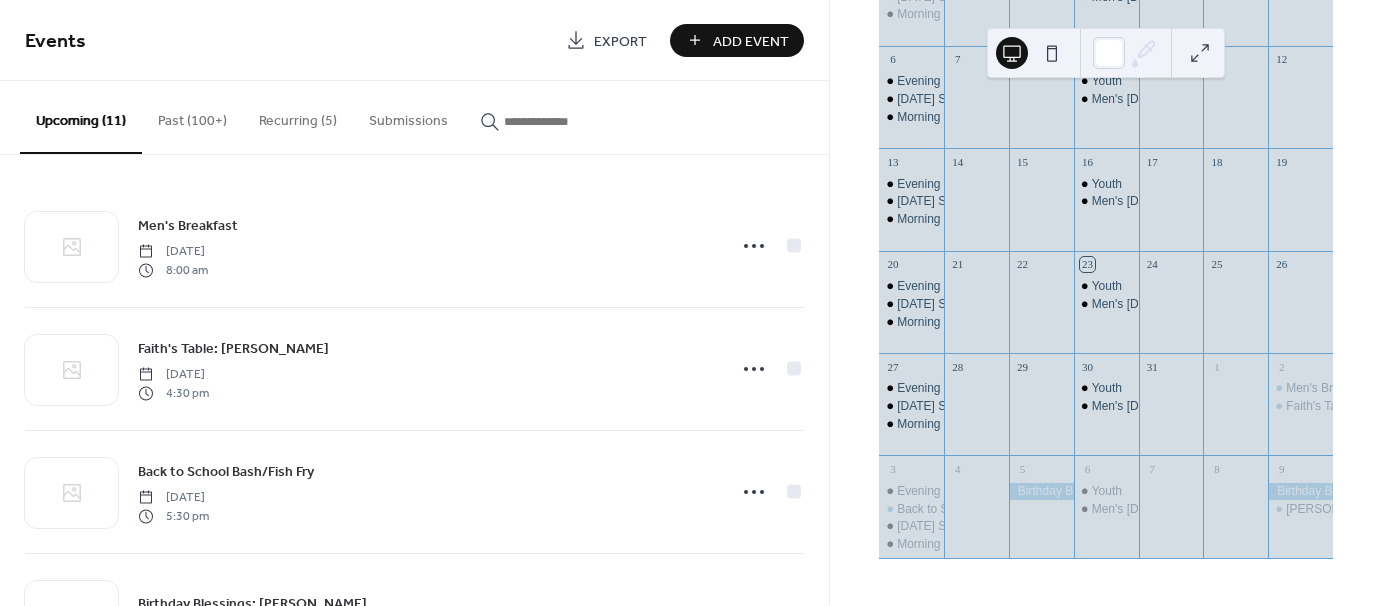 click on "Add Event" at bounding box center [751, 41] 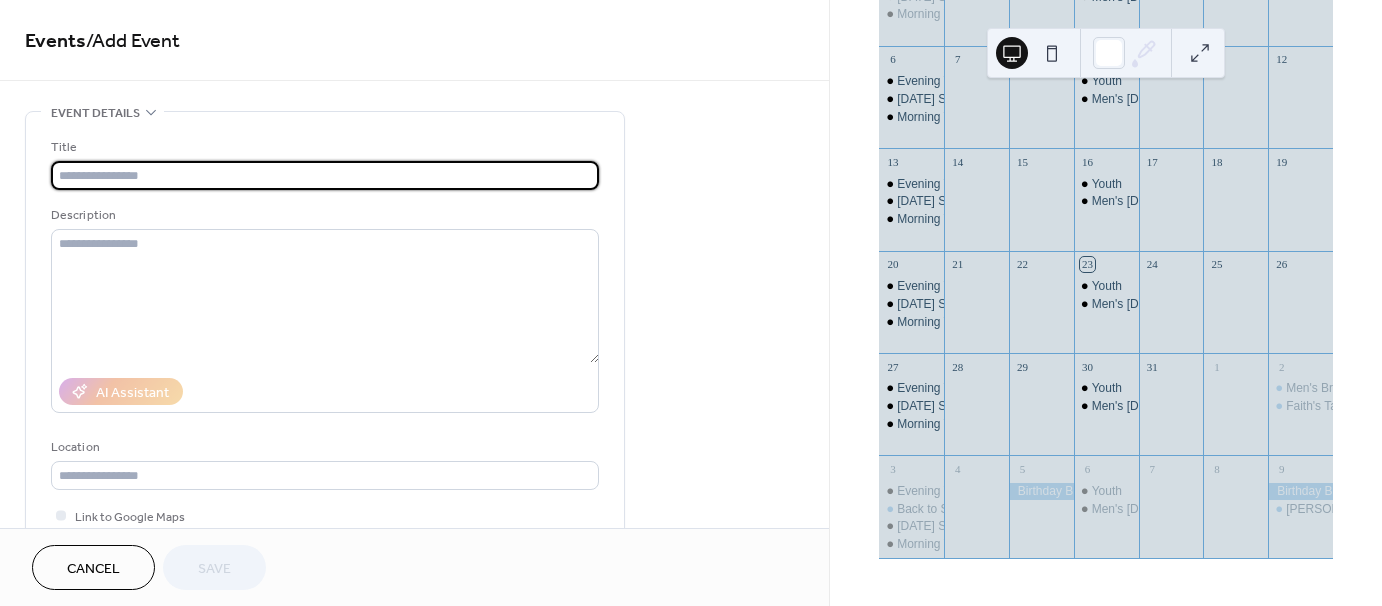 click at bounding box center (325, 175) 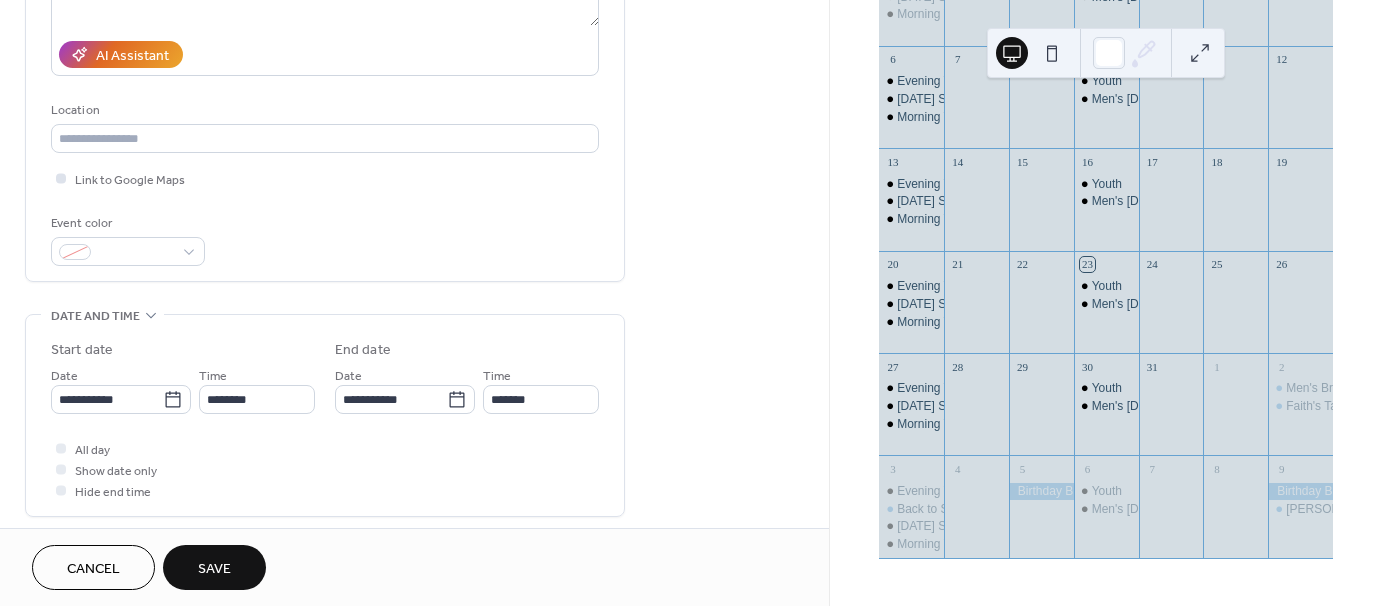 scroll, scrollTop: 500, scrollLeft: 0, axis: vertical 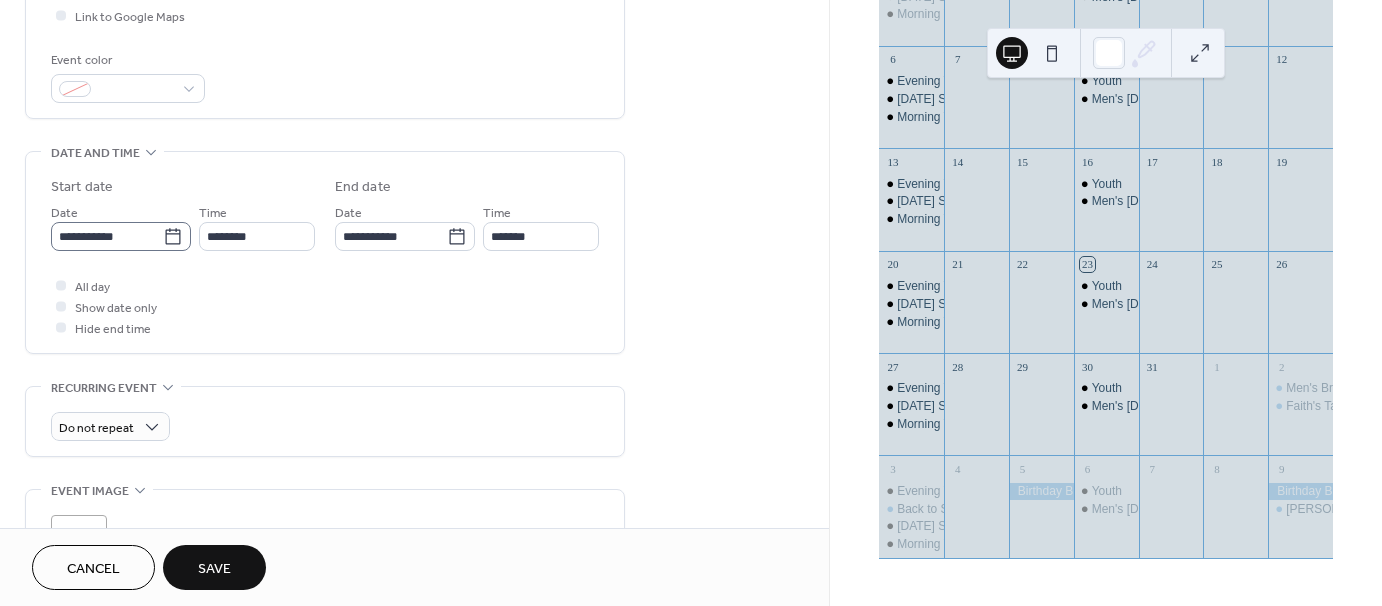 type on "**********" 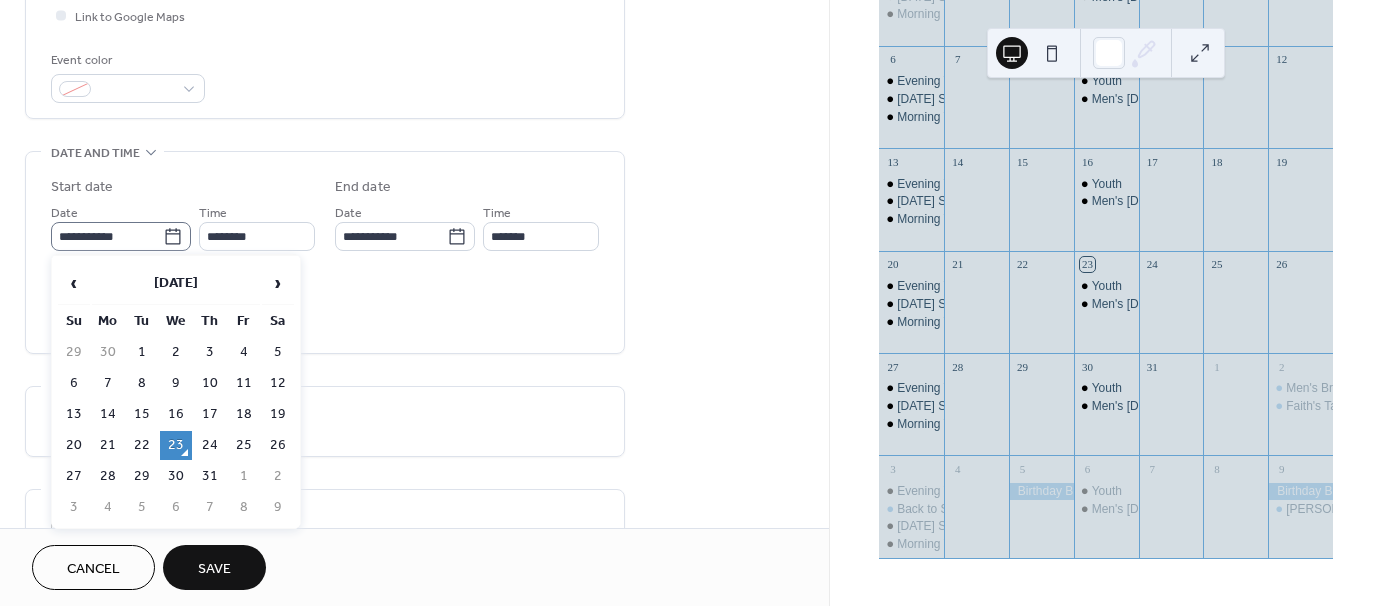 click 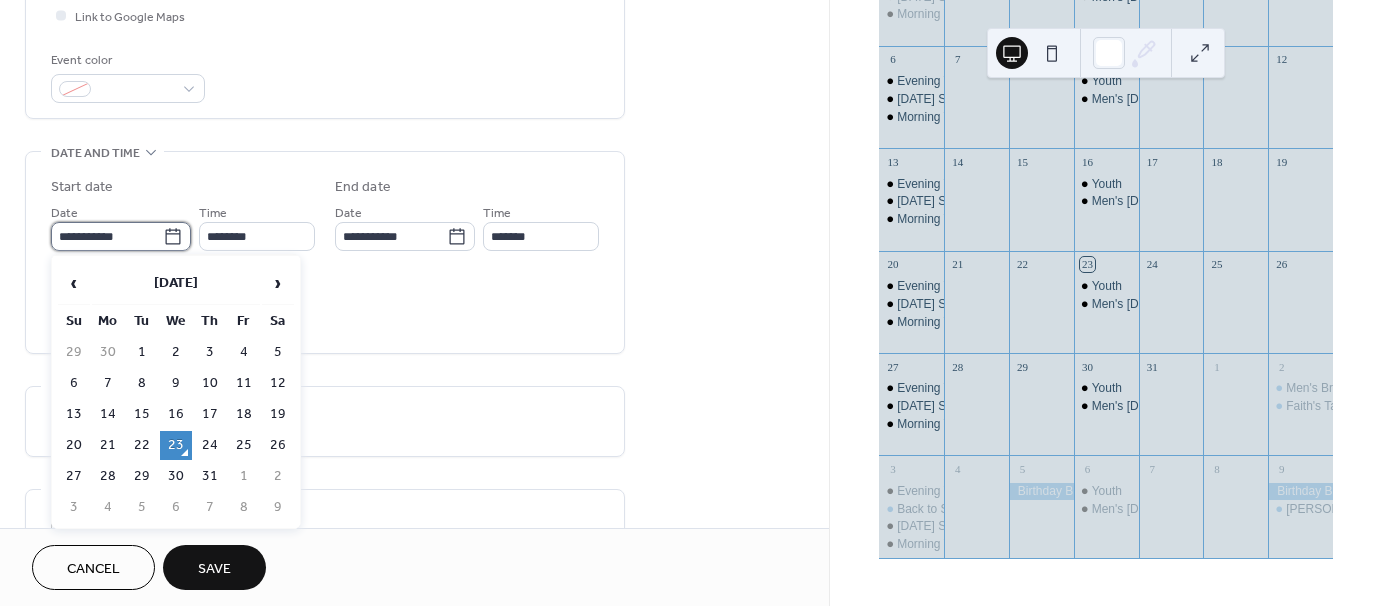 click on "**********" at bounding box center [107, 236] 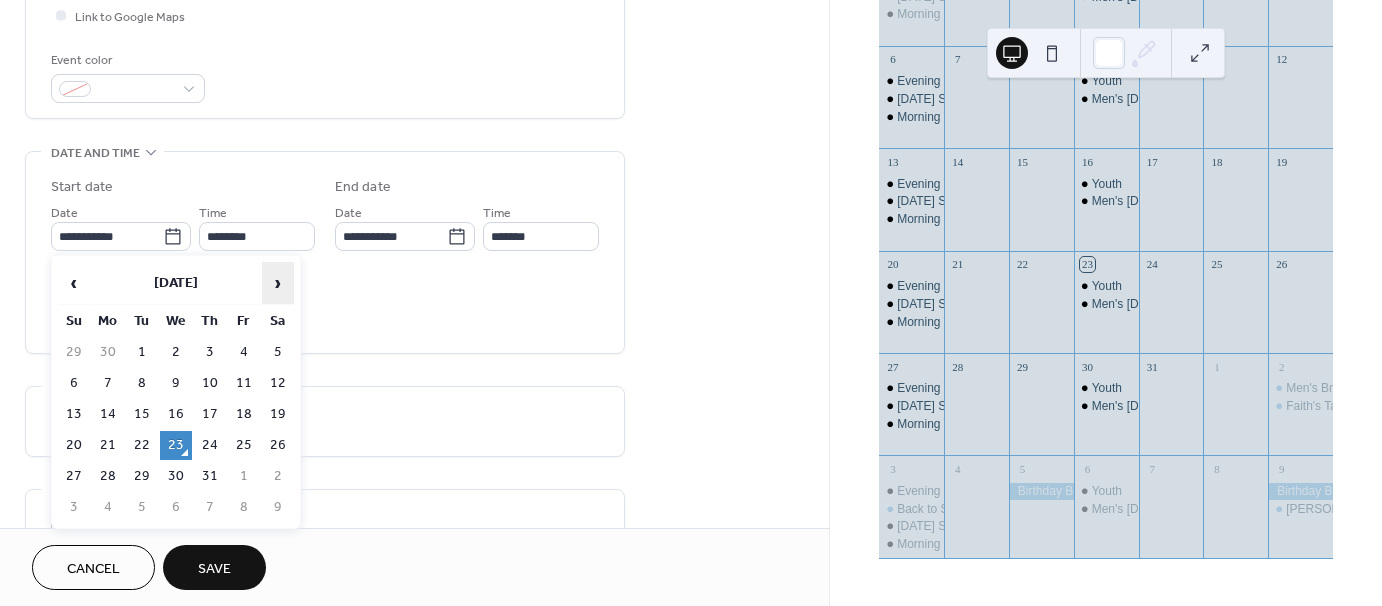 click on "›" at bounding box center [278, 283] 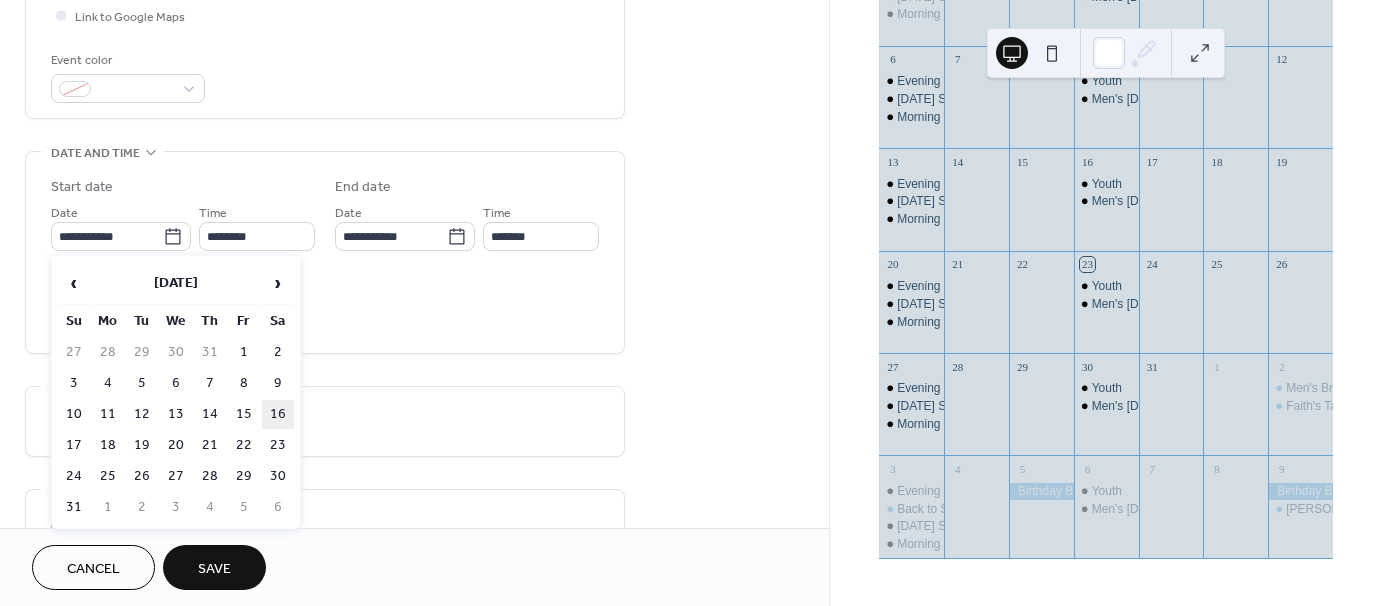 click on "16" at bounding box center [278, 414] 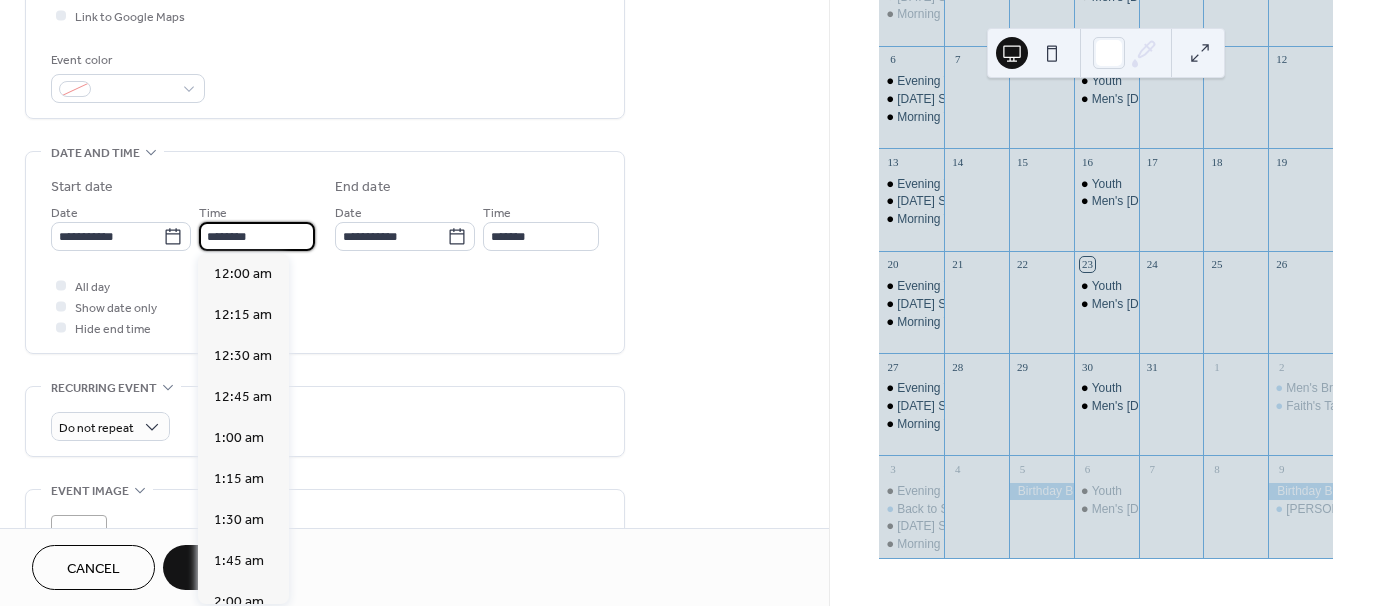 click on "********" at bounding box center [257, 236] 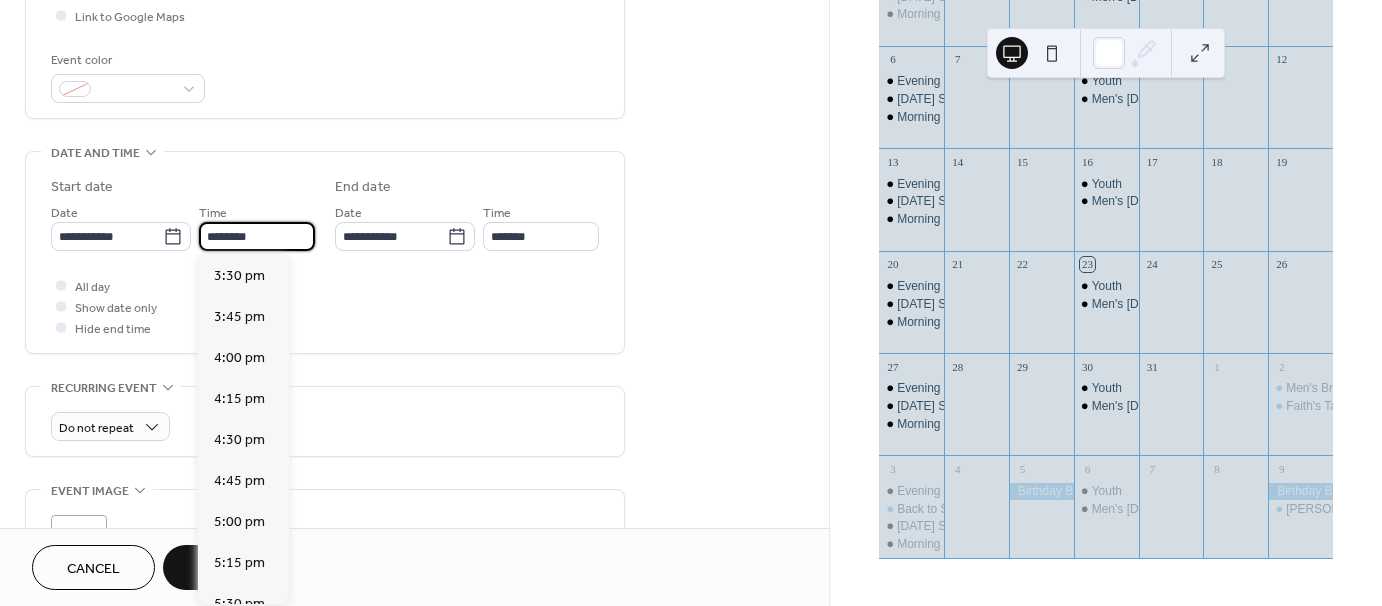 scroll, scrollTop: 2668, scrollLeft: 0, axis: vertical 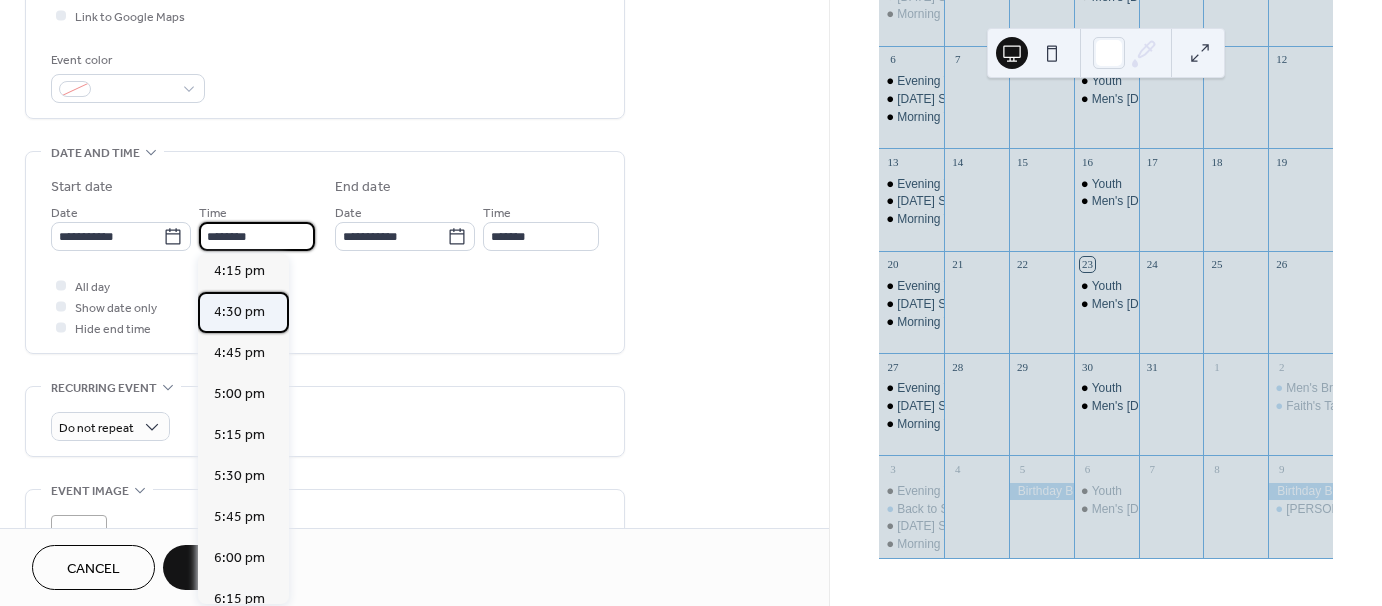 click on "4:30 pm" at bounding box center (239, 312) 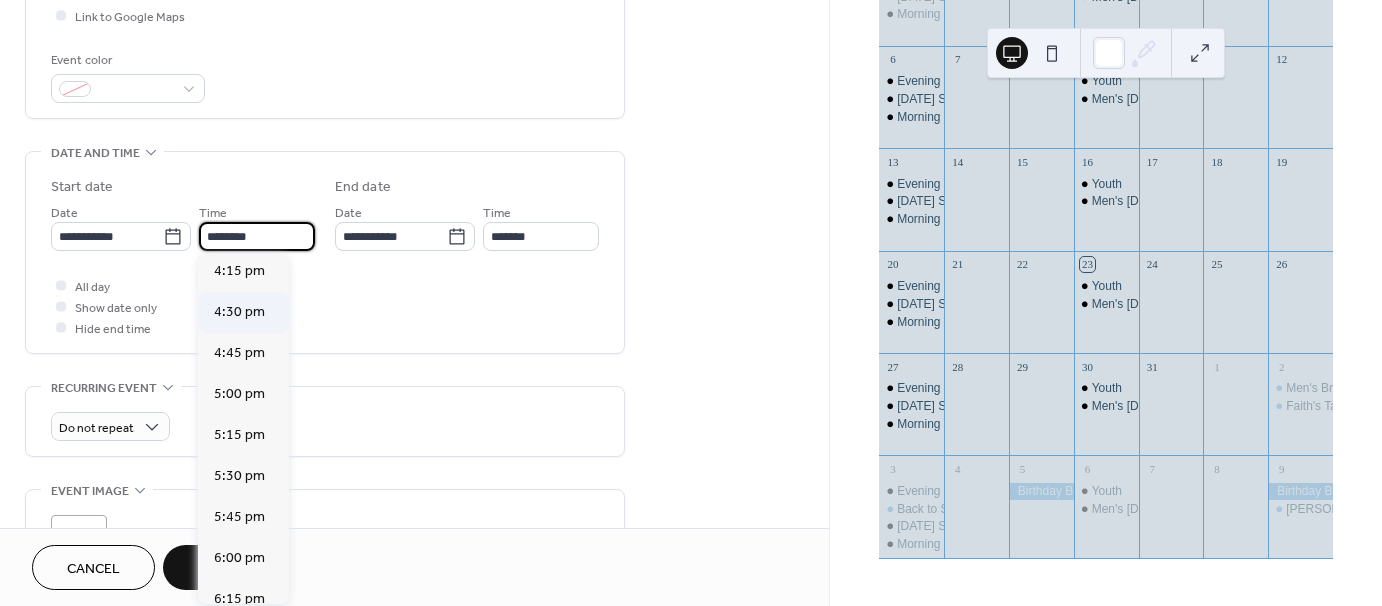 type on "*******" 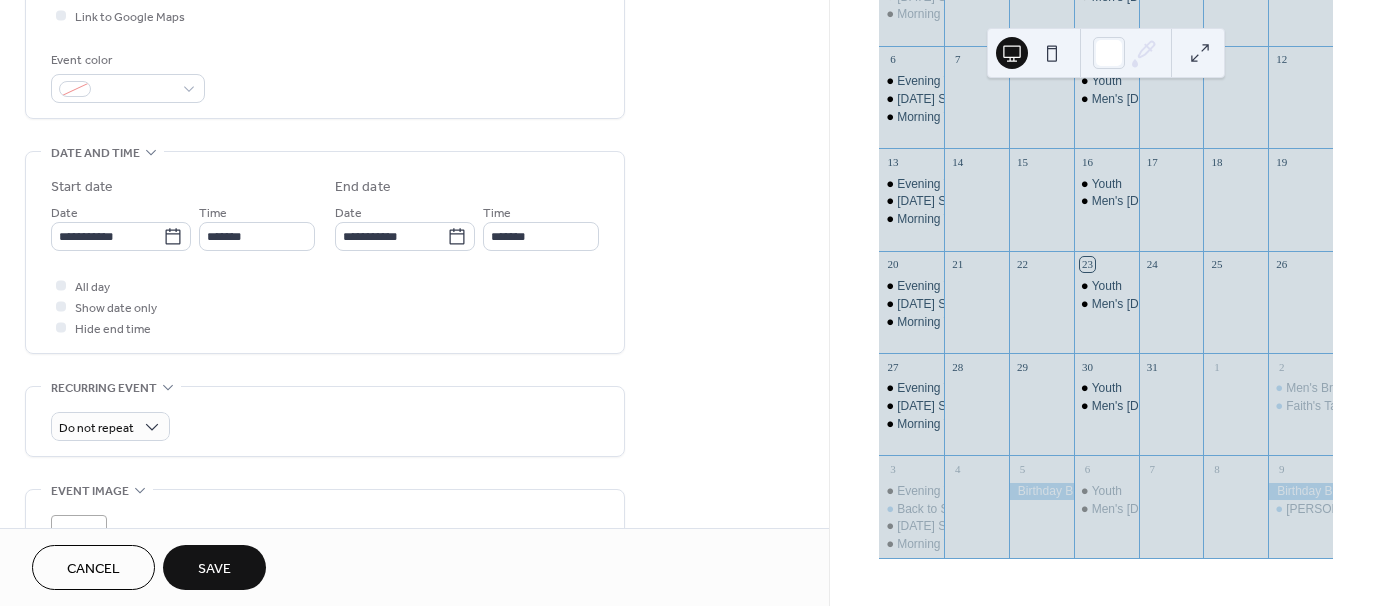 click on "Save" at bounding box center [214, 569] 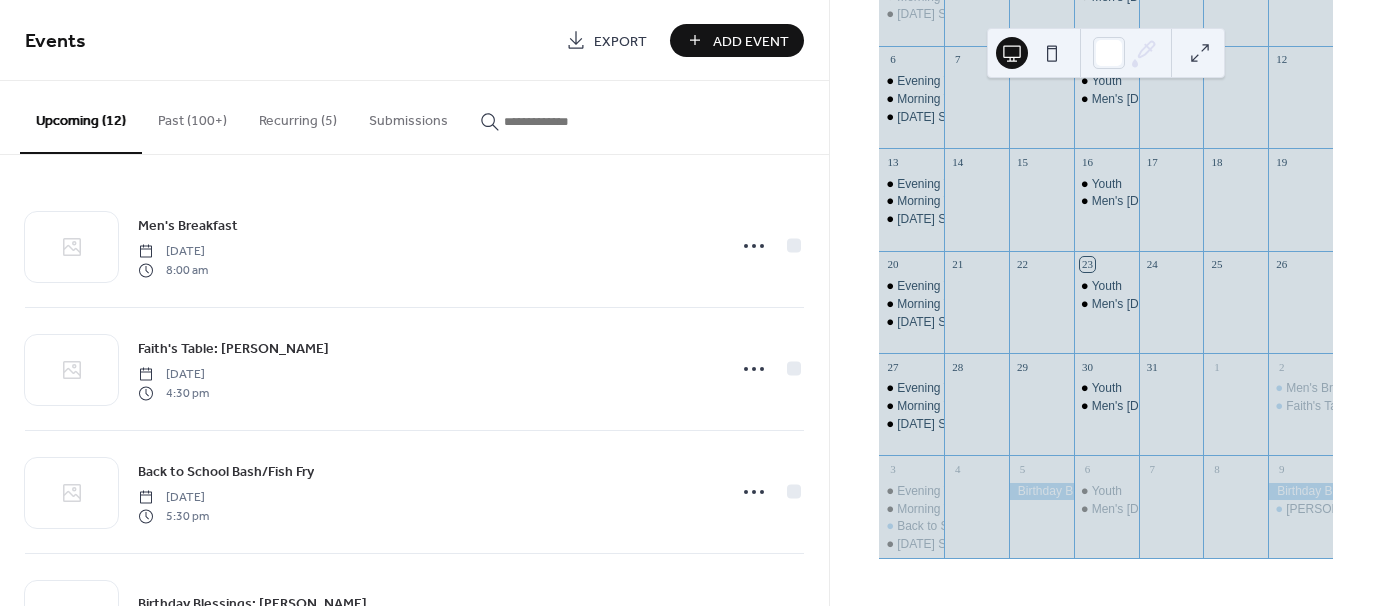 click on "Add Event" at bounding box center (751, 41) 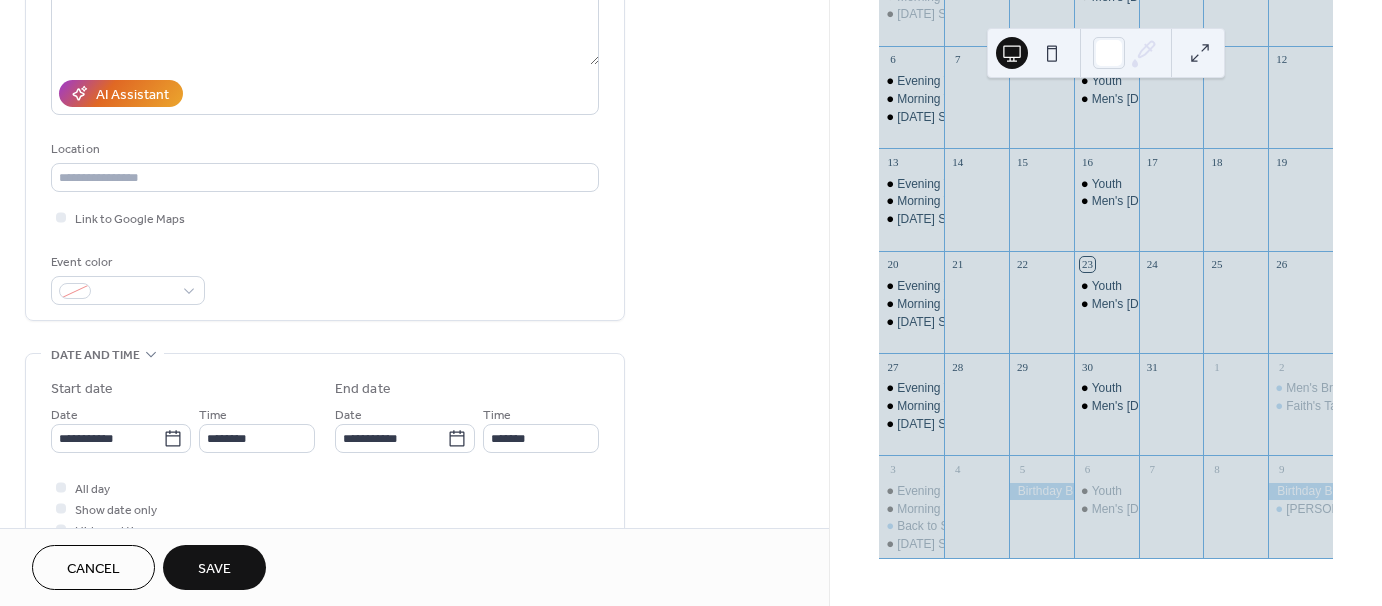 scroll, scrollTop: 300, scrollLeft: 0, axis: vertical 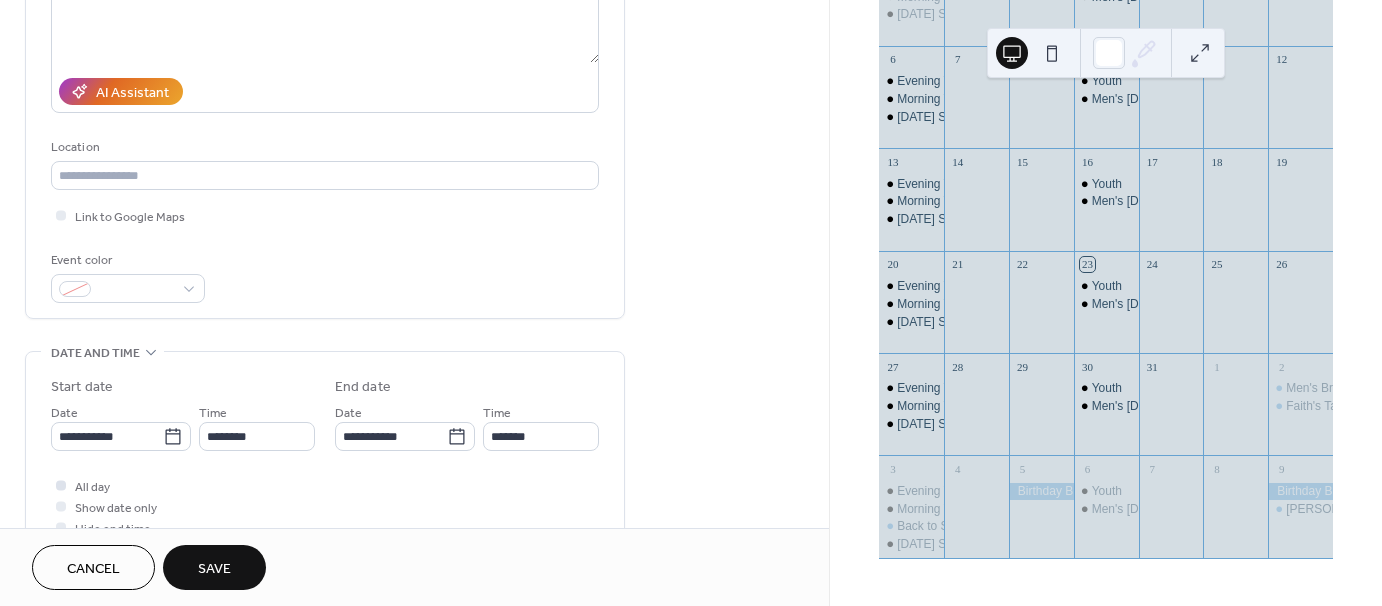 type on "**********" 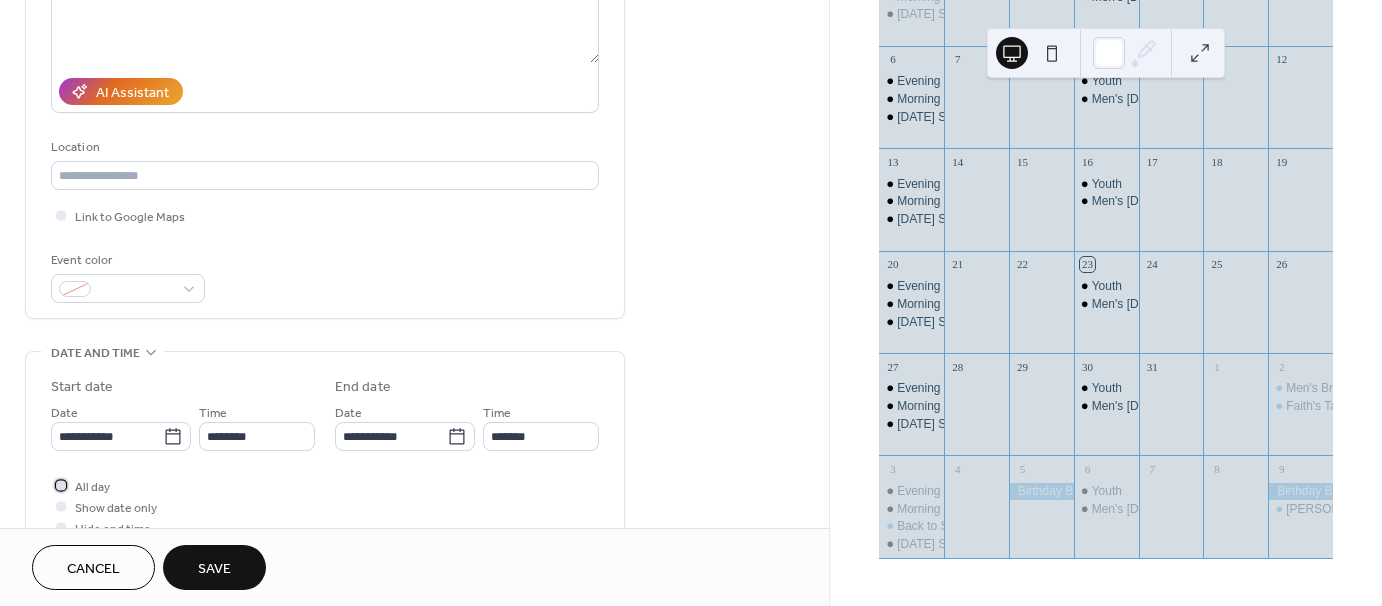 click at bounding box center (61, 485) 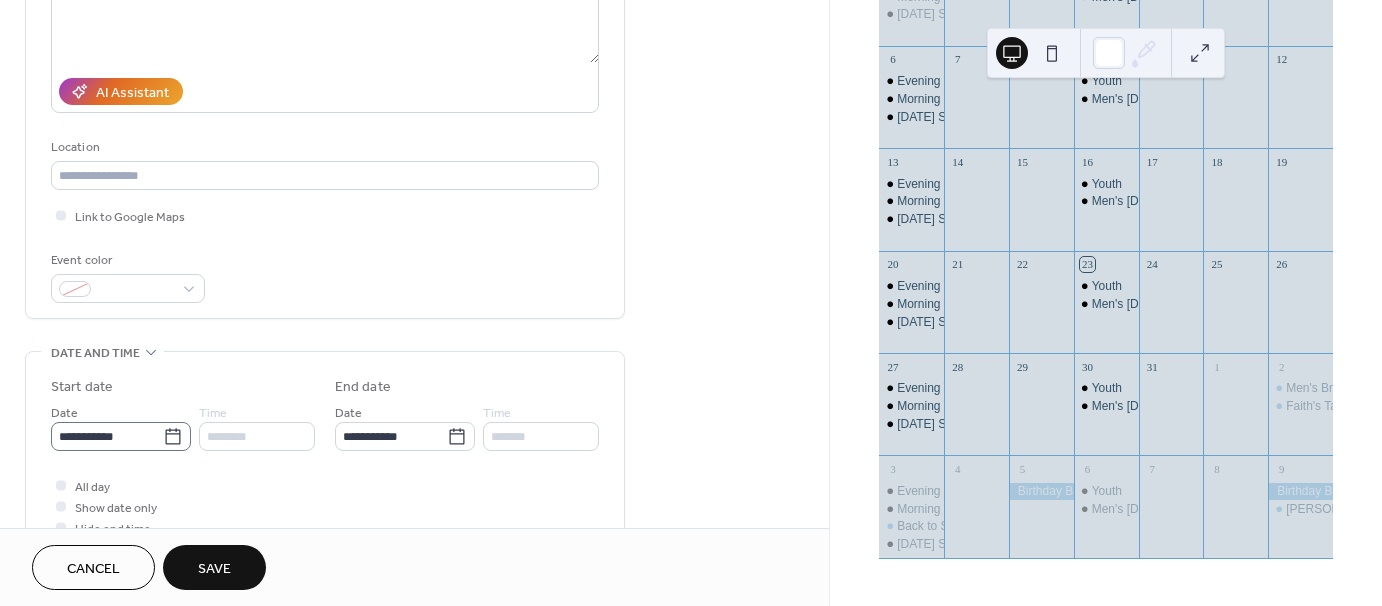 click 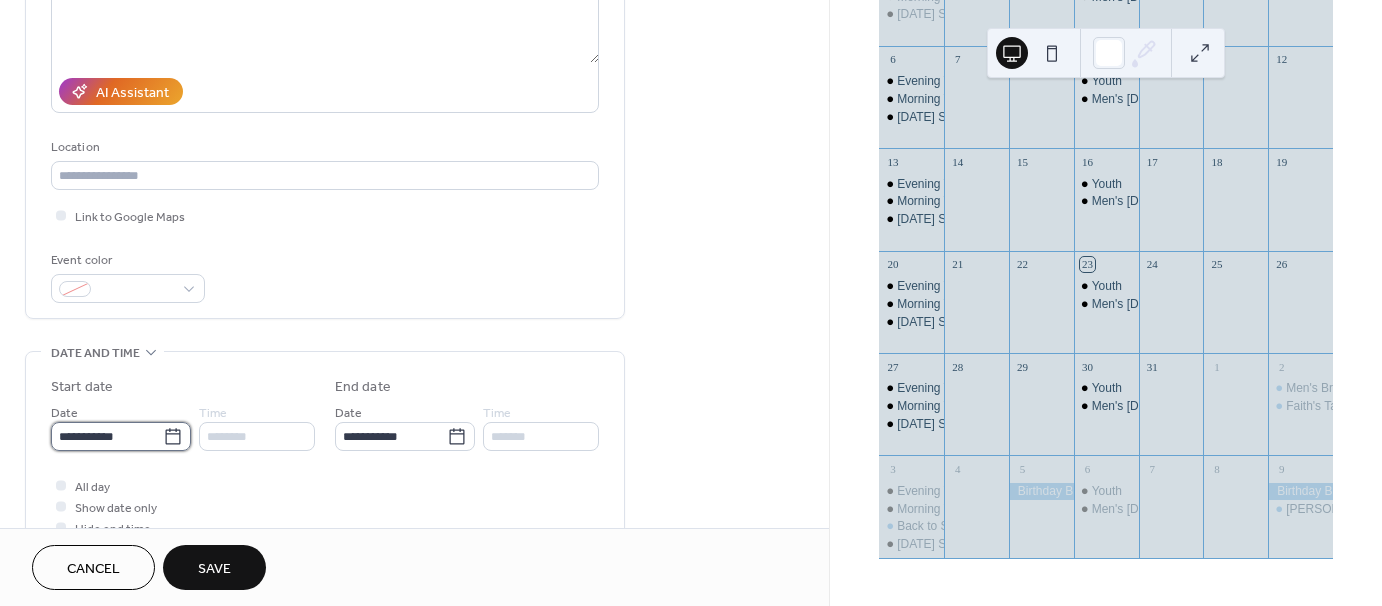 click on "**********" at bounding box center (107, 436) 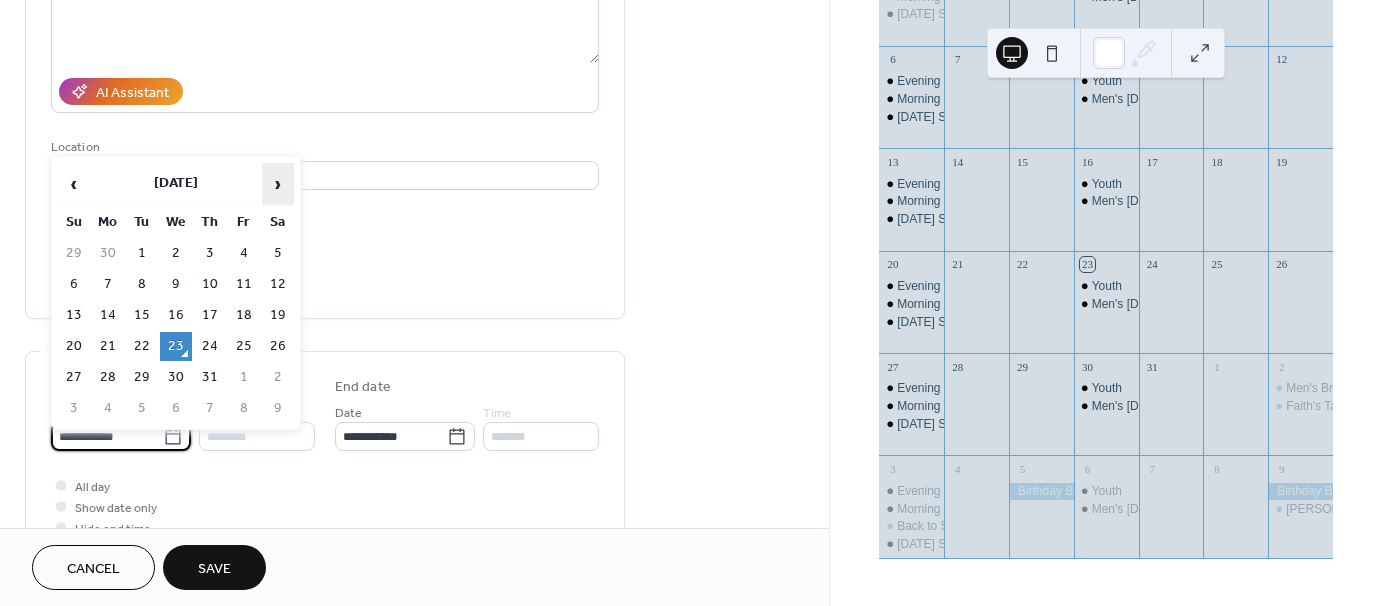 click on "›" at bounding box center [278, 184] 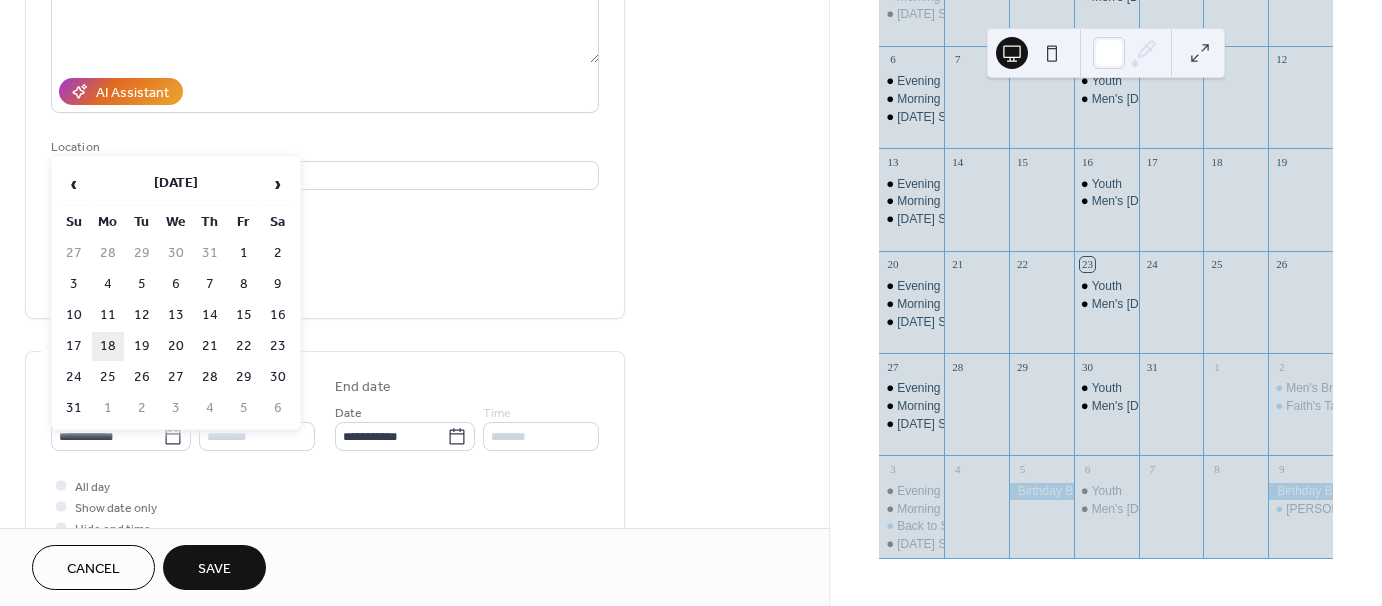 click on "18" at bounding box center [108, 346] 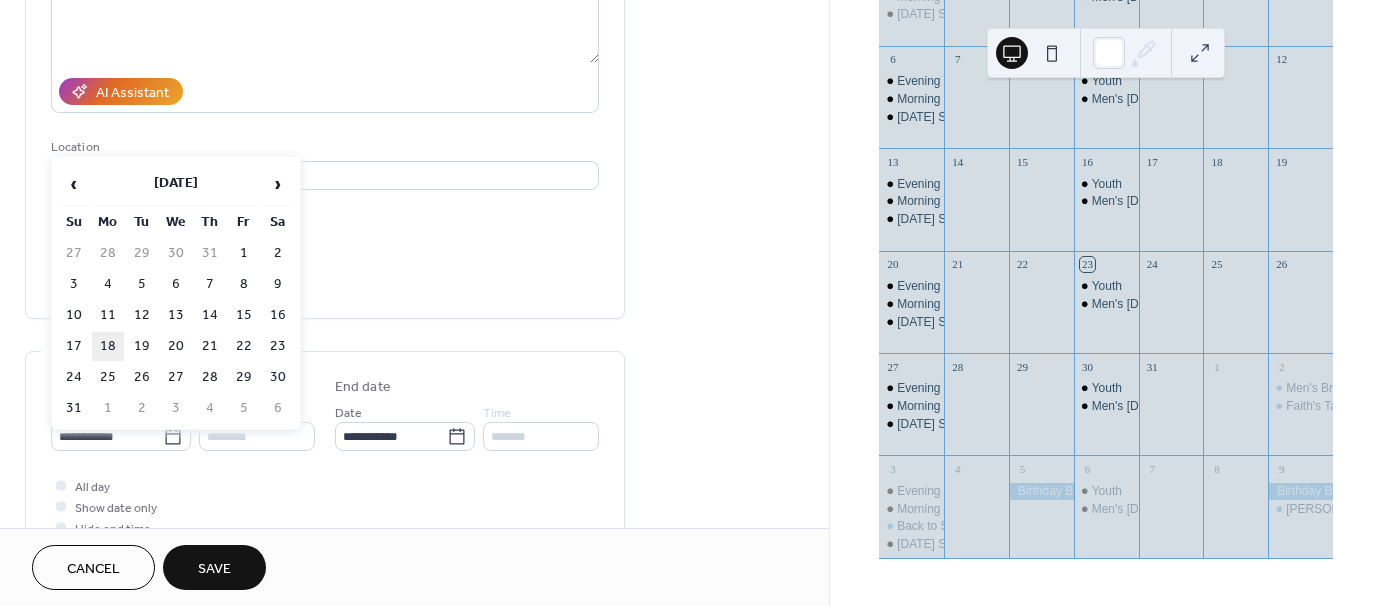 type on "**********" 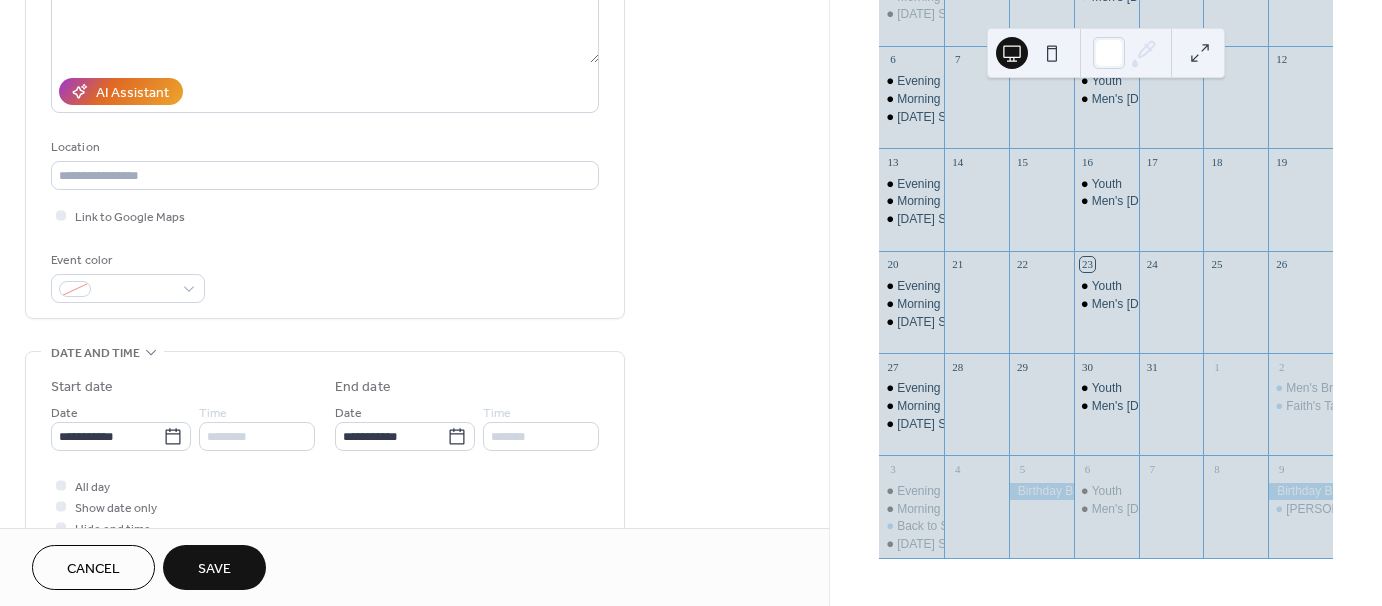 click on "Save" at bounding box center (214, 569) 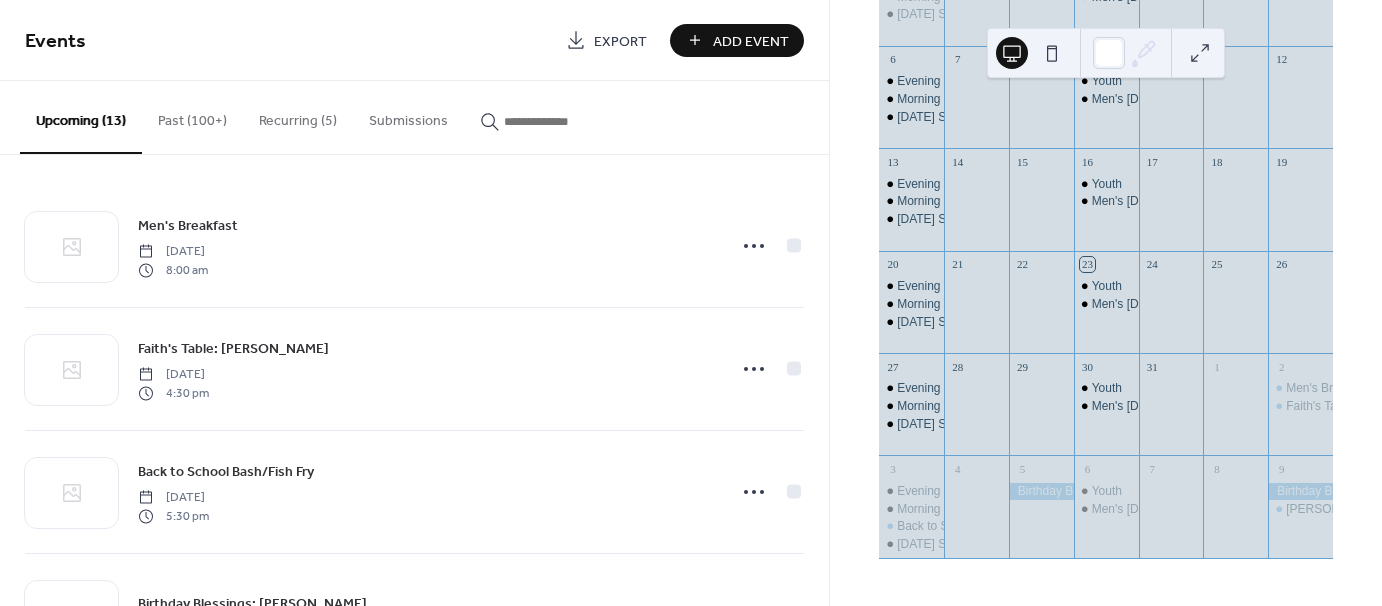 click on "Add Event" at bounding box center [751, 41] 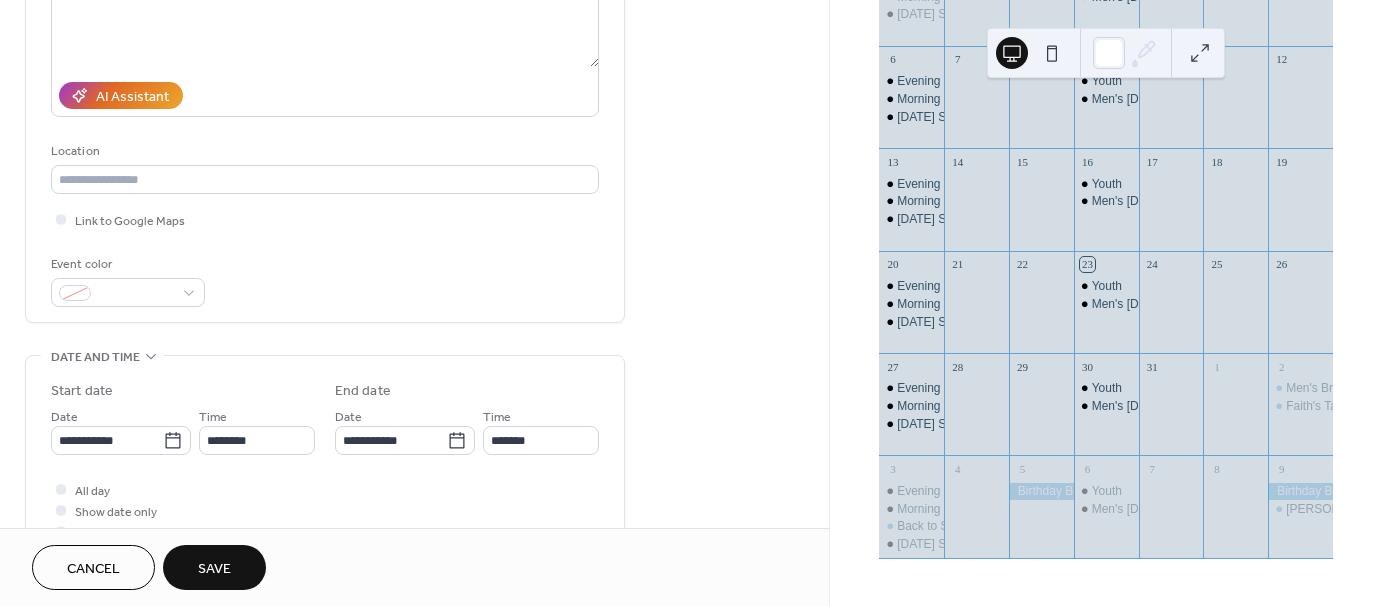 scroll, scrollTop: 300, scrollLeft: 0, axis: vertical 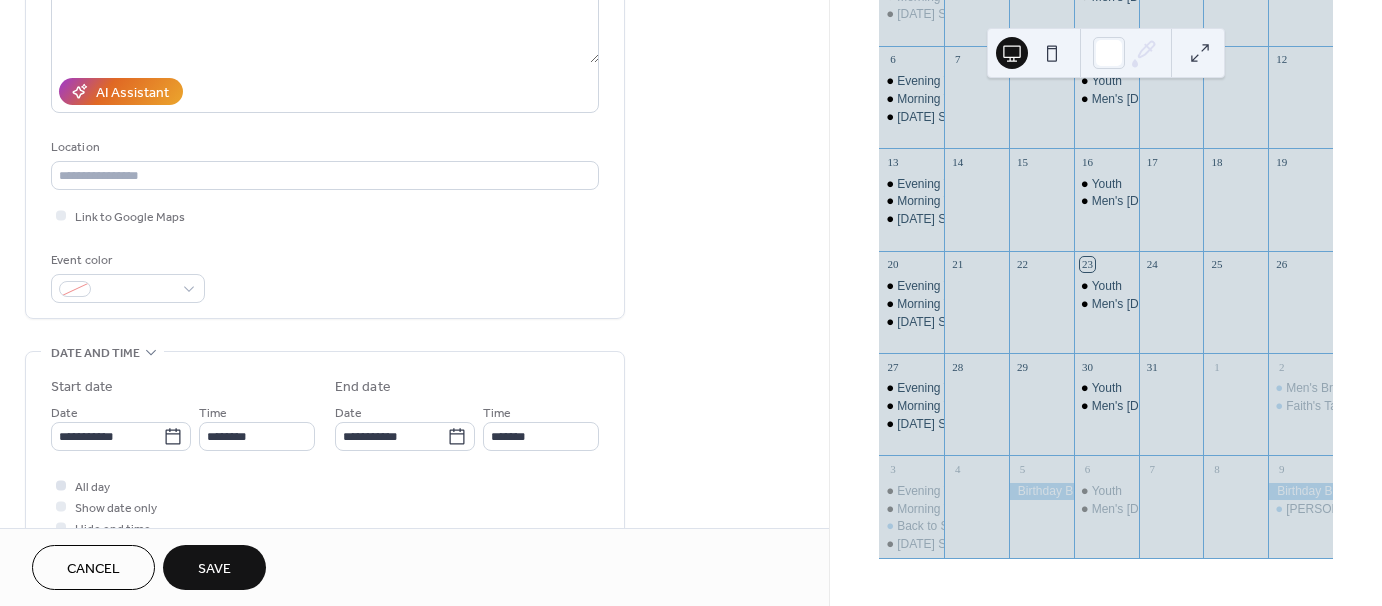type on "**********" 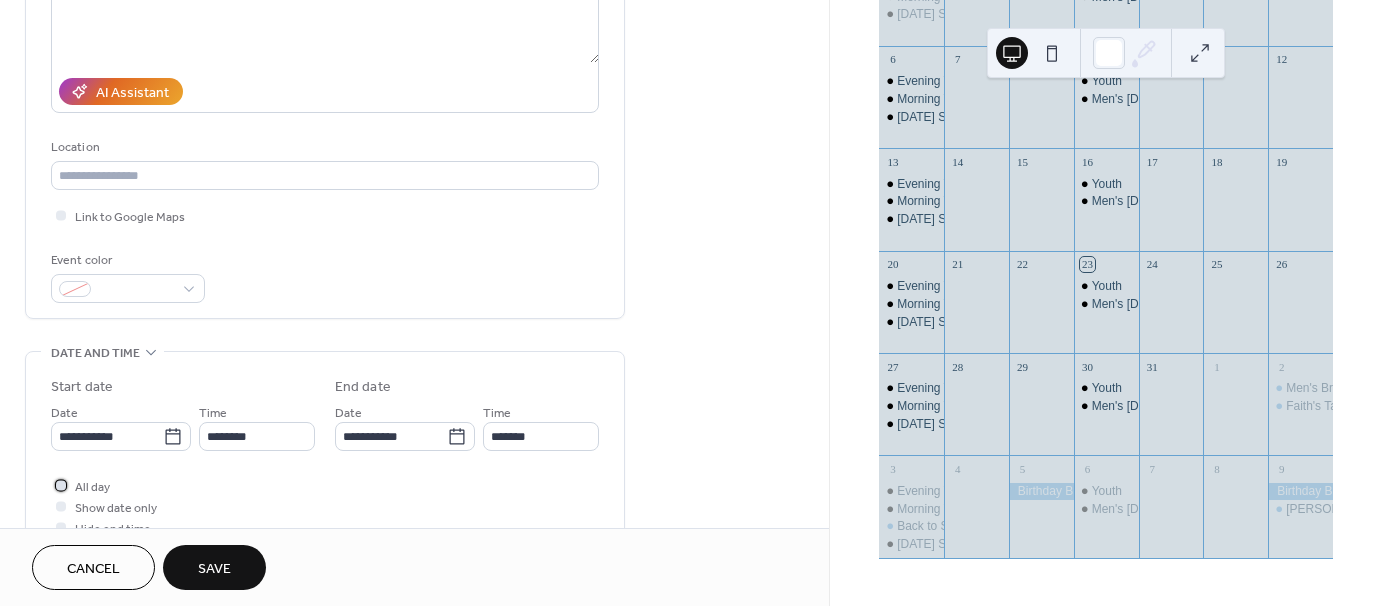 click at bounding box center (61, 485) 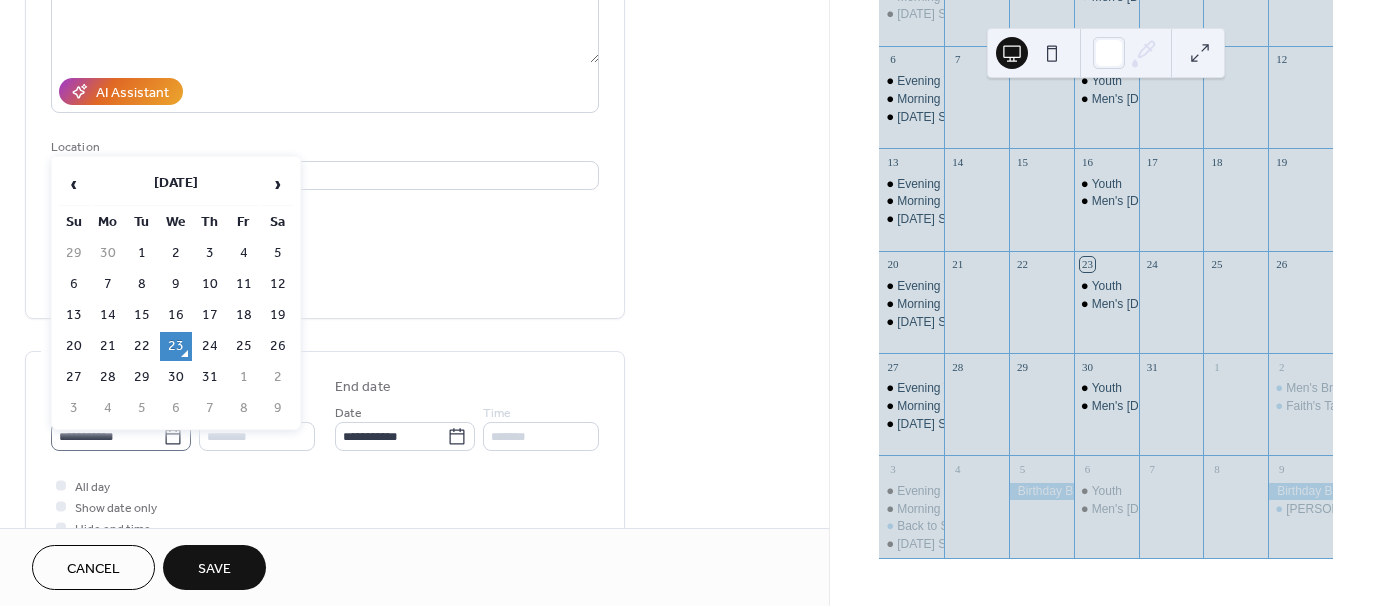 click 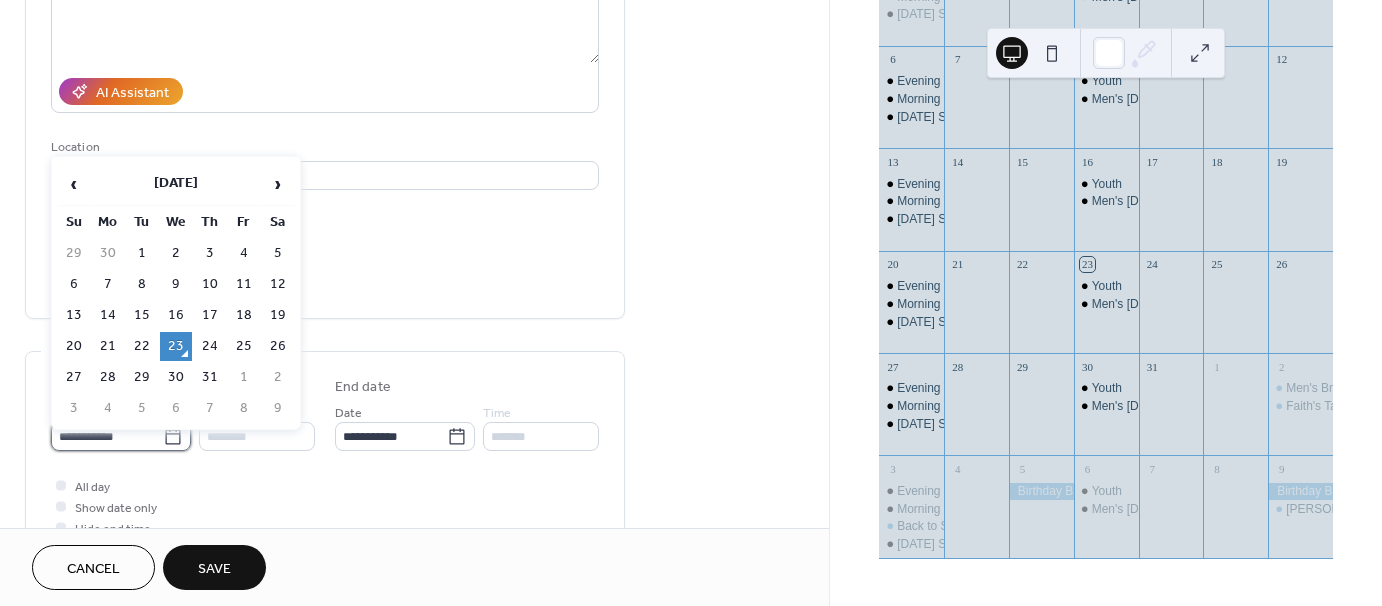 click on "**********" at bounding box center [107, 436] 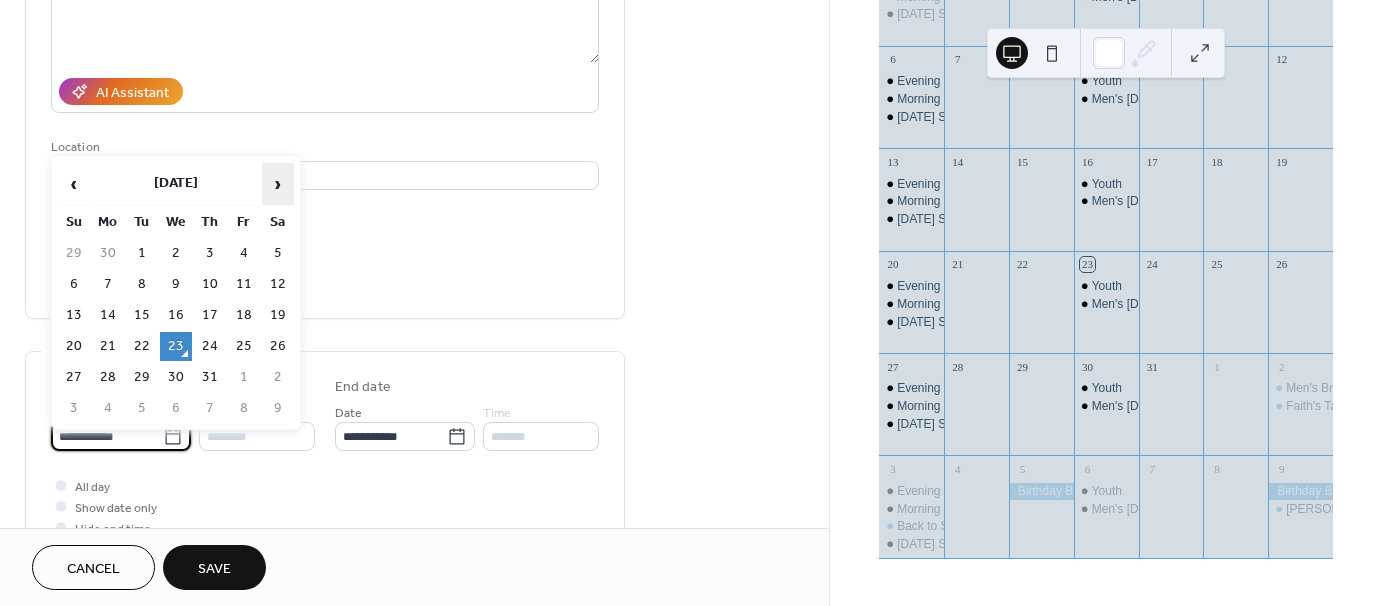 click on "›" at bounding box center [278, 184] 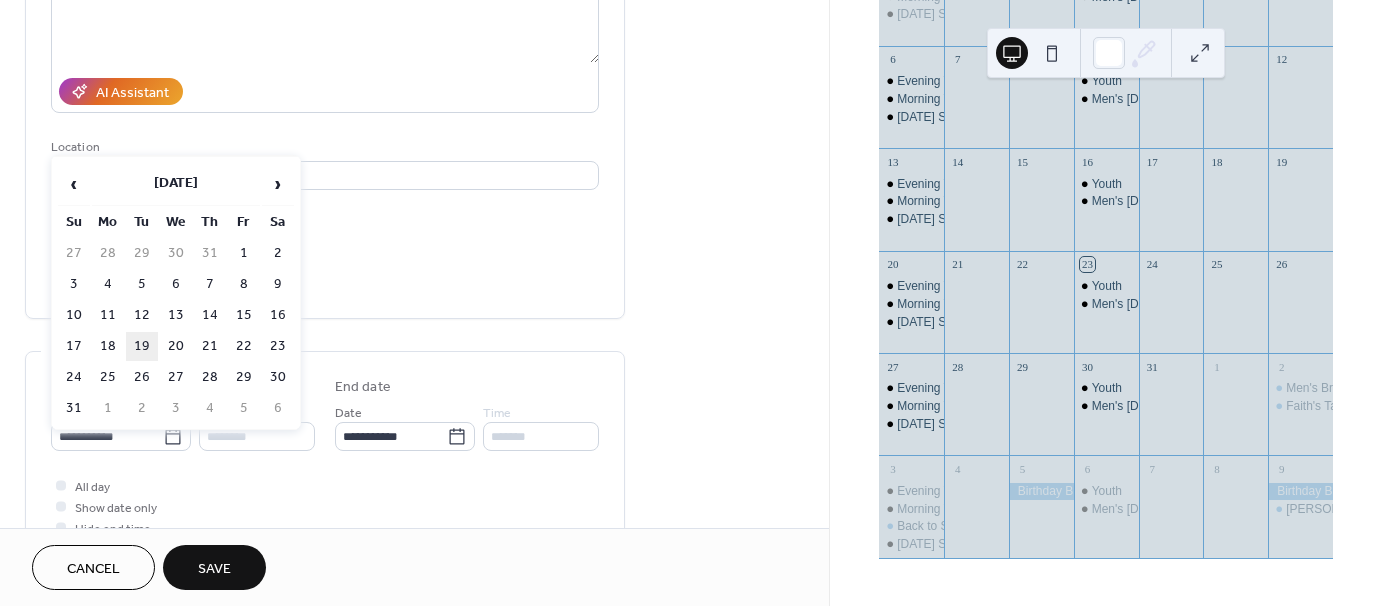 click on "19" at bounding box center (142, 346) 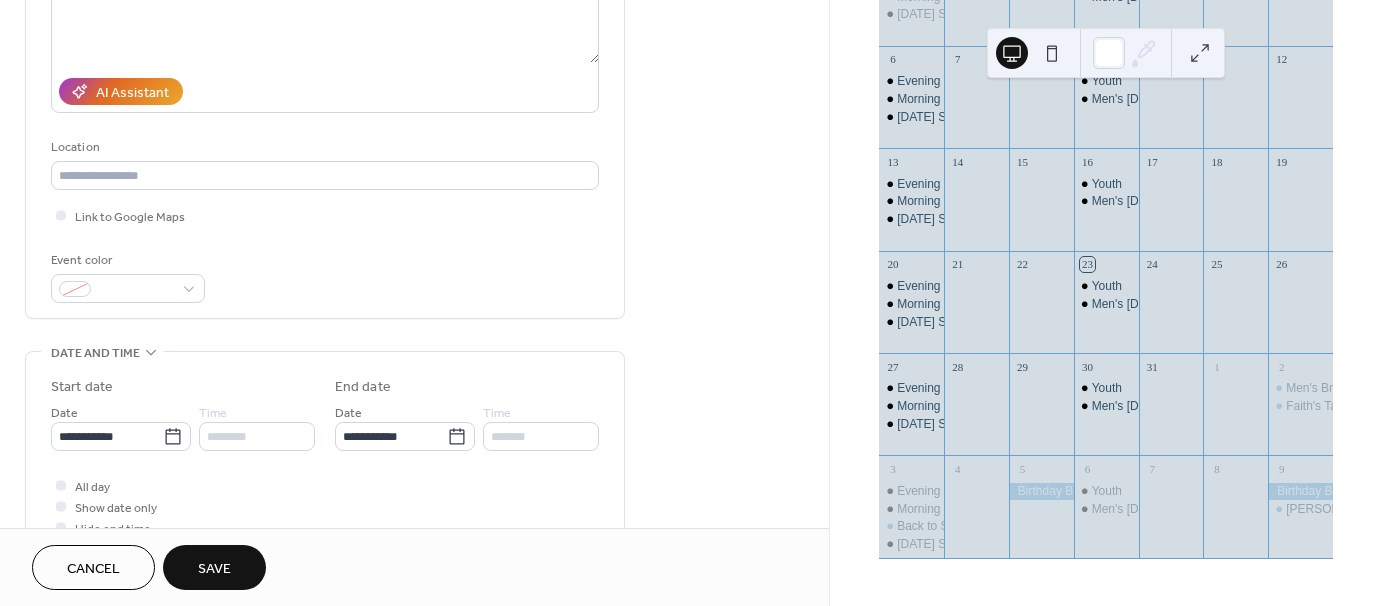 click on "Save" at bounding box center (214, 569) 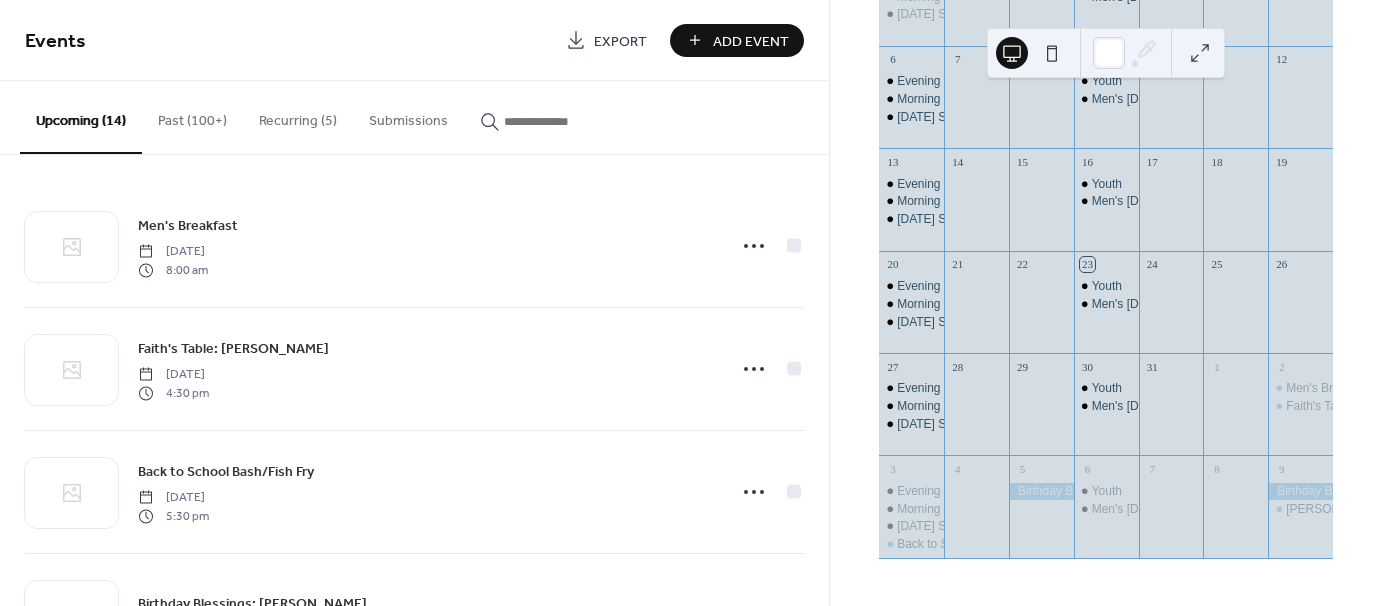 click on "Add Event" at bounding box center (737, 40) 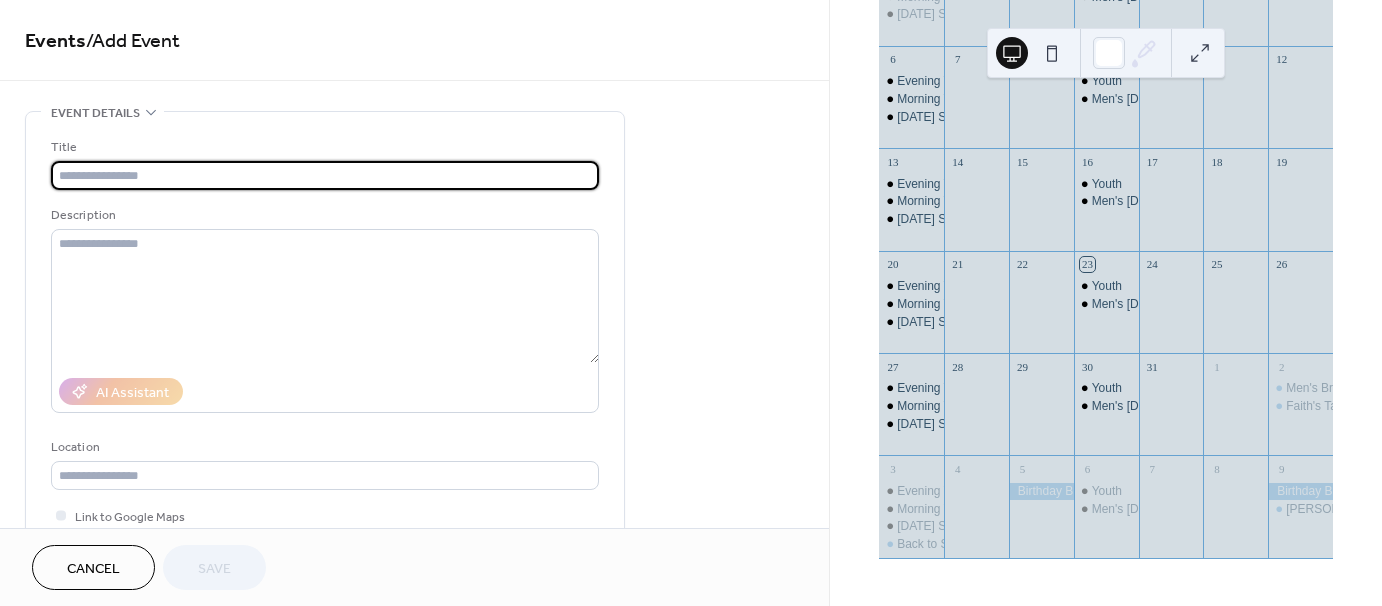 click at bounding box center (325, 175) 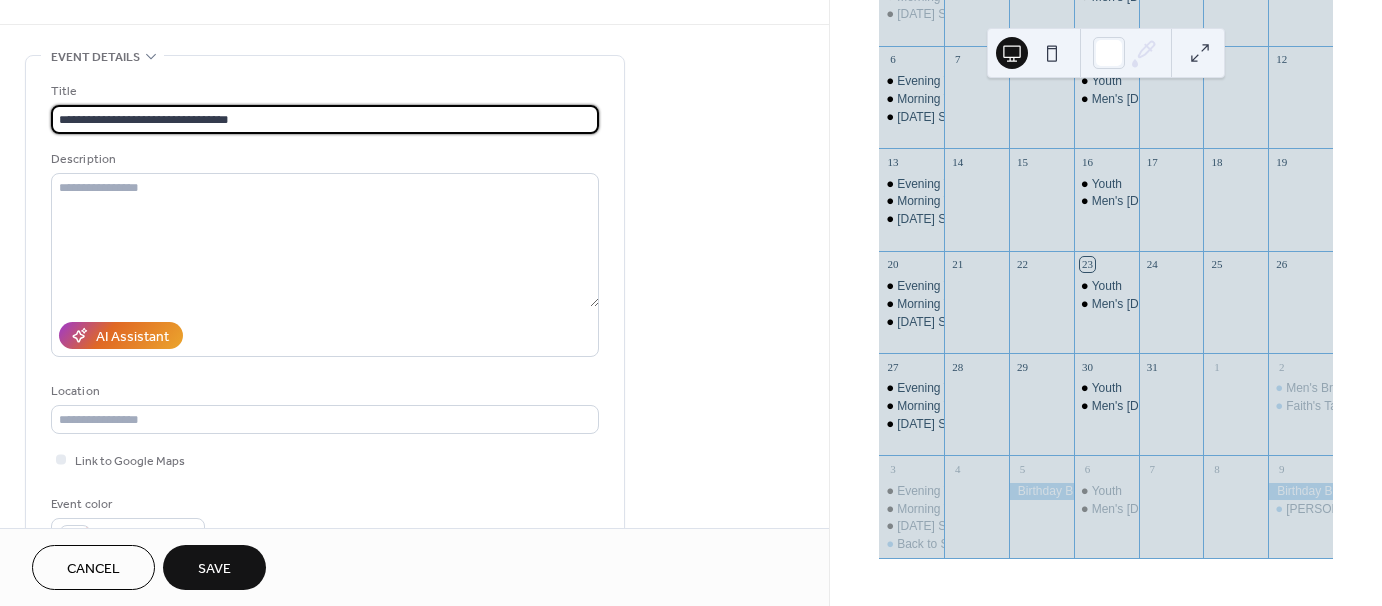 scroll, scrollTop: 300, scrollLeft: 0, axis: vertical 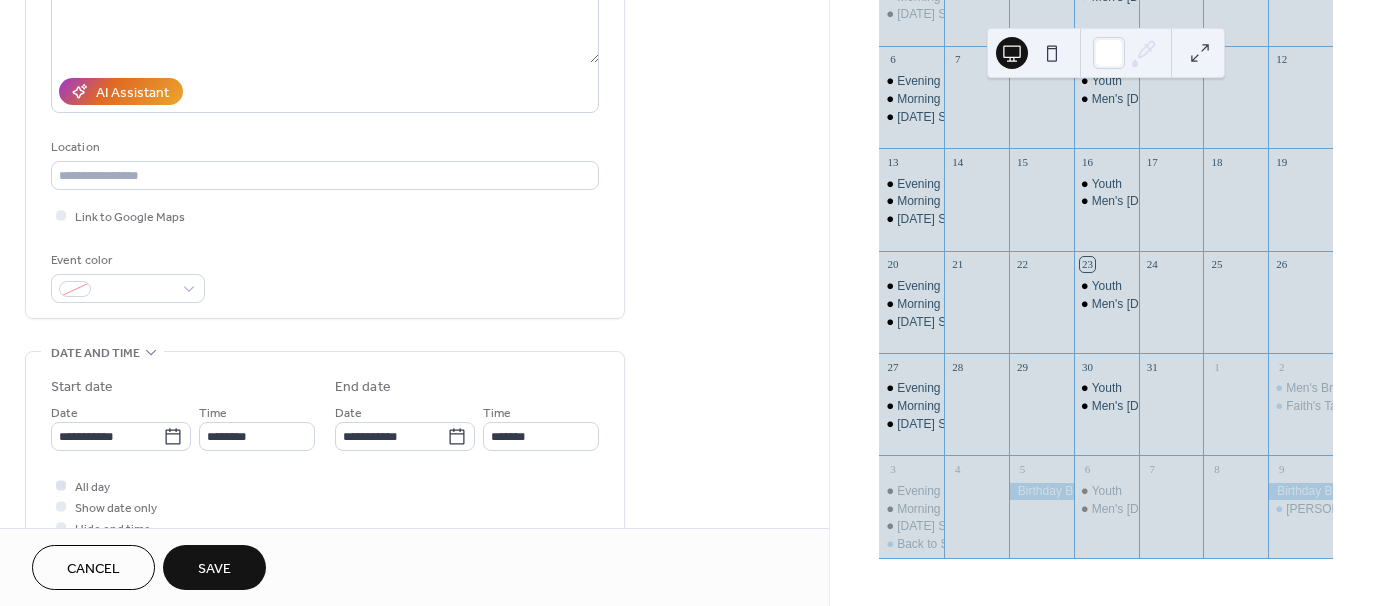 type on "**********" 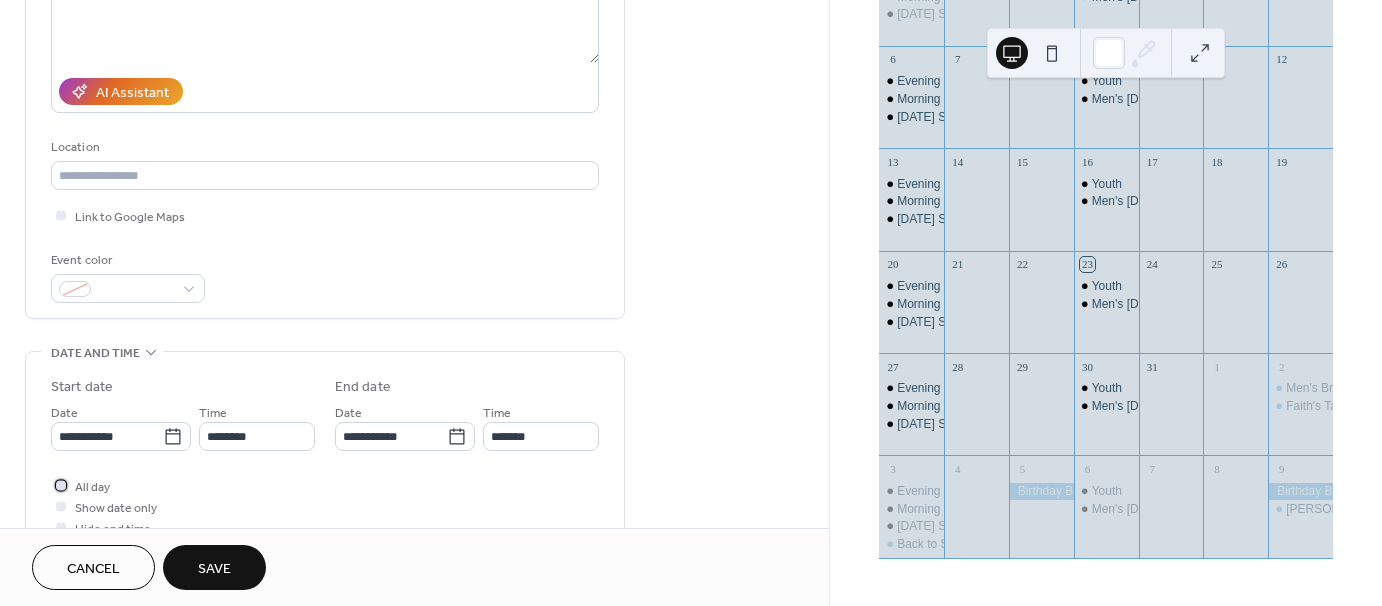 click at bounding box center (61, 485) 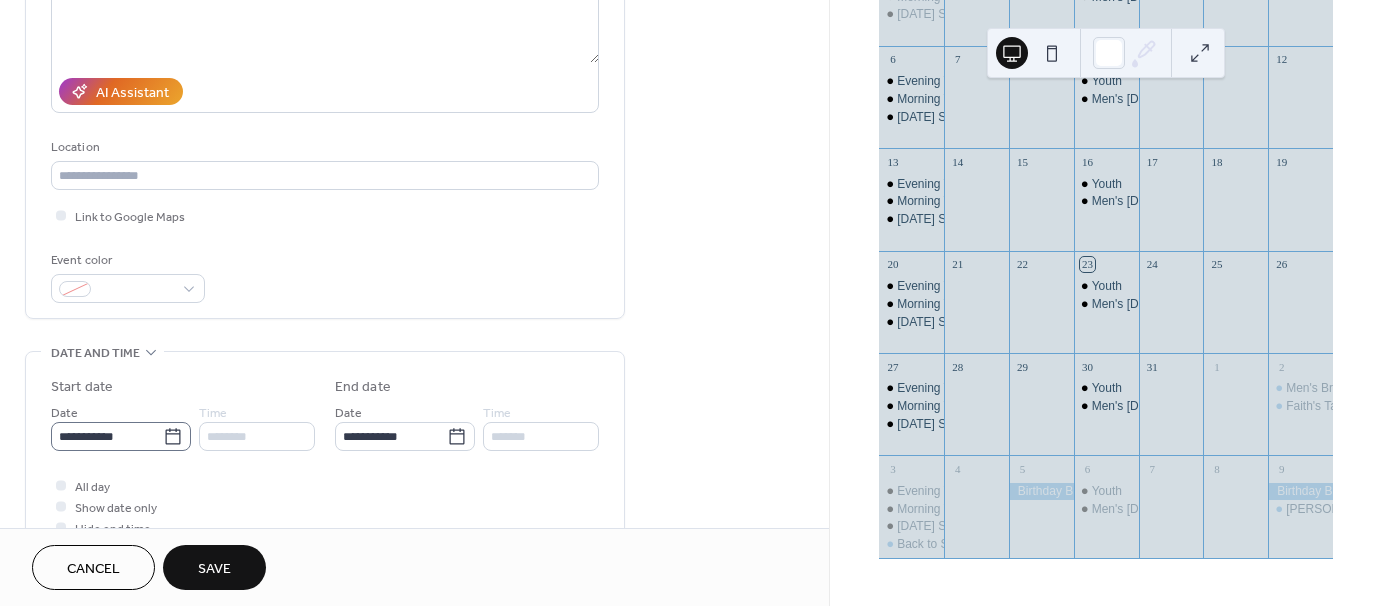click 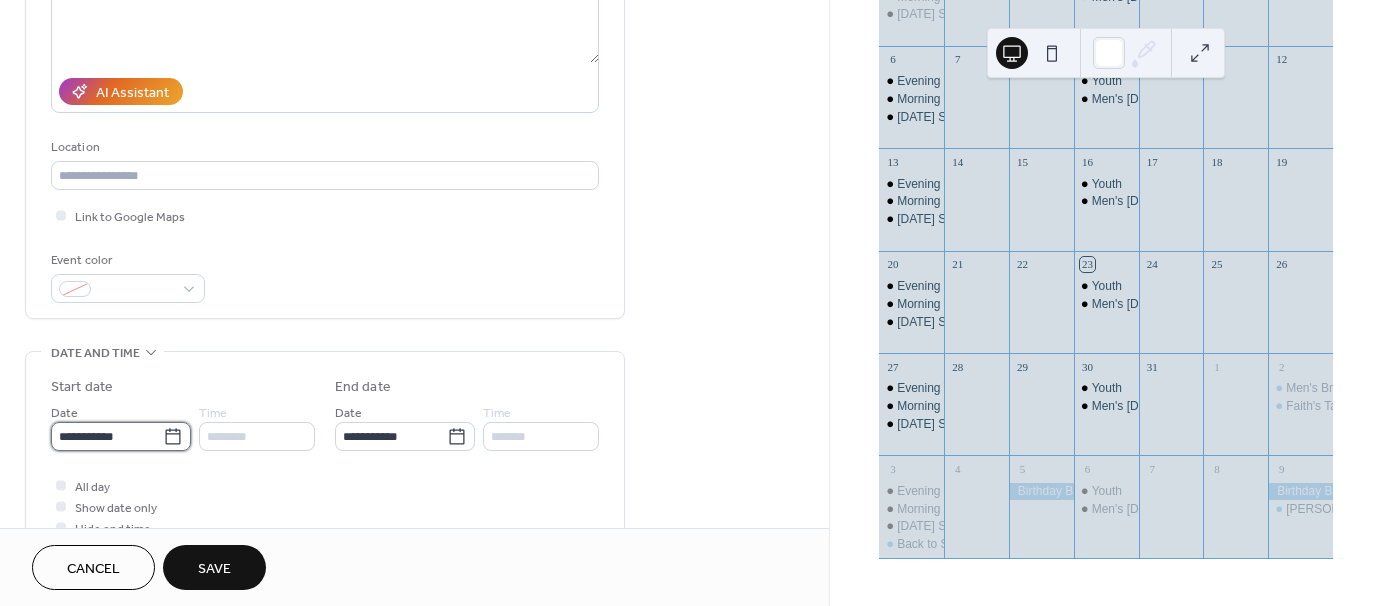 click on "**********" at bounding box center [107, 436] 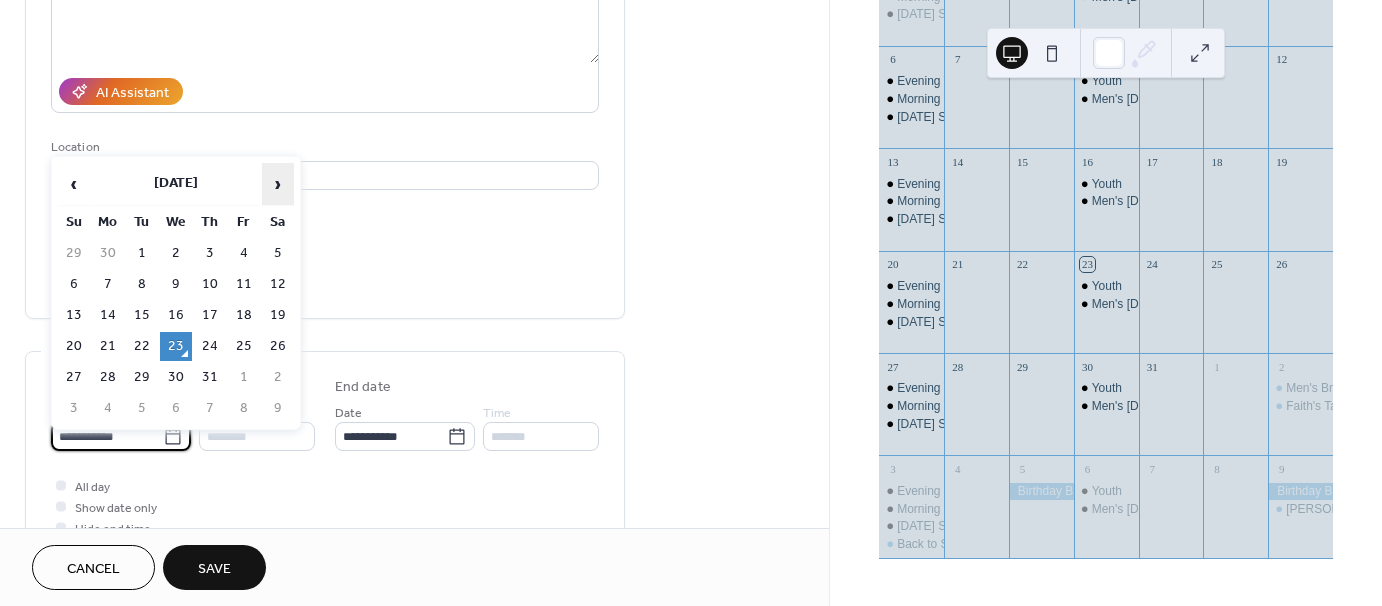 click on "›" at bounding box center (278, 184) 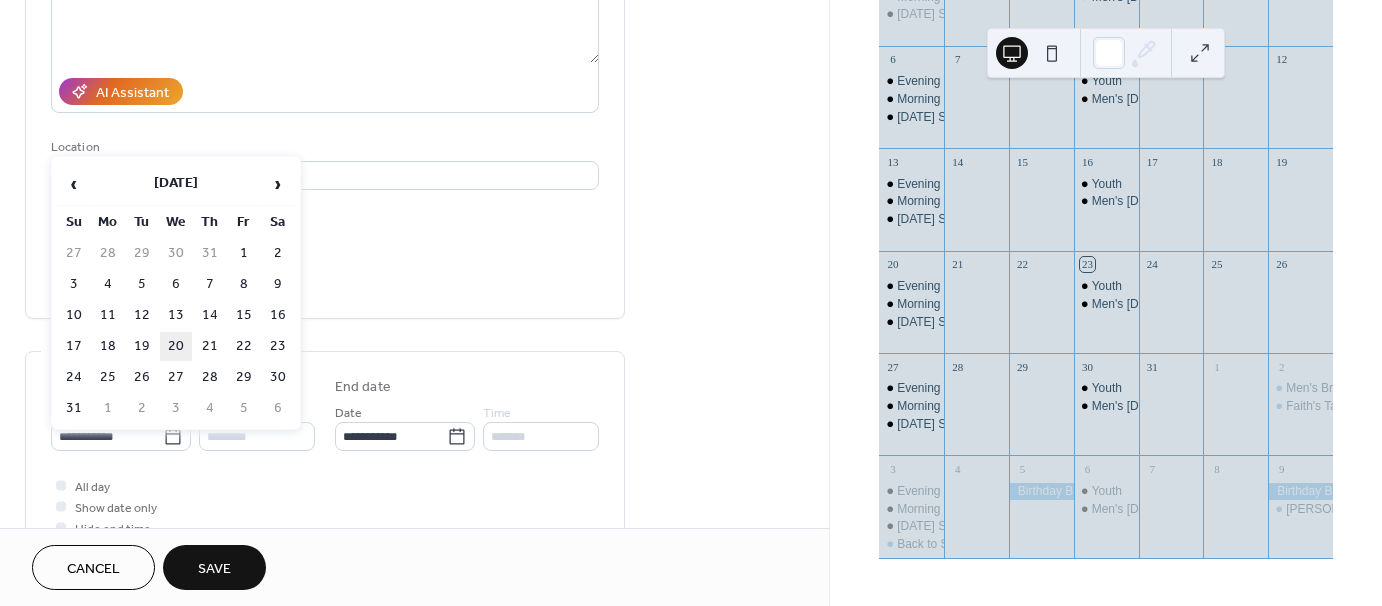 click on "20" at bounding box center (176, 346) 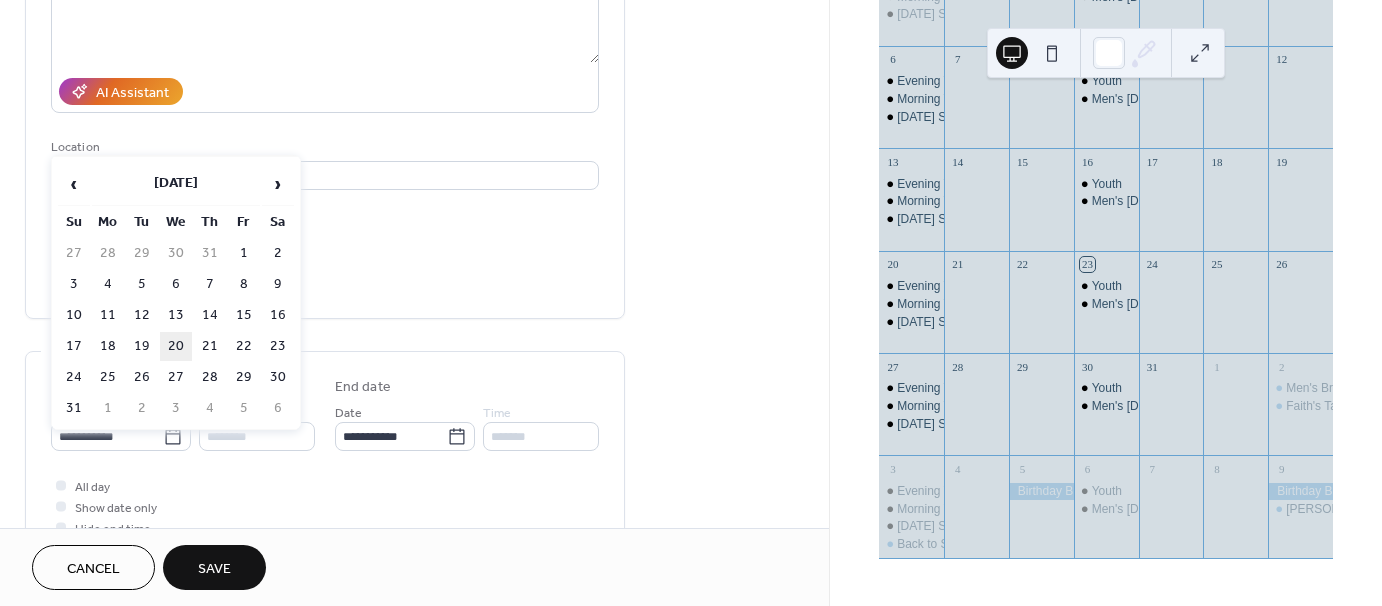 type on "**********" 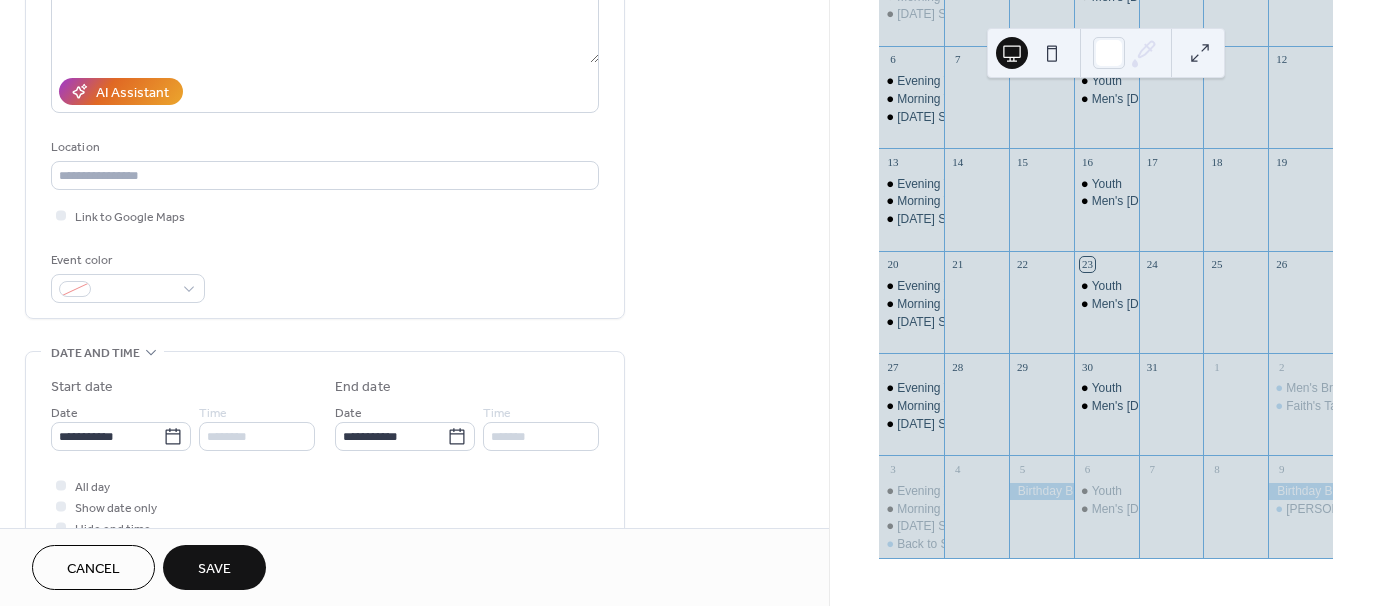 click on "Save" at bounding box center [214, 569] 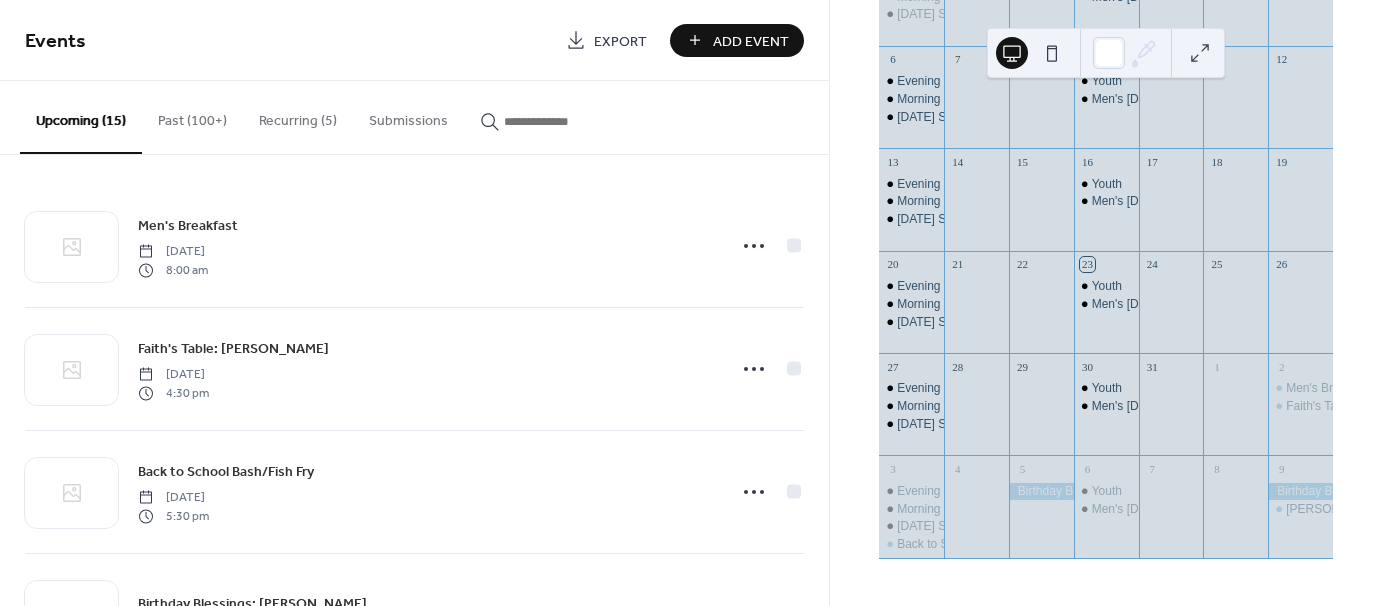 click on "Add Event" at bounding box center [737, 40] 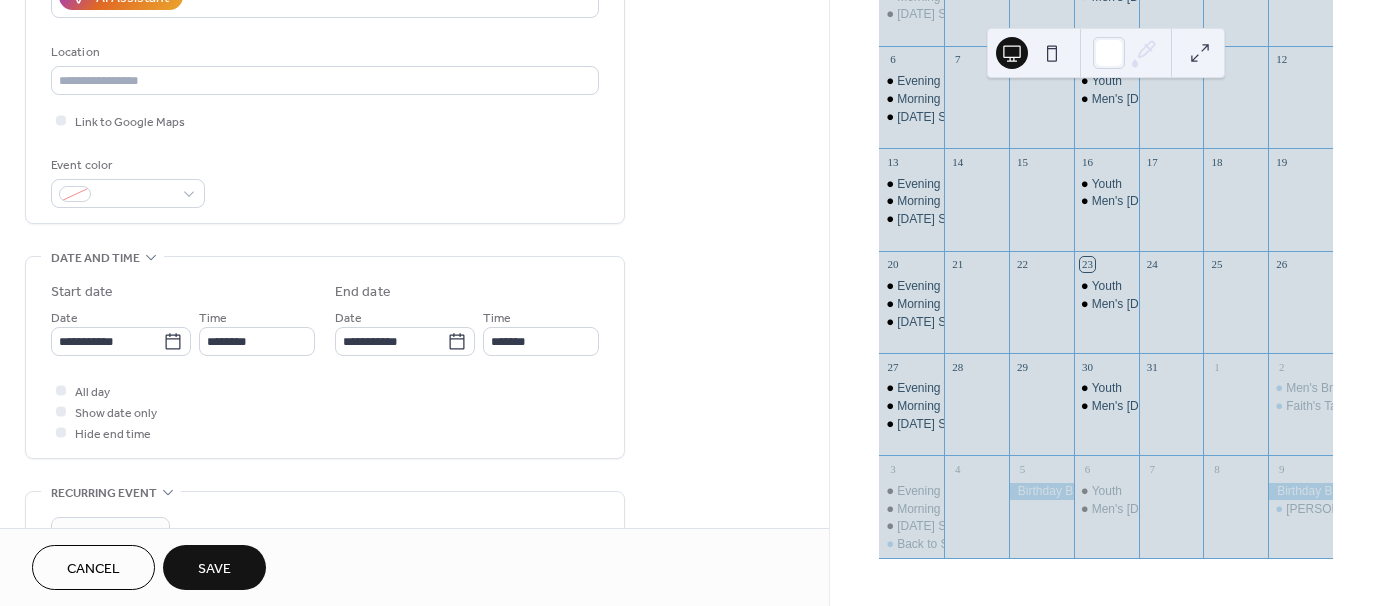 scroll, scrollTop: 400, scrollLeft: 0, axis: vertical 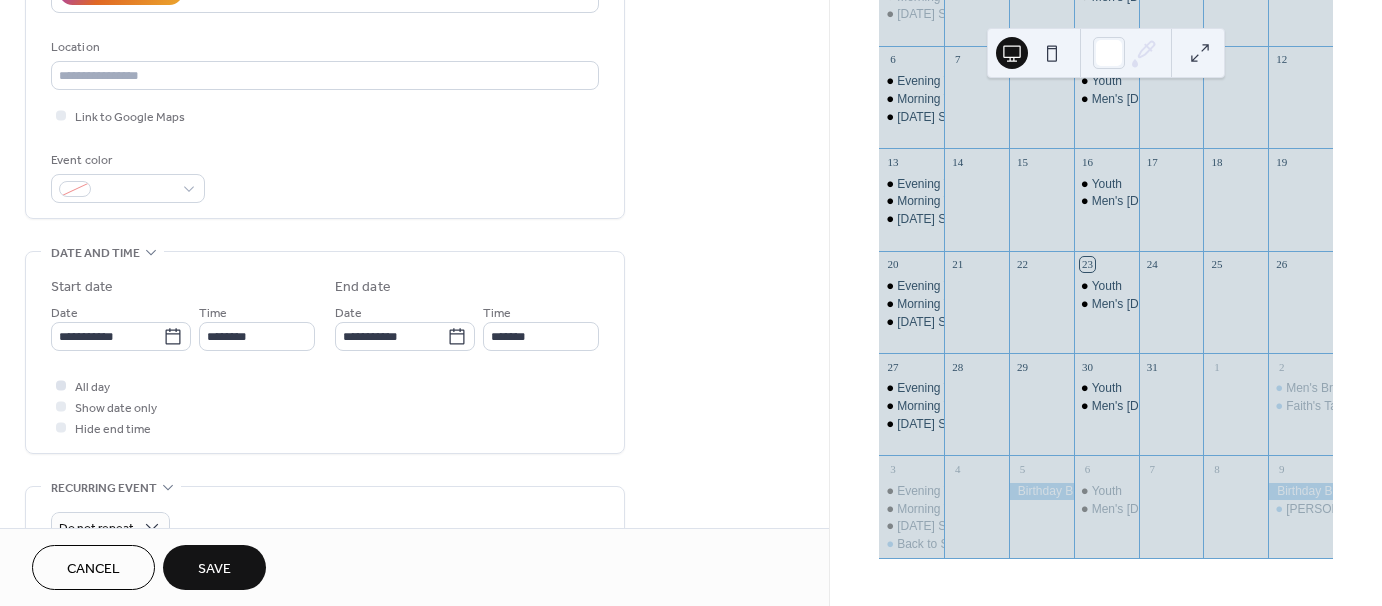 type on "**********" 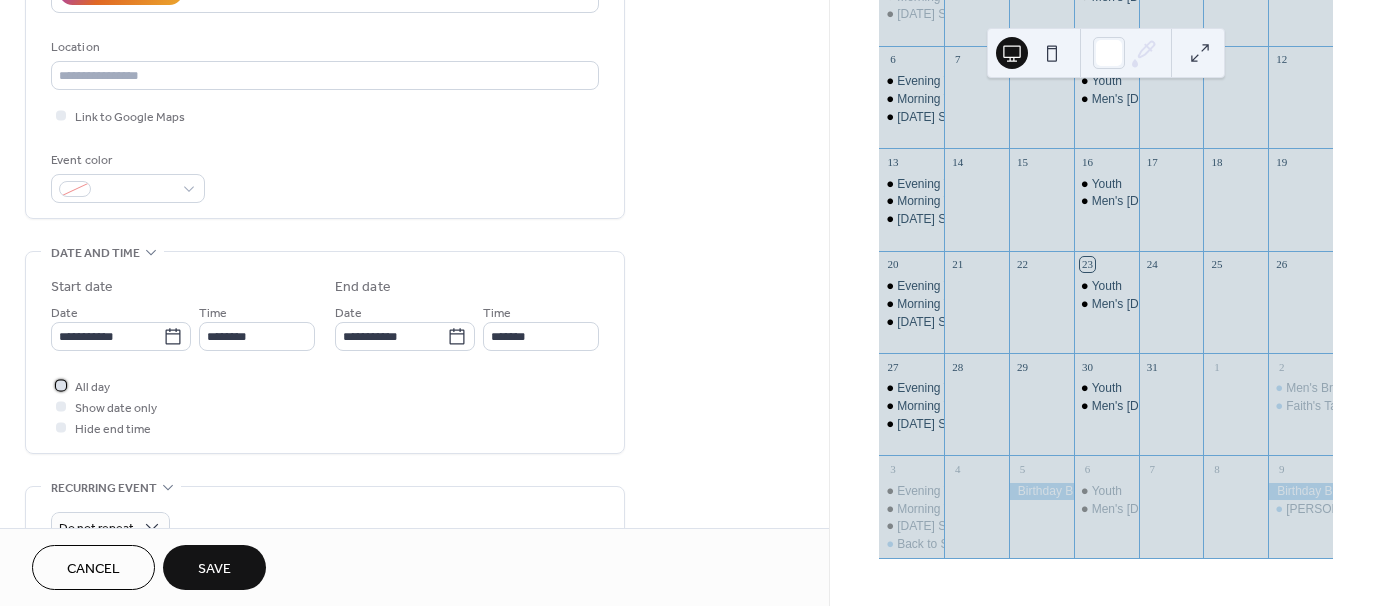 click at bounding box center [61, 385] 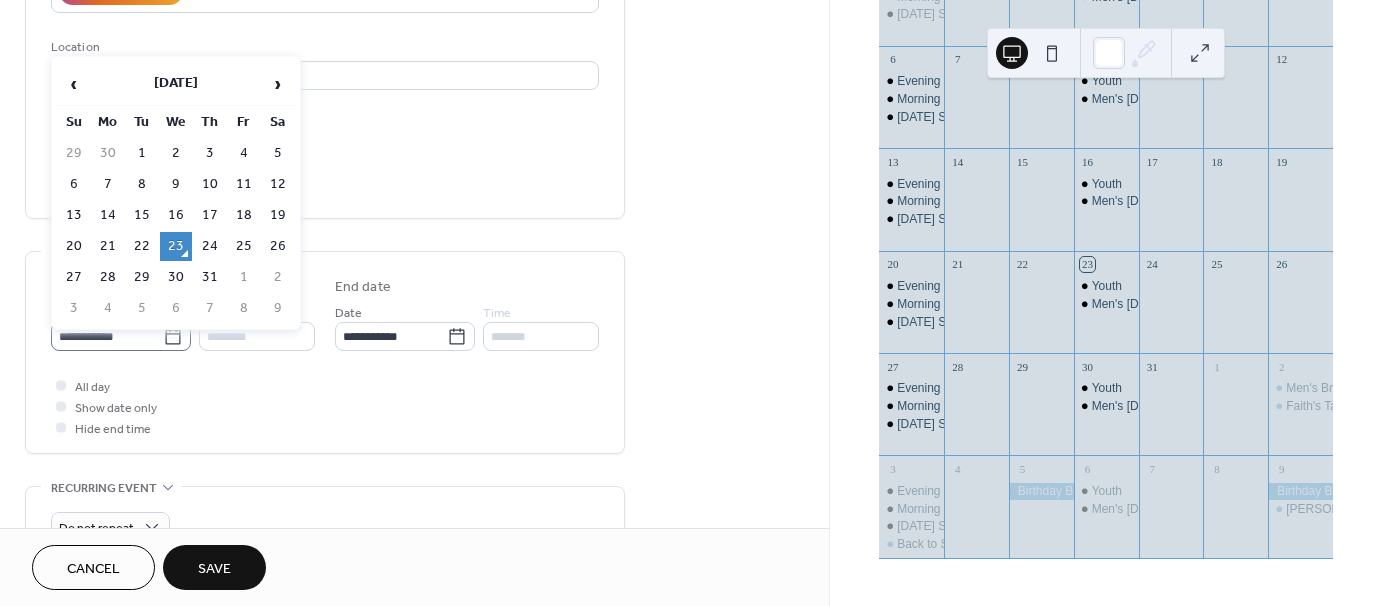 click 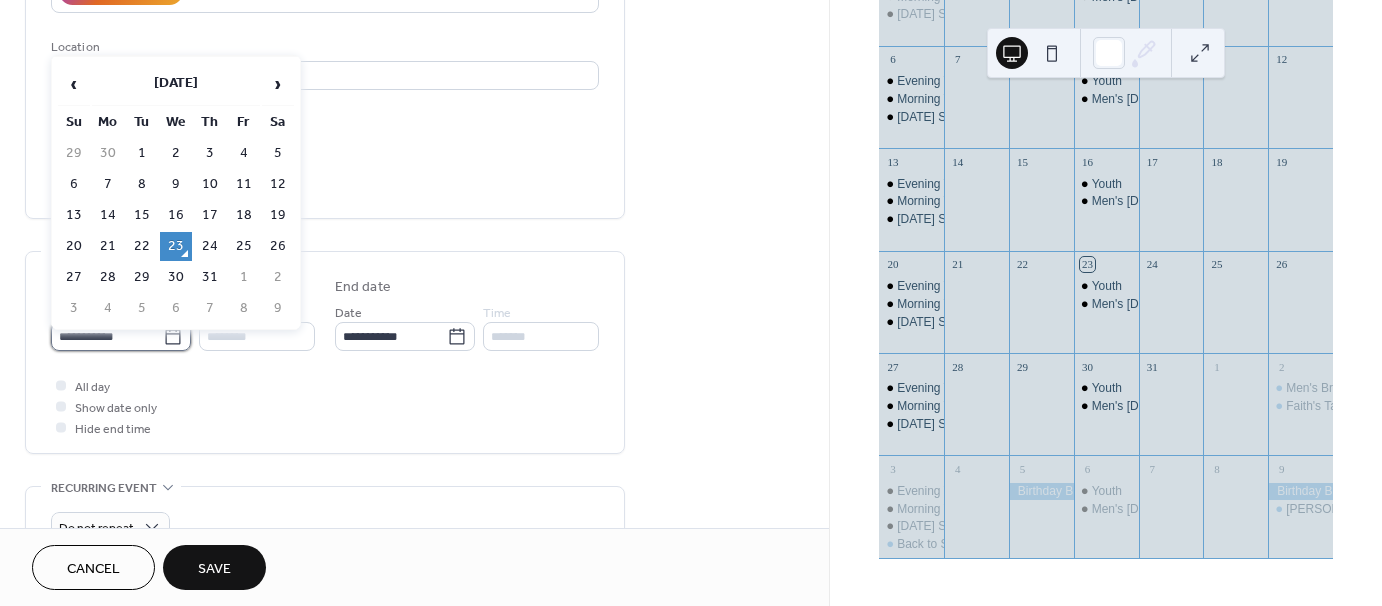 click on "**********" at bounding box center [107, 336] 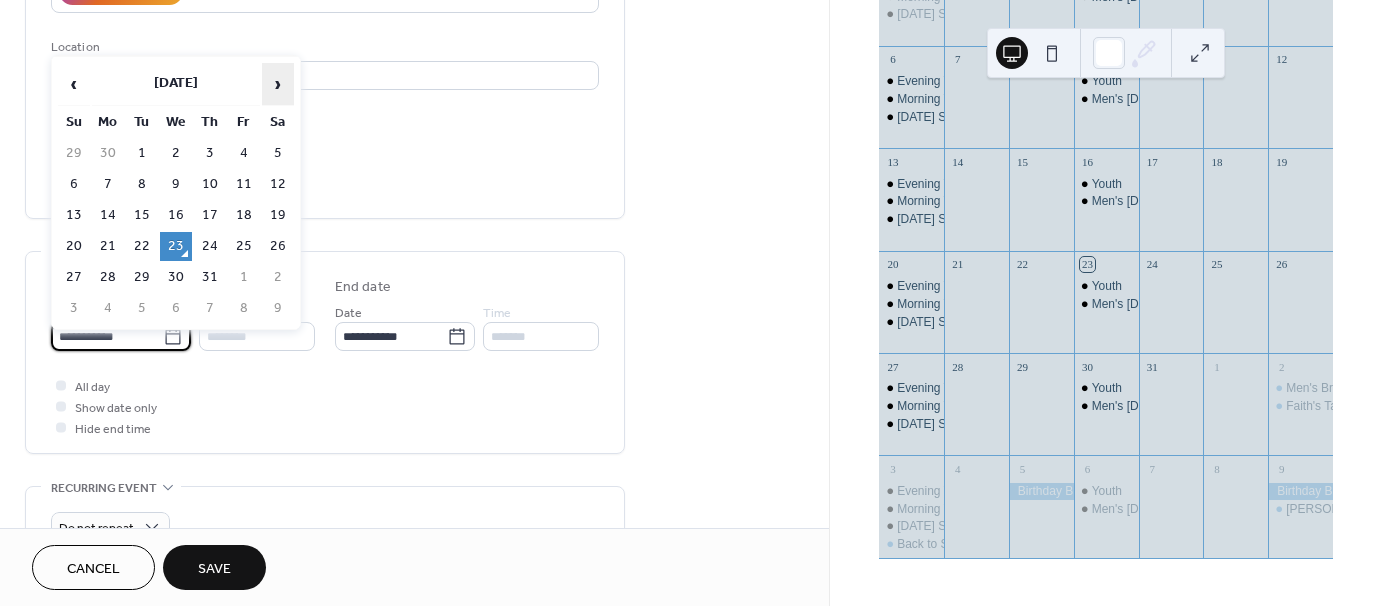click on "›" at bounding box center (278, 84) 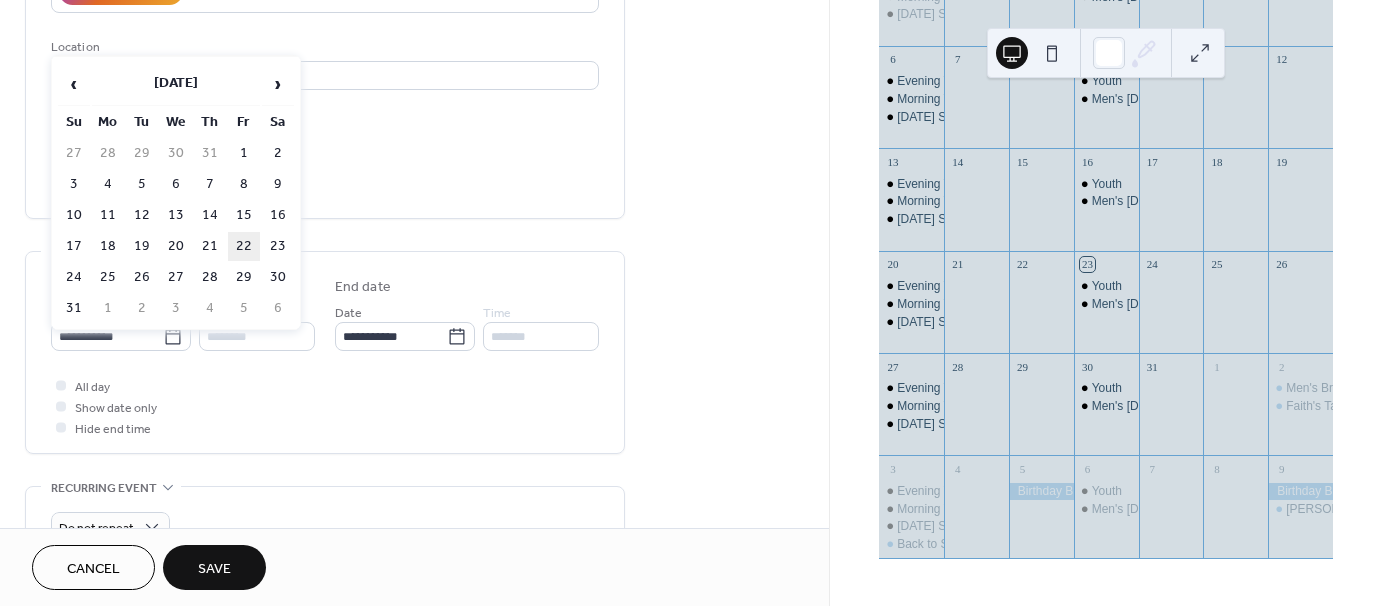click on "22" at bounding box center [244, 246] 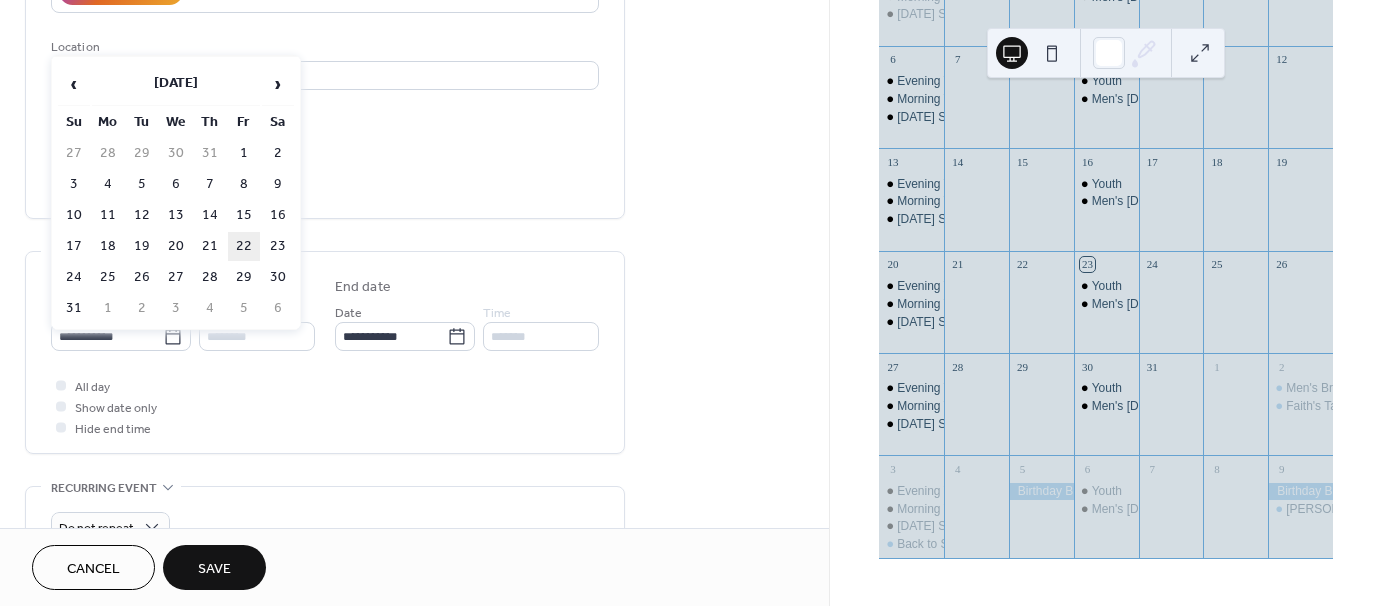 type on "**********" 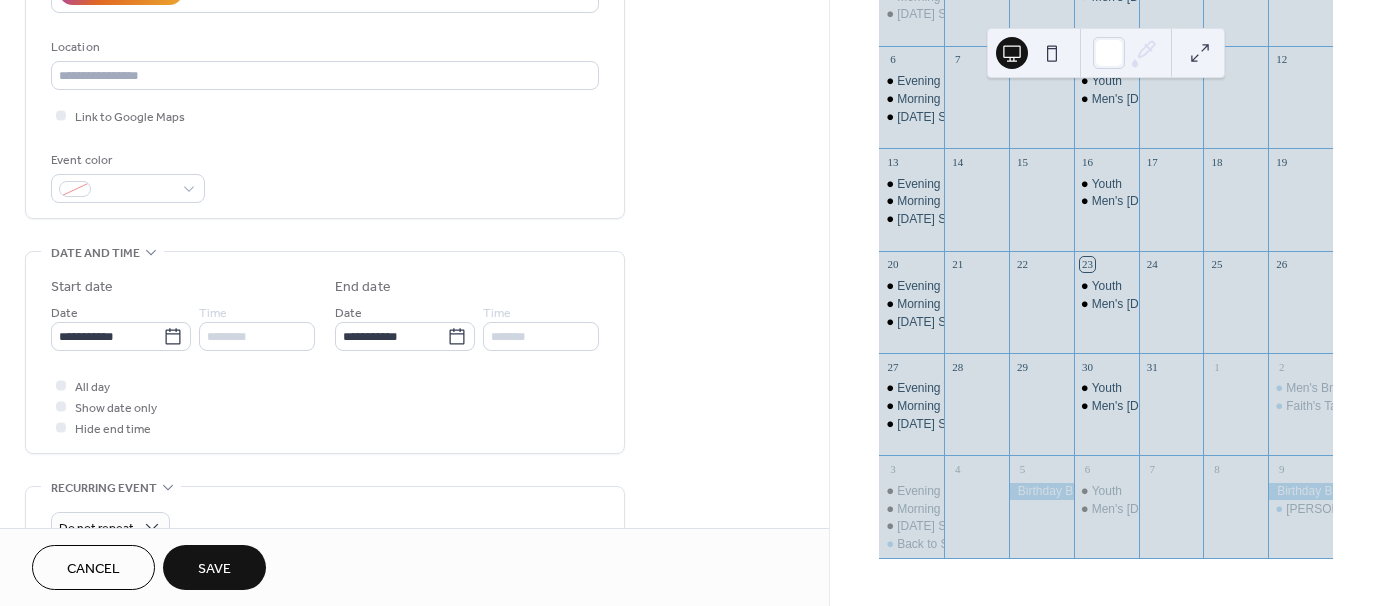 click on "Save" at bounding box center [214, 569] 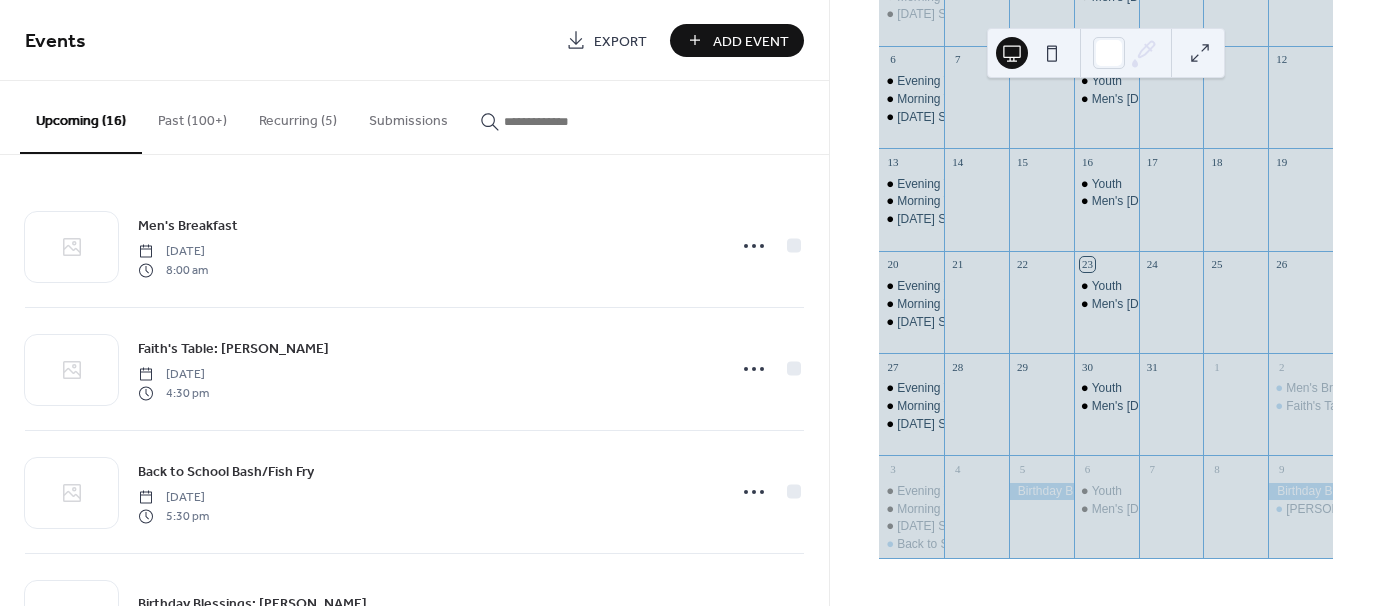 click on "Add Event" at bounding box center (751, 41) 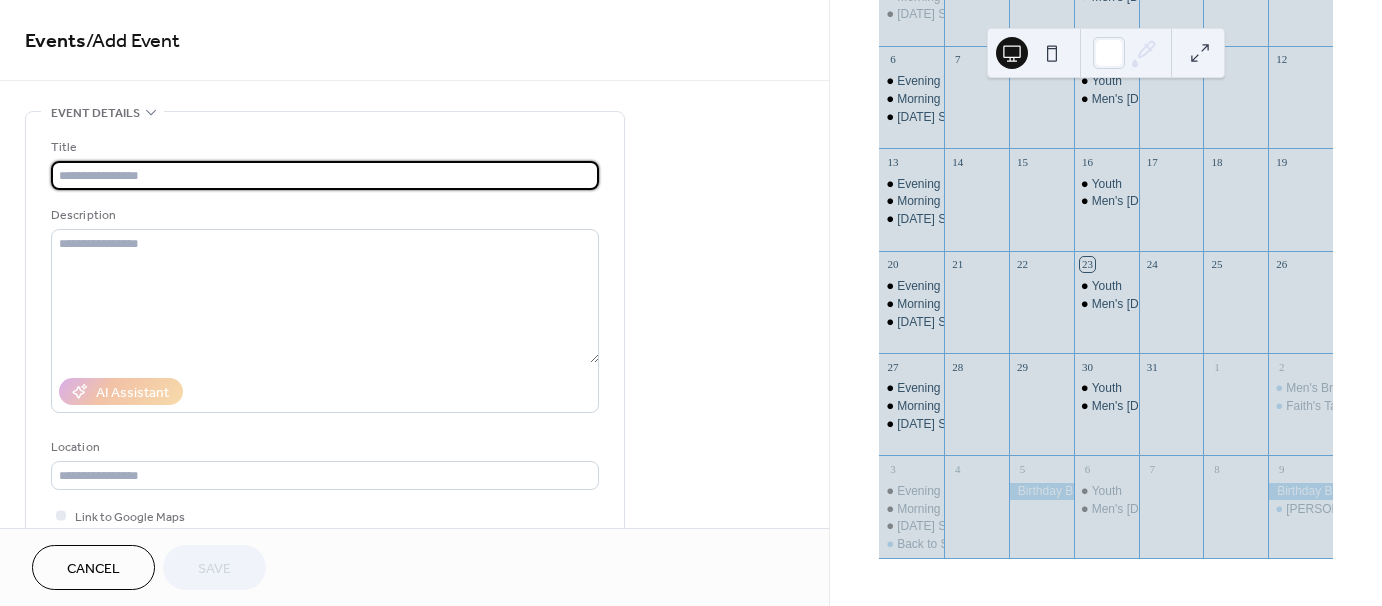 click at bounding box center (325, 175) 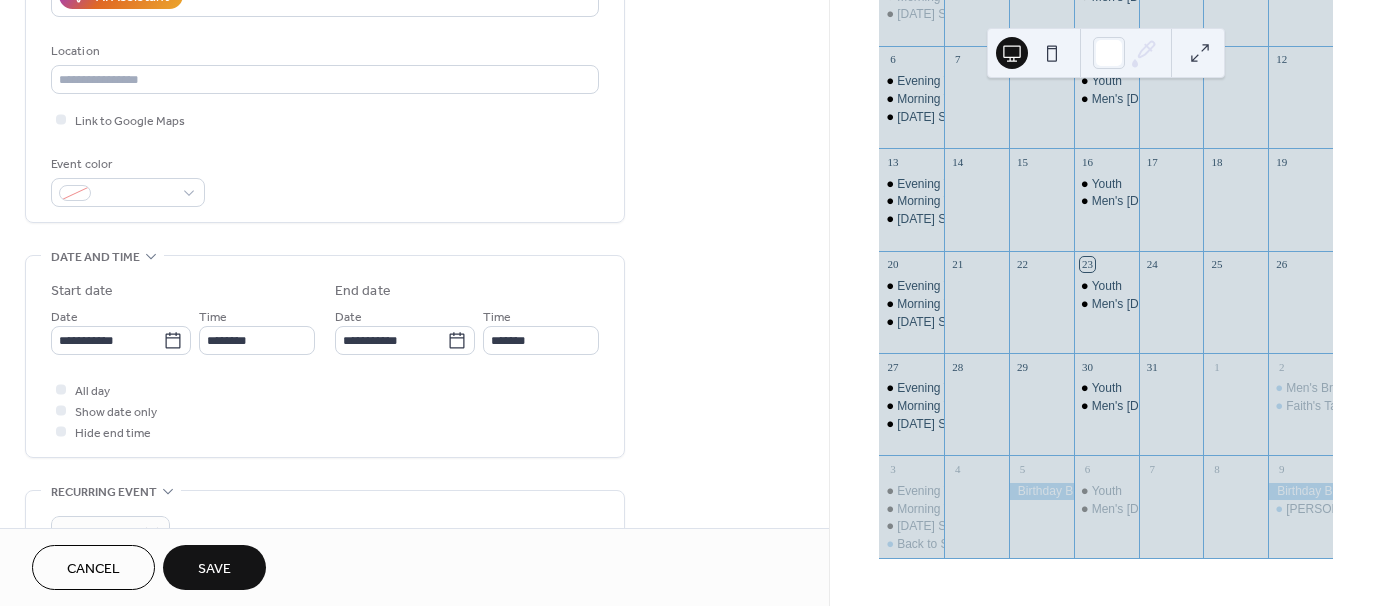 scroll, scrollTop: 400, scrollLeft: 0, axis: vertical 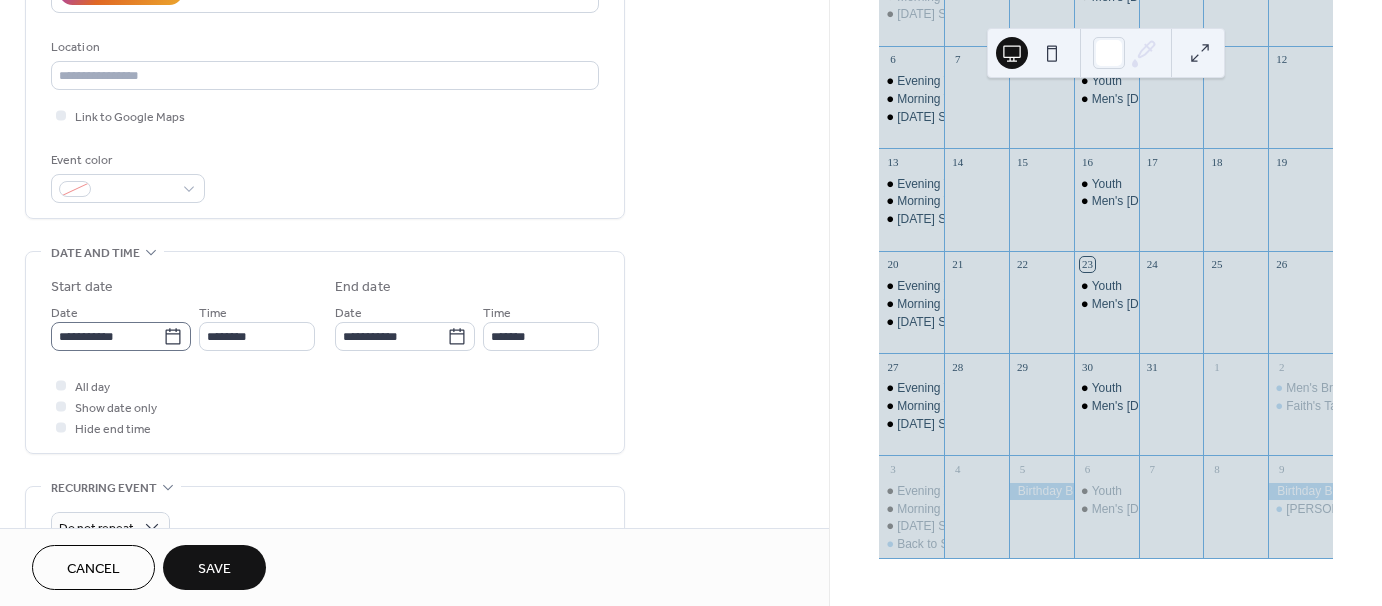 type on "**********" 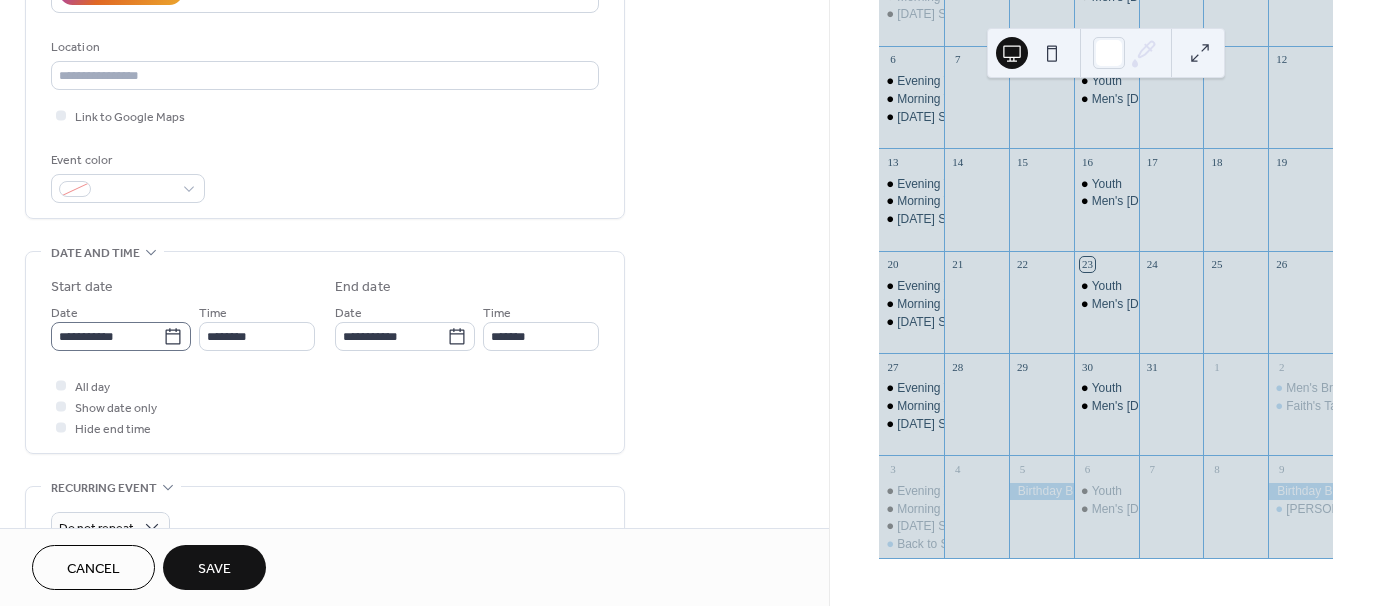 click 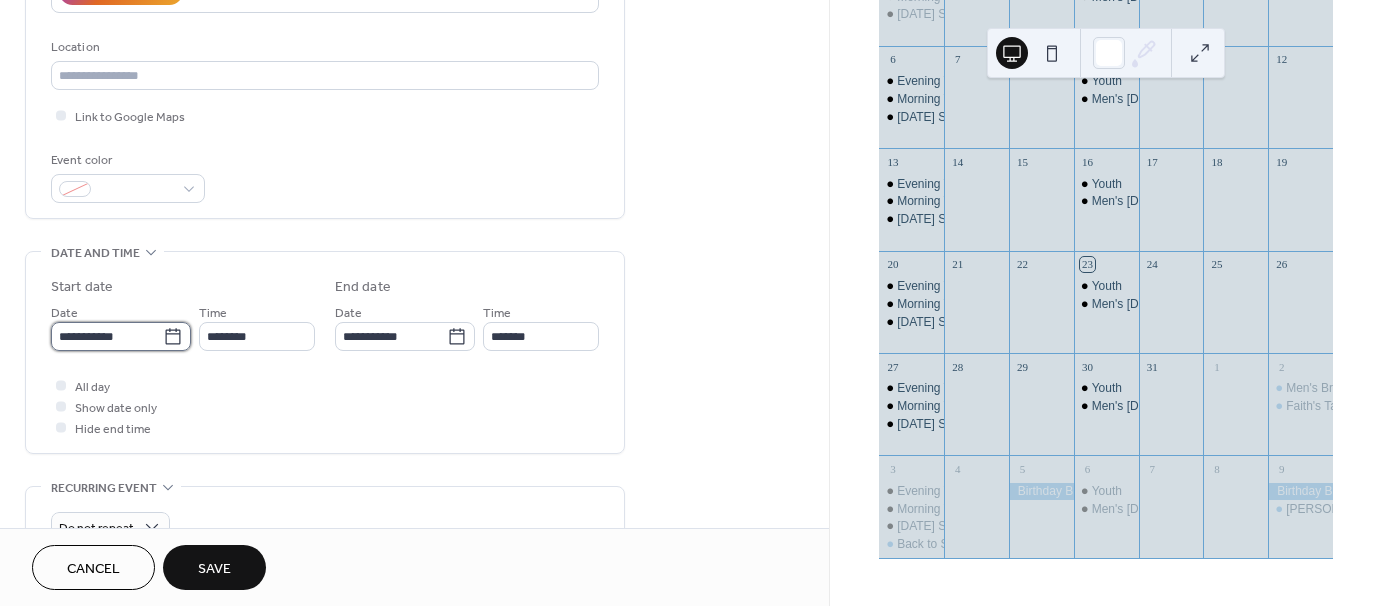 click on "**********" at bounding box center (107, 336) 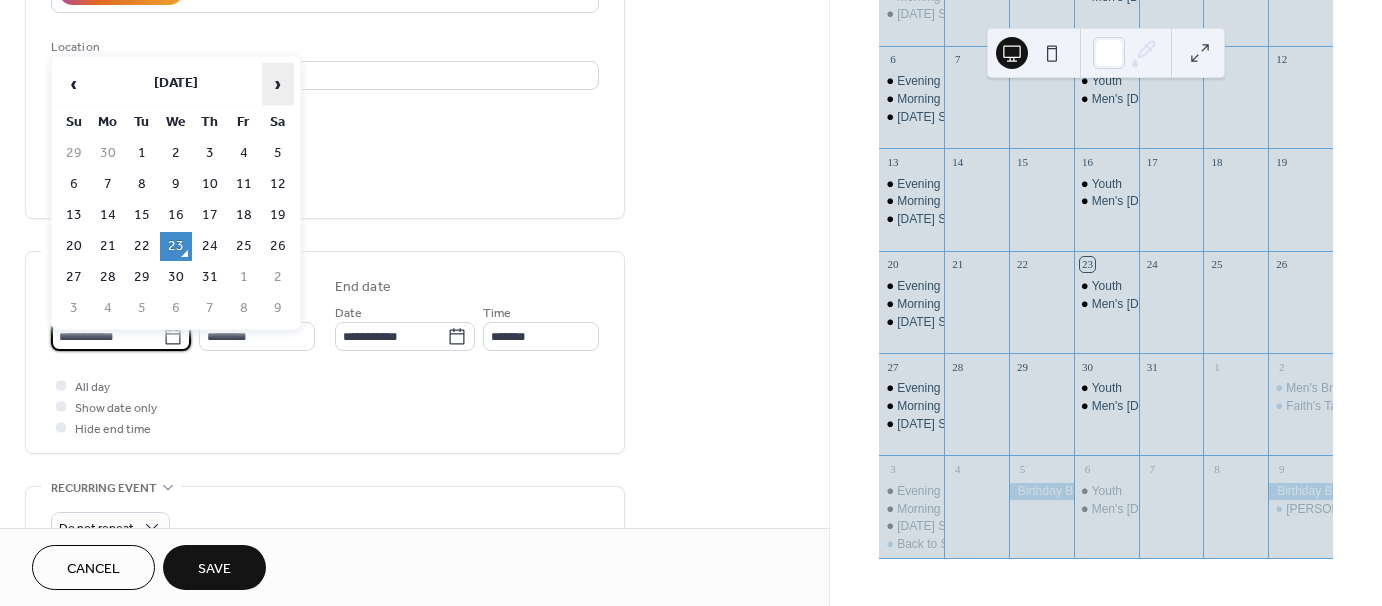 click on "›" at bounding box center (278, 84) 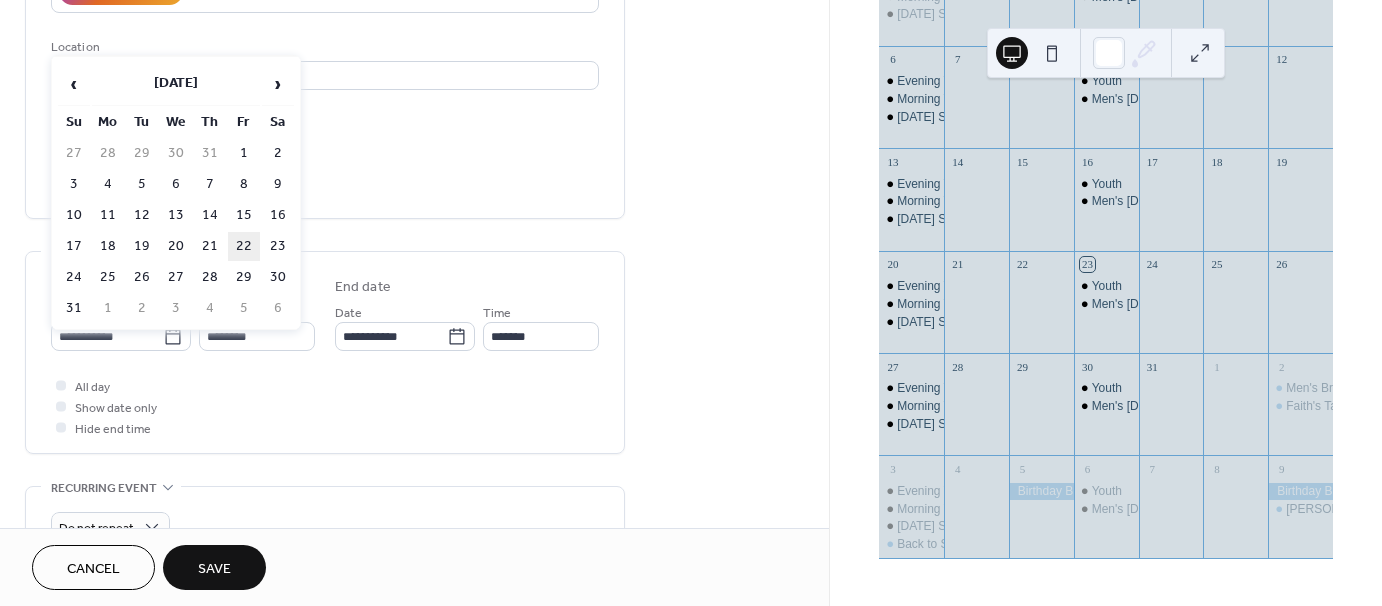 click on "22" at bounding box center (244, 246) 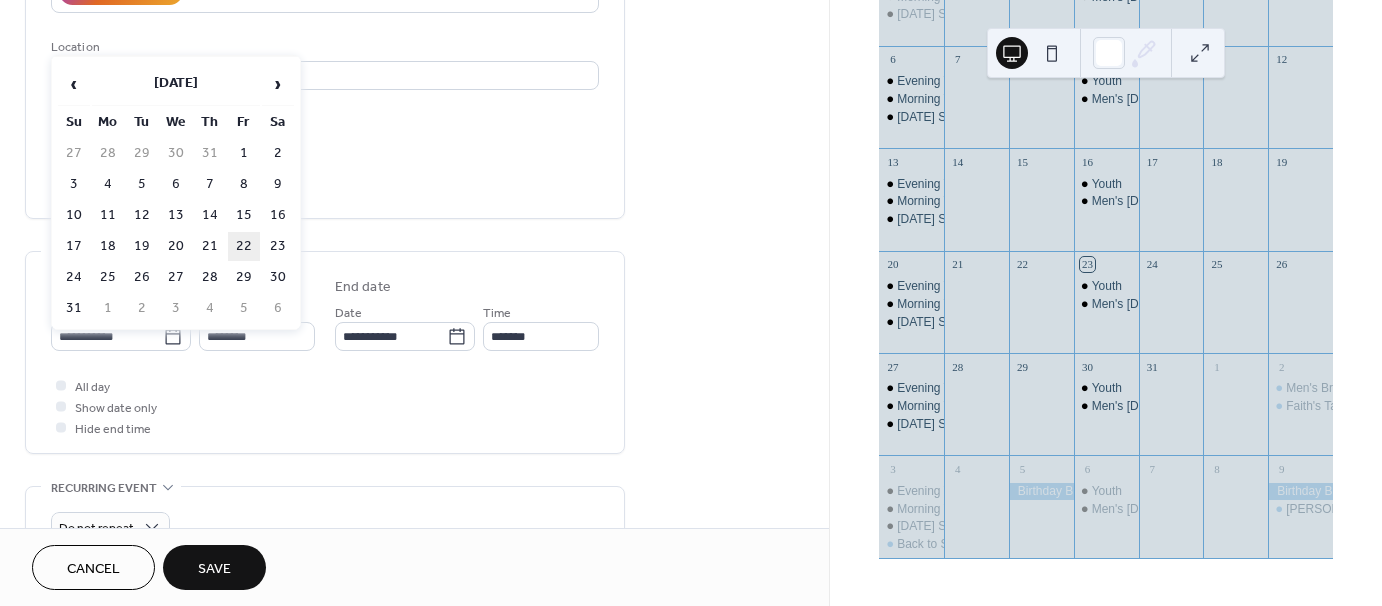 type on "**********" 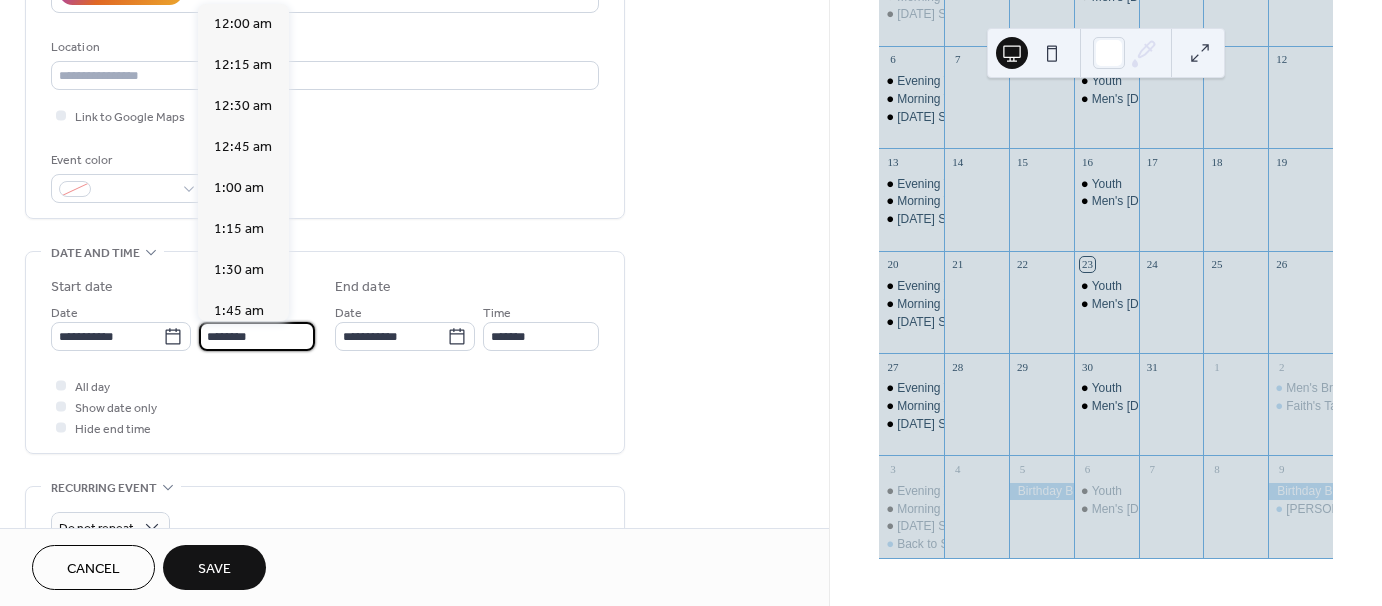 click on "********" at bounding box center [257, 336] 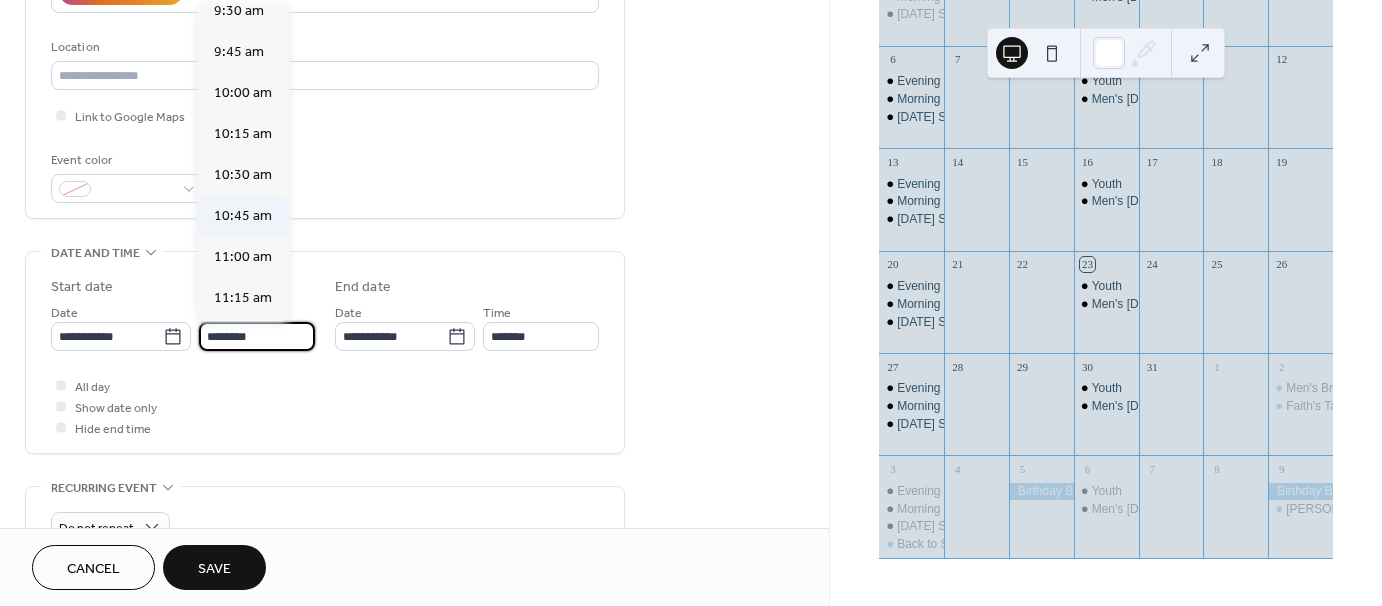 scroll, scrollTop: 1568, scrollLeft: 0, axis: vertical 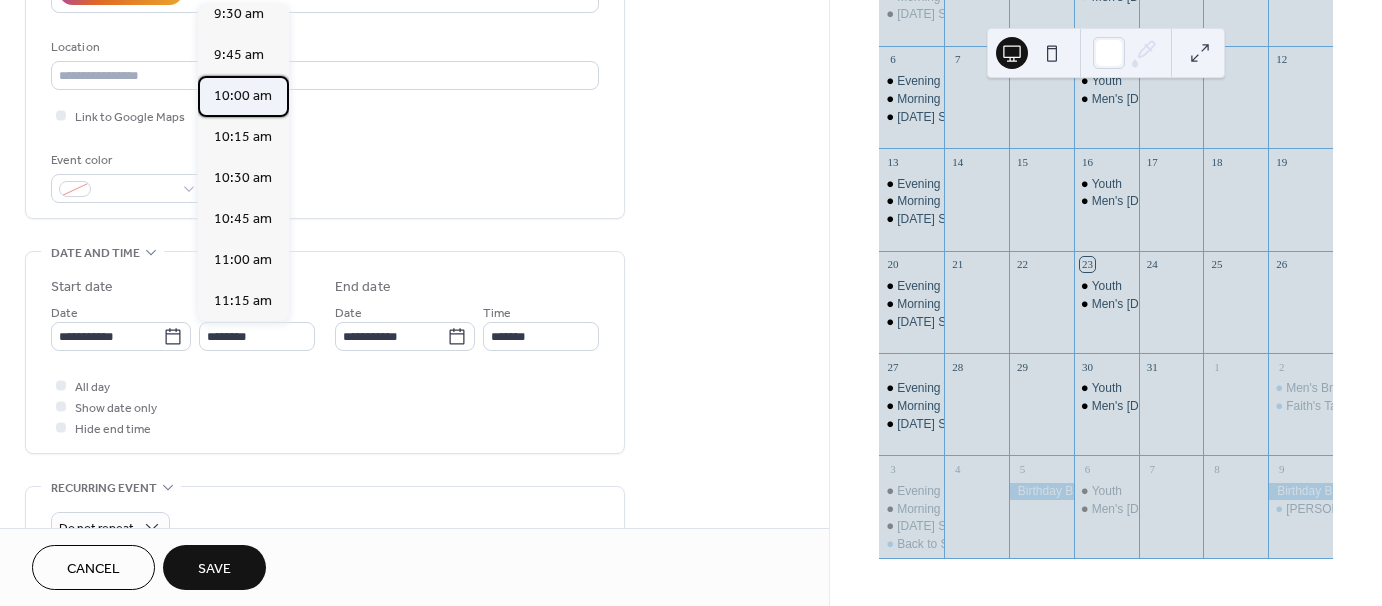 click on "10:00 am" at bounding box center [243, 96] 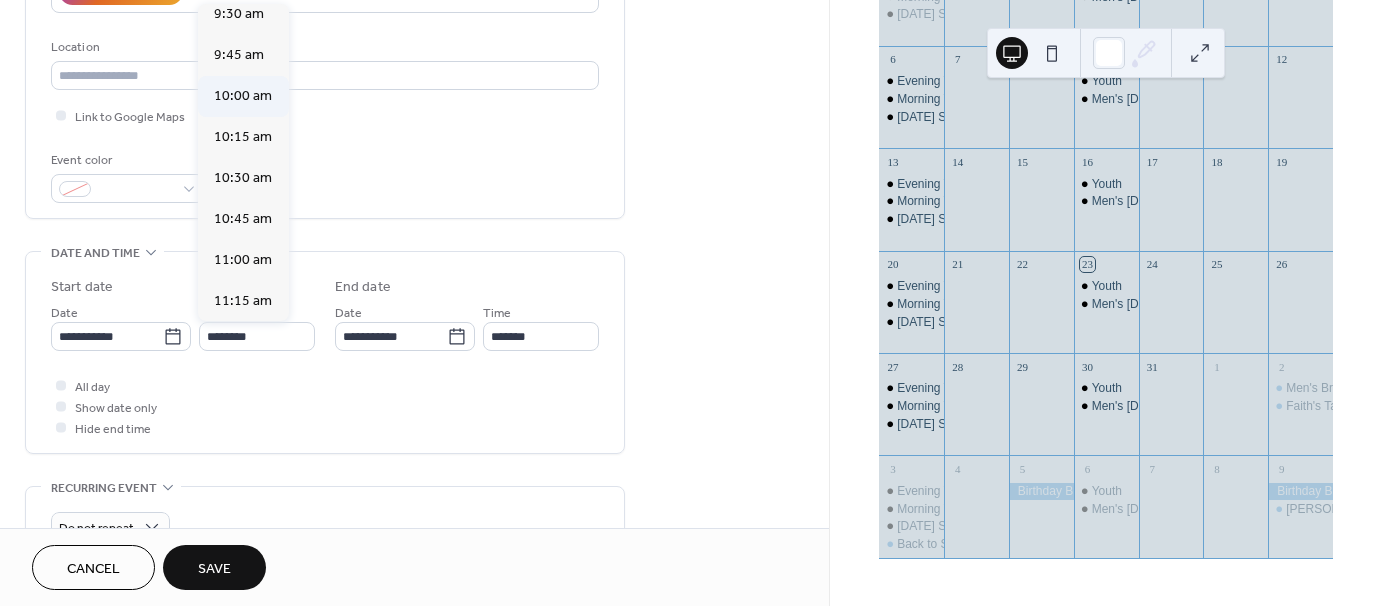 type on "********" 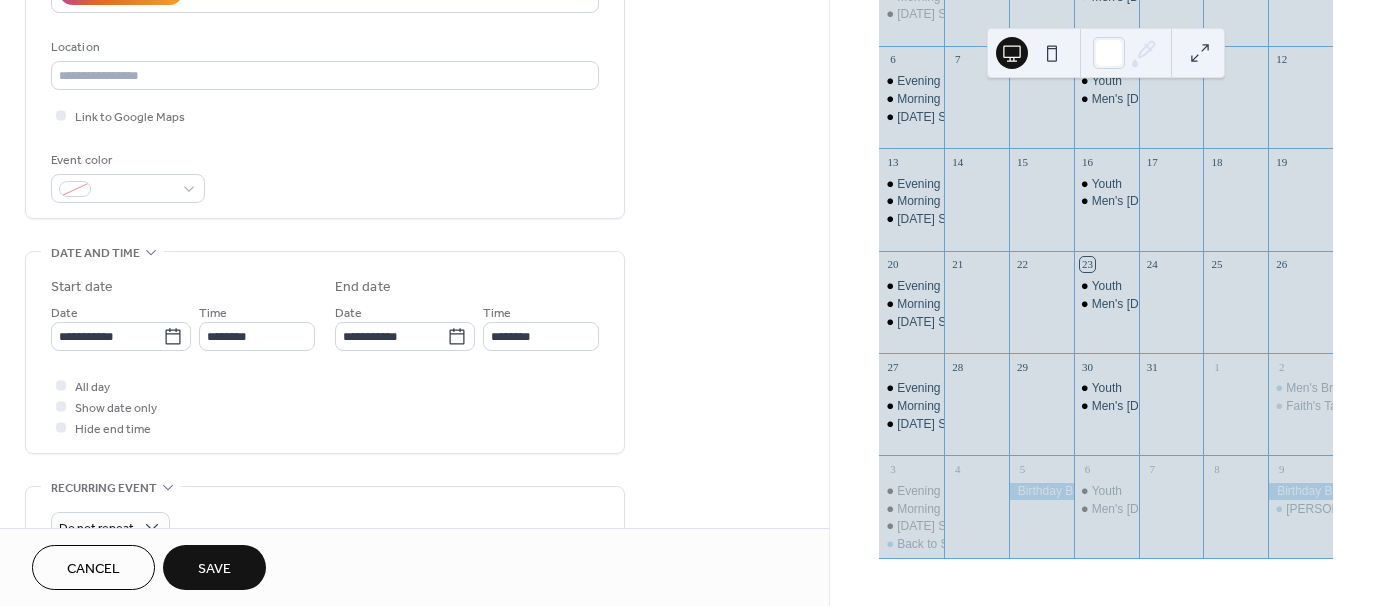 click on "Save" at bounding box center (214, 569) 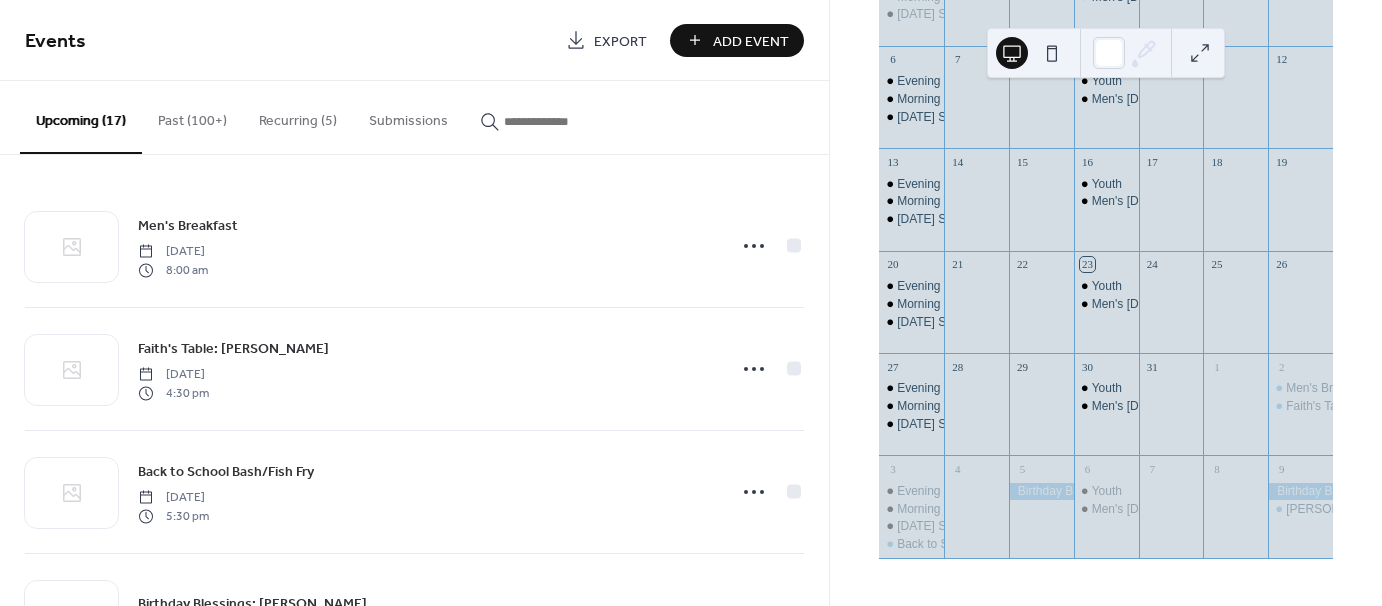 click on "Add Event" at bounding box center (751, 41) 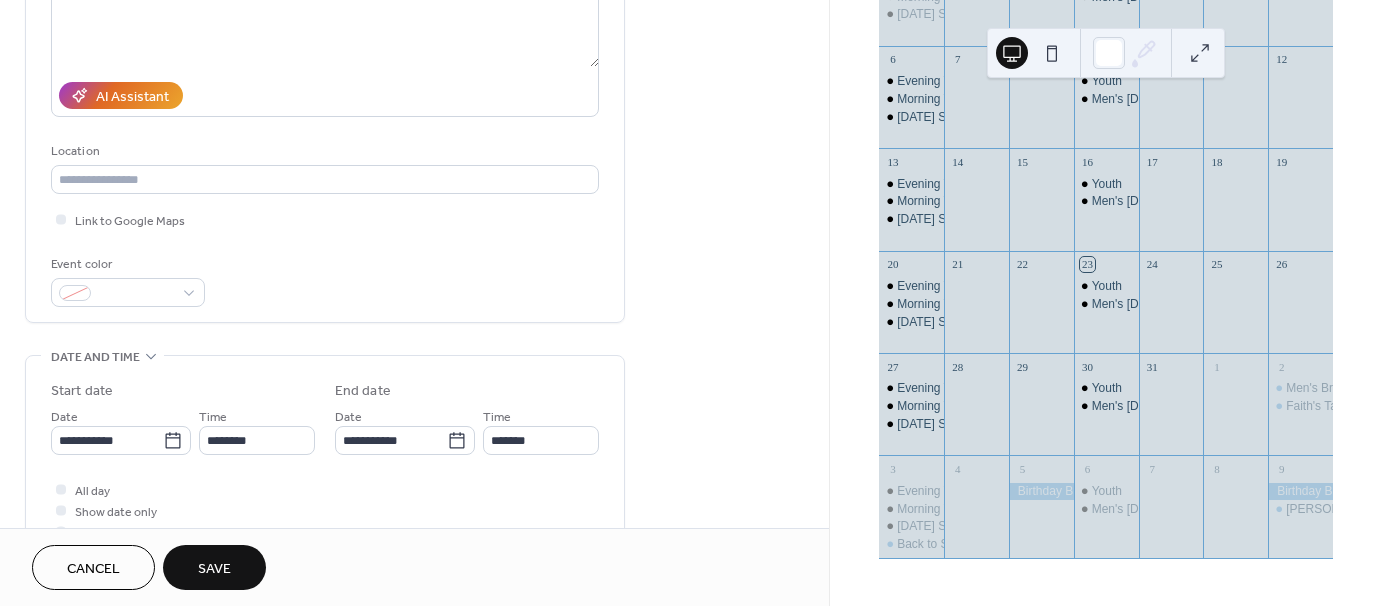 scroll, scrollTop: 300, scrollLeft: 0, axis: vertical 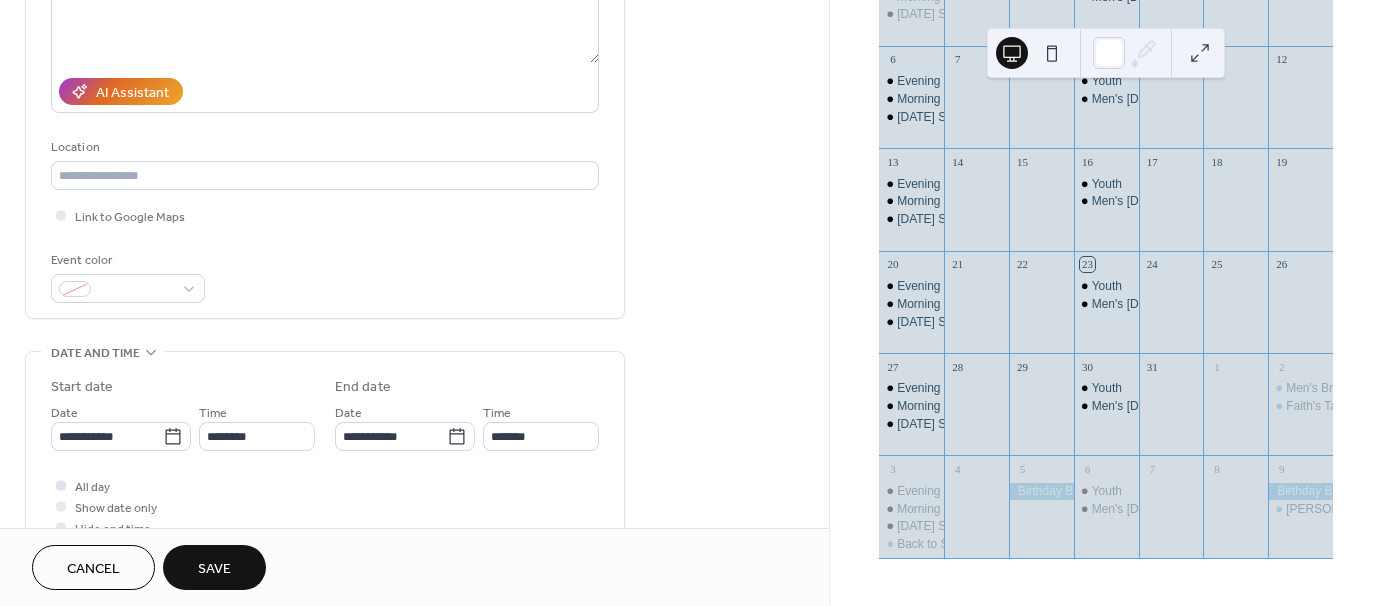 type on "**********" 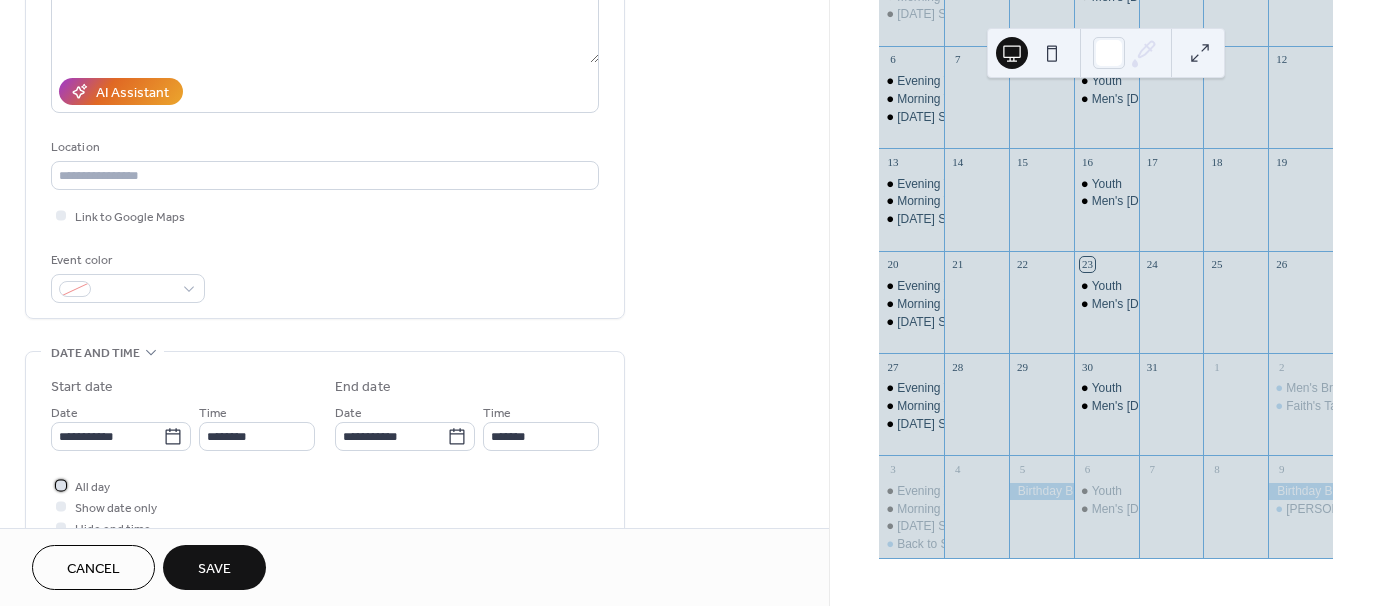 click on "All day" at bounding box center [92, 487] 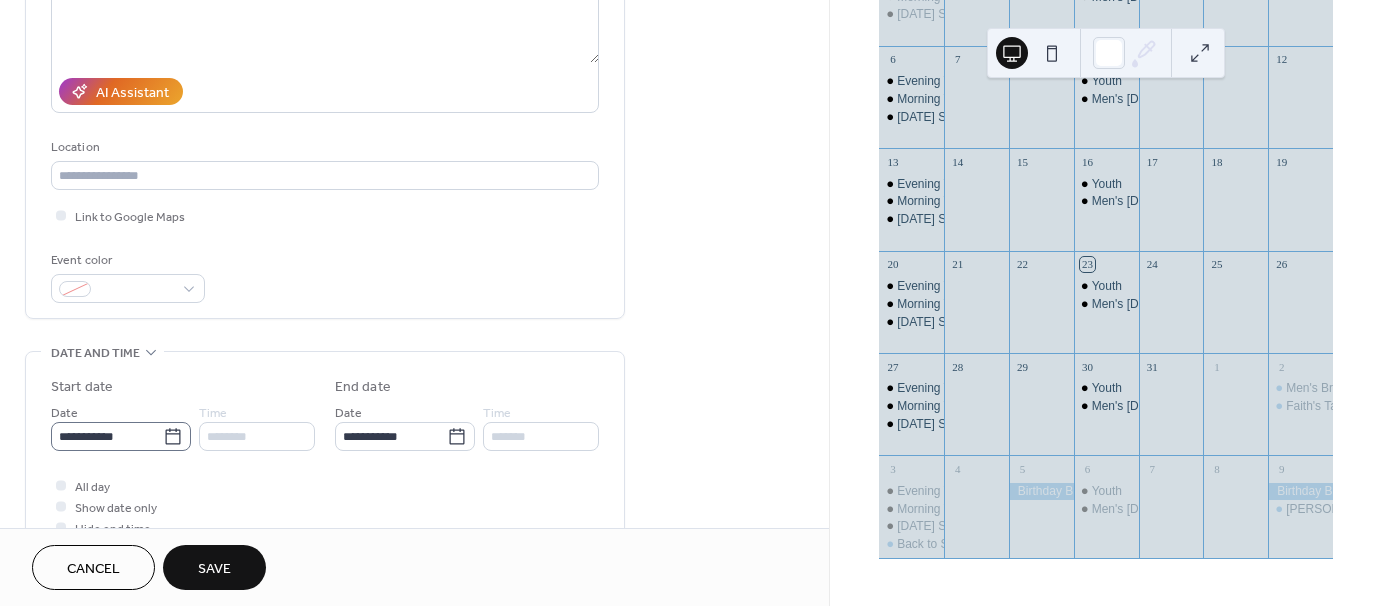 click 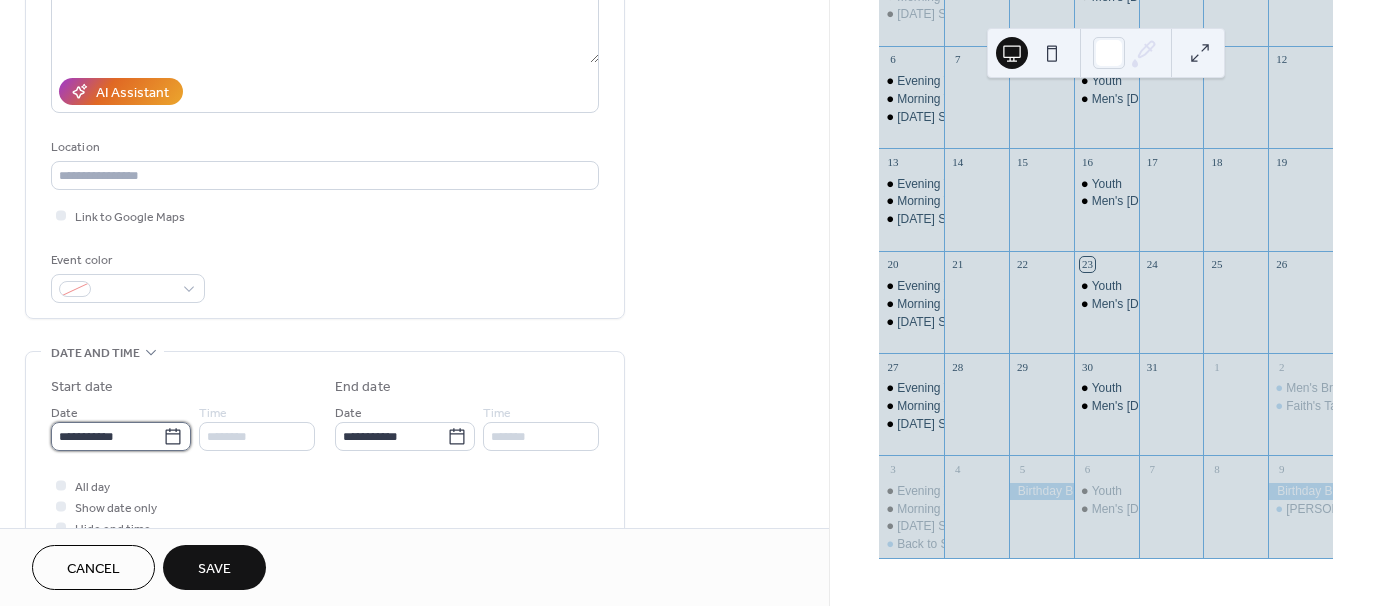click on "**********" at bounding box center (107, 436) 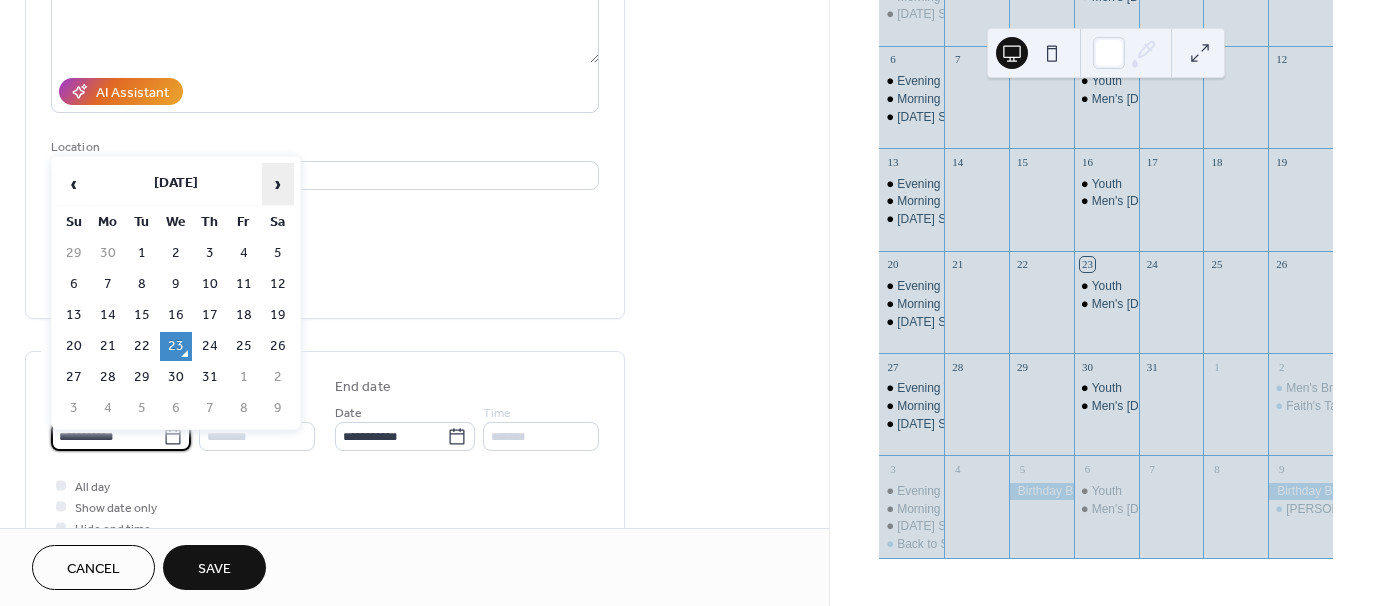 click on "›" at bounding box center (278, 184) 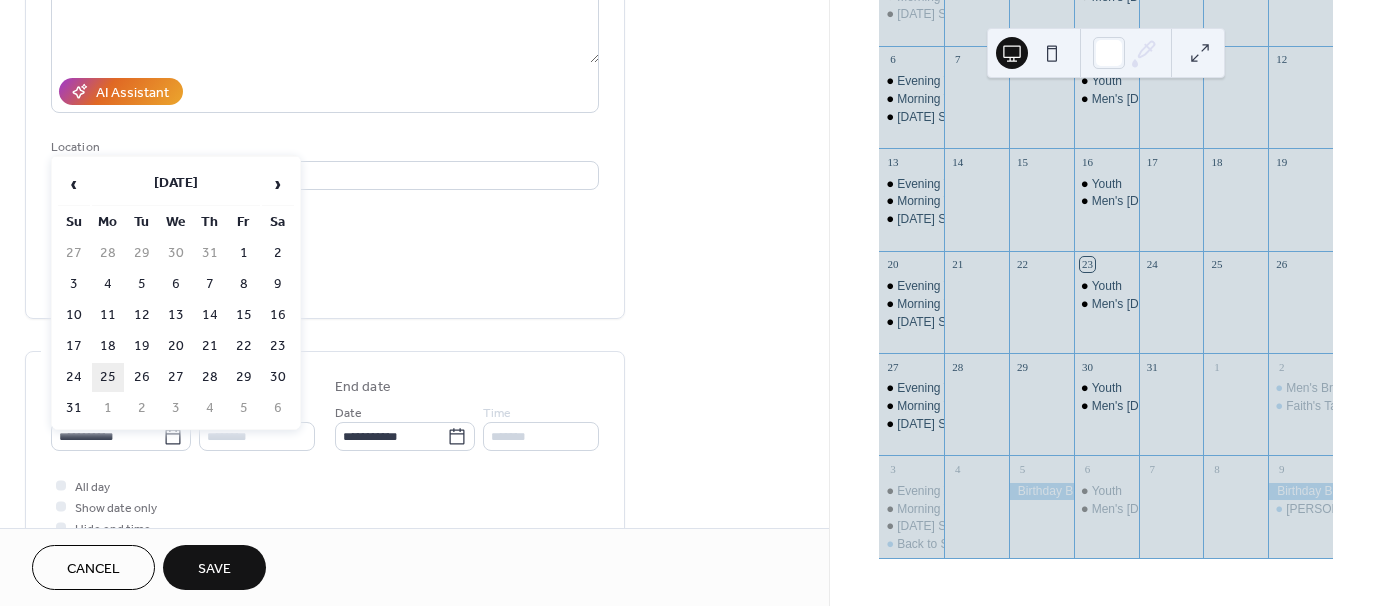click on "25" at bounding box center (108, 377) 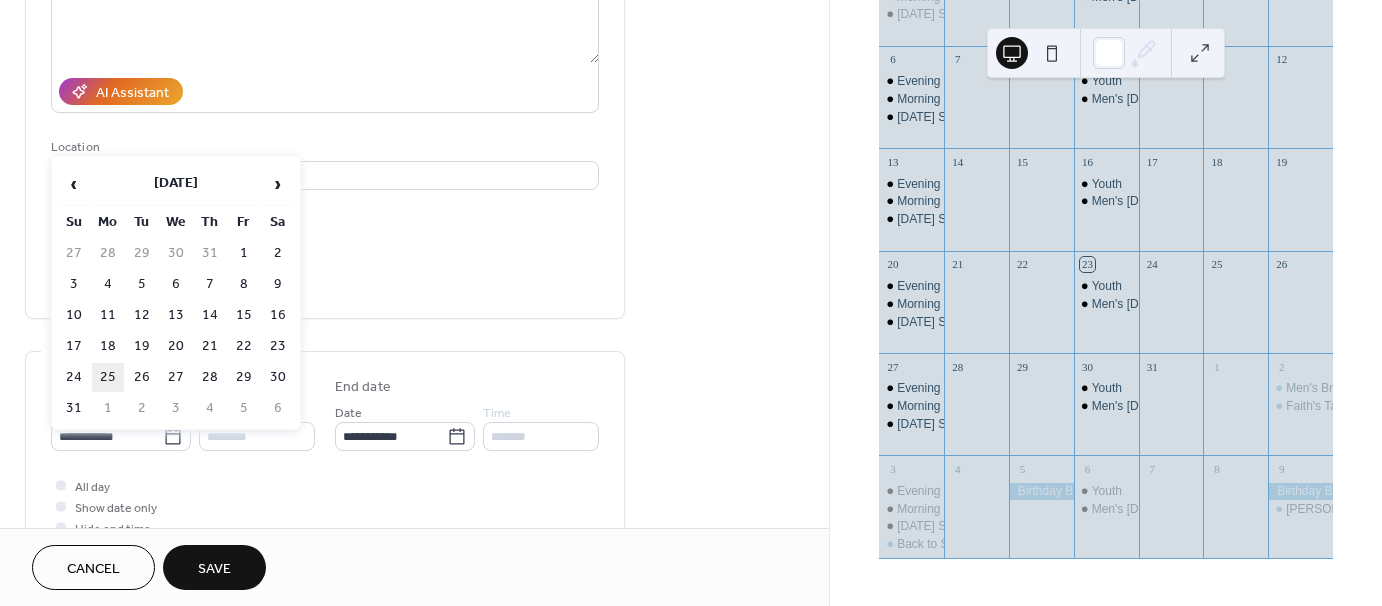 type on "**********" 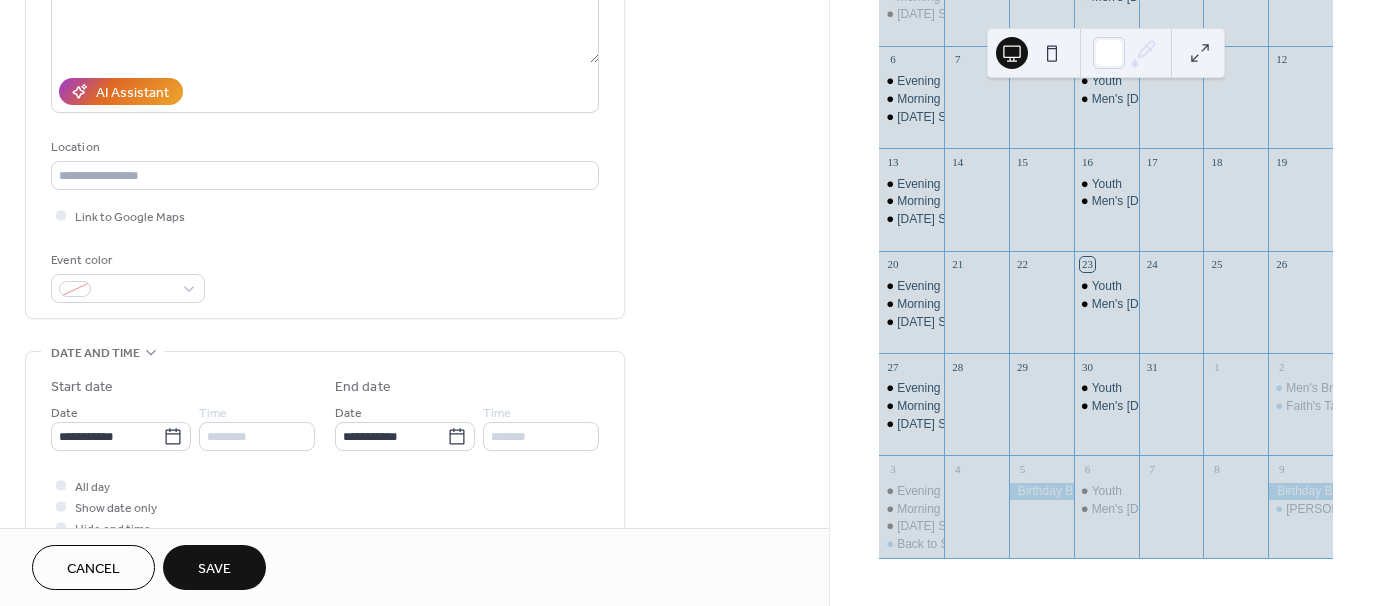 click on "Save" at bounding box center (214, 569) 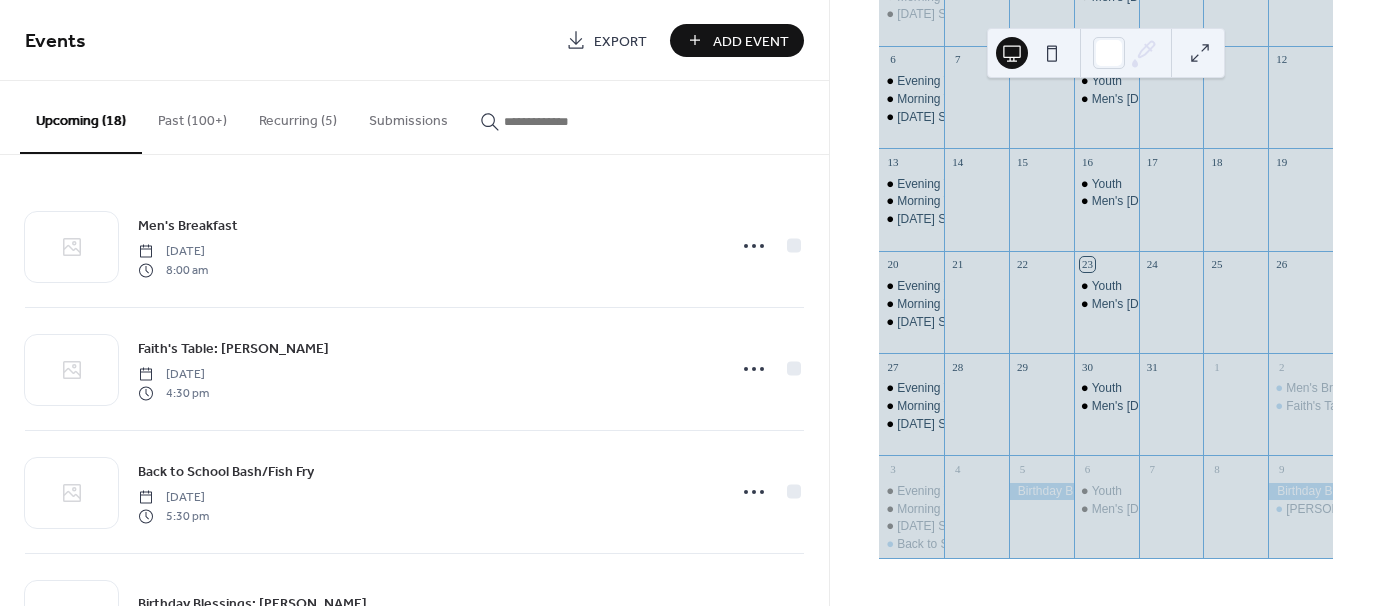 click on "Add Event" at bounding box center [751, 41] 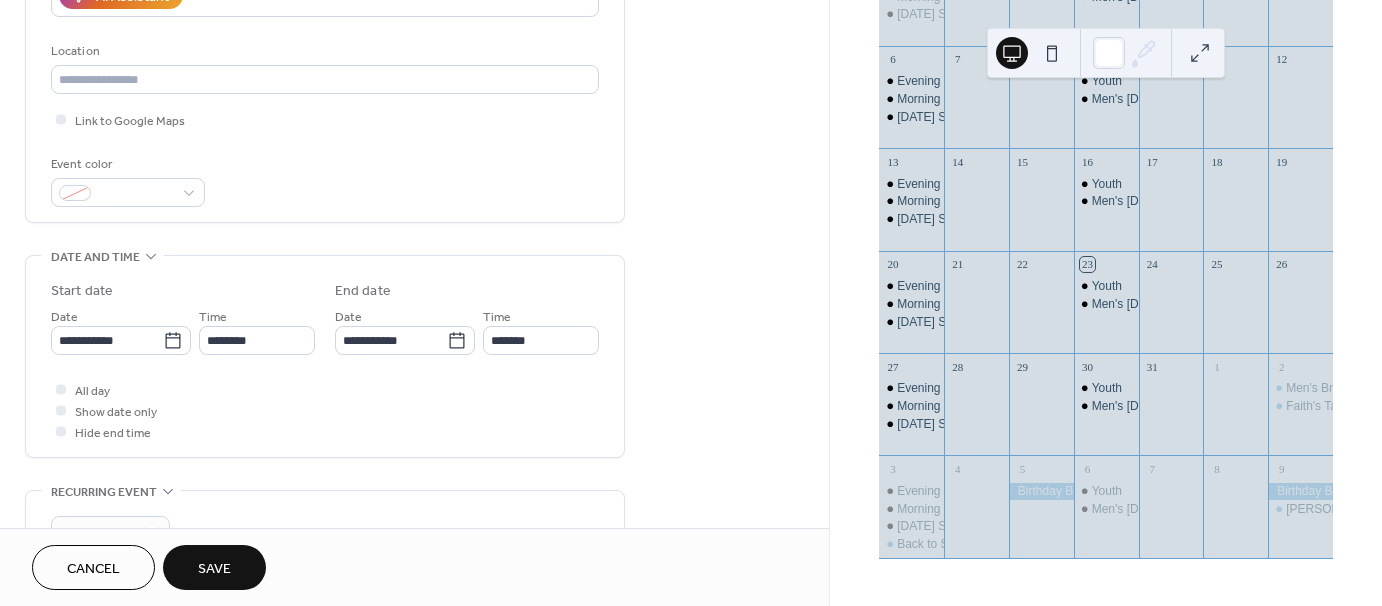 scroll, scrollTop: 400, scrollLeft: 0, axis: vertical 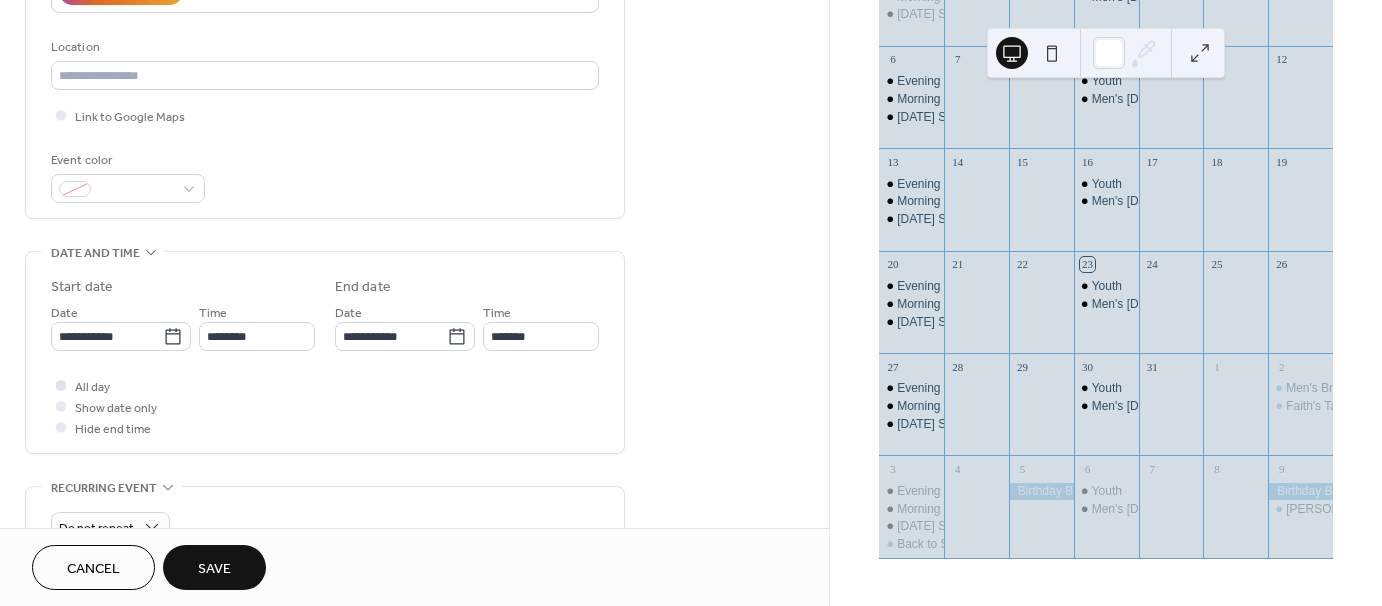 type on "**********" 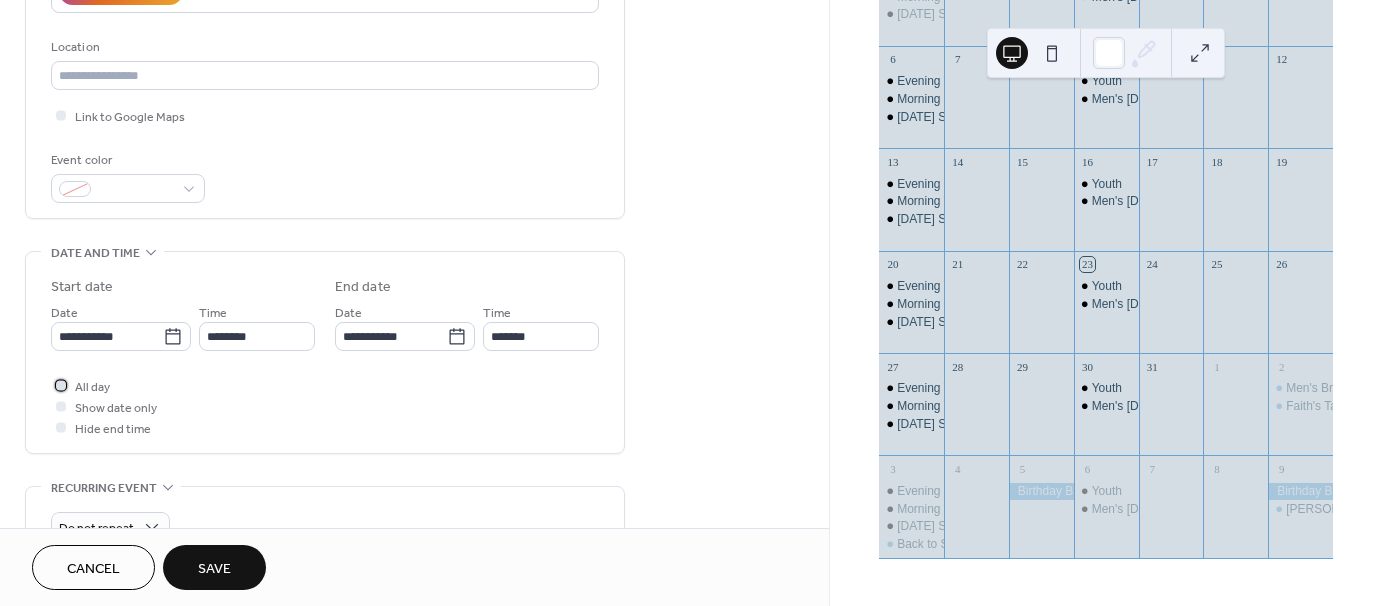 click at bounding box center [61, 385] 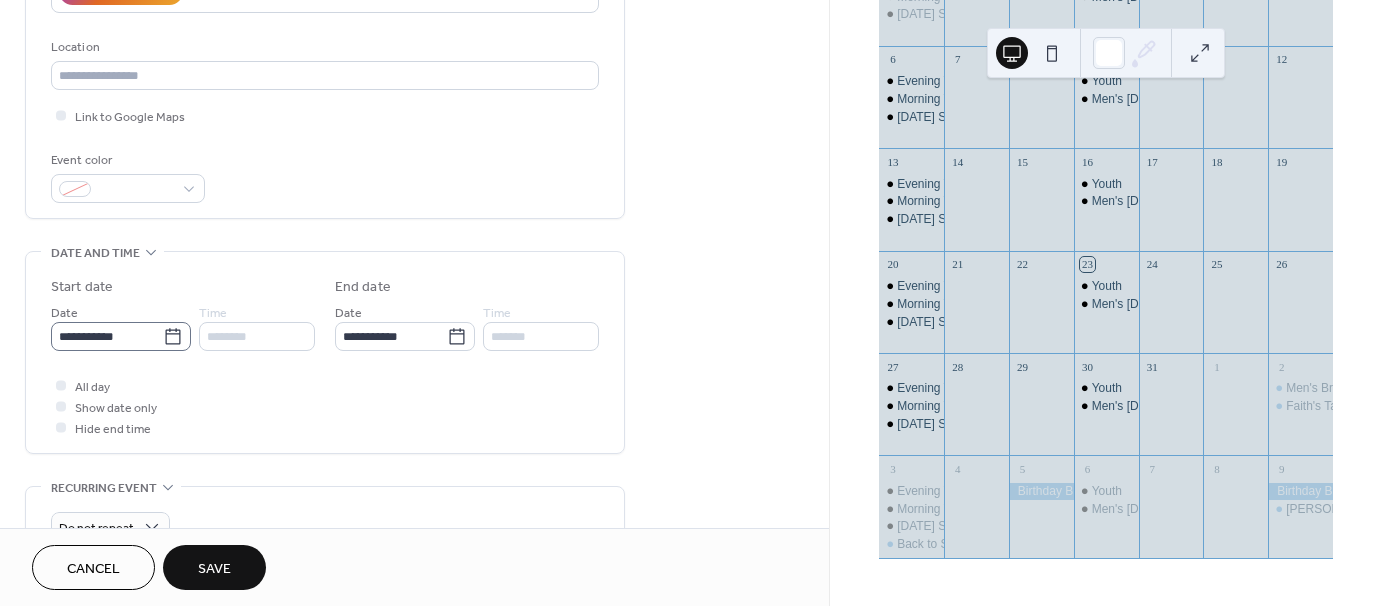 click 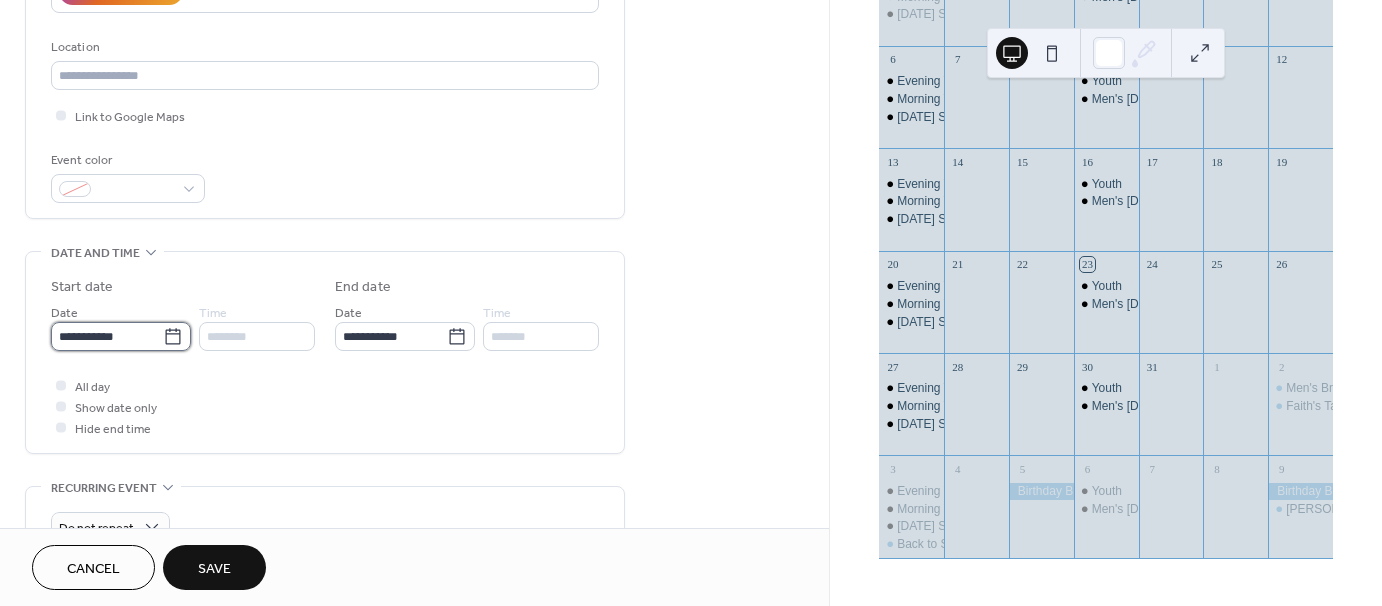 click on "**********" at bounding box center [107, 336] 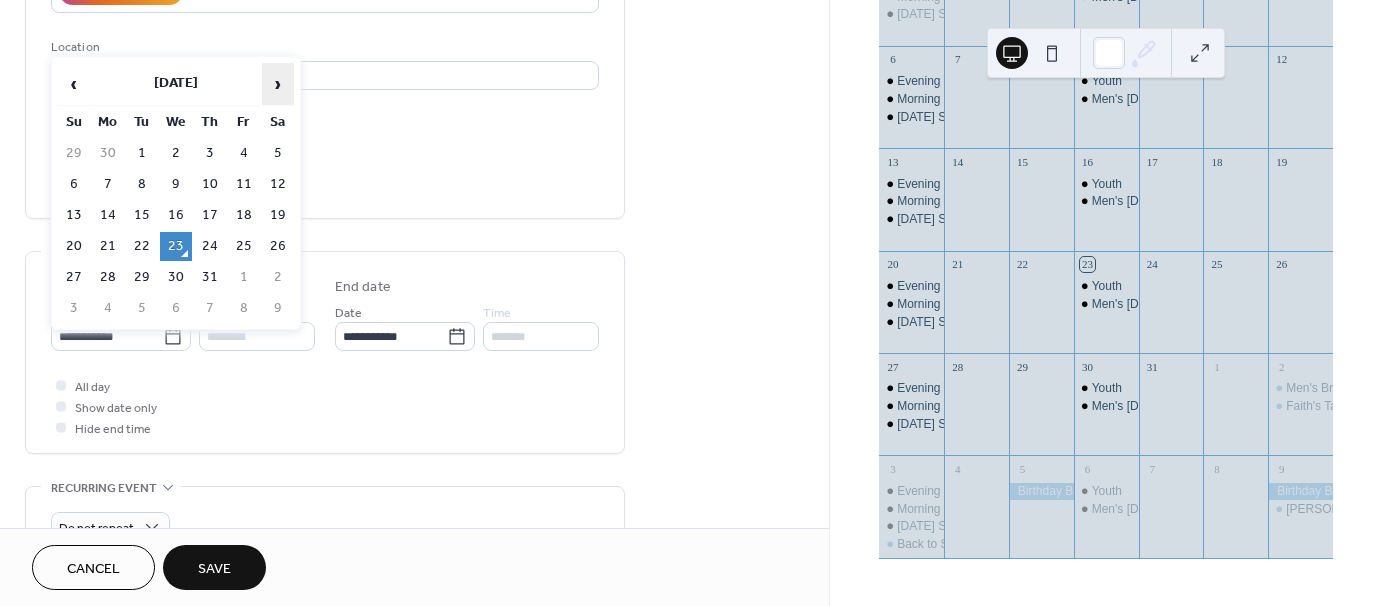 click on "›" at bounding box center (278, 84) 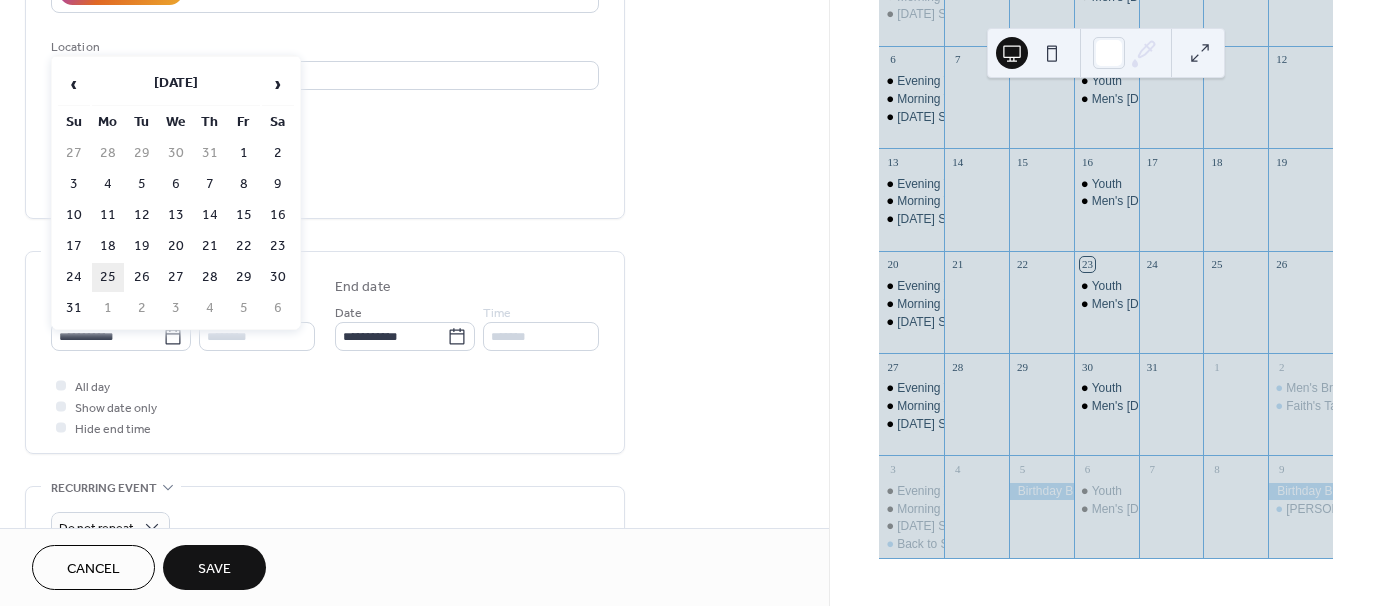 click on "25" at bounding box center (108, 277) 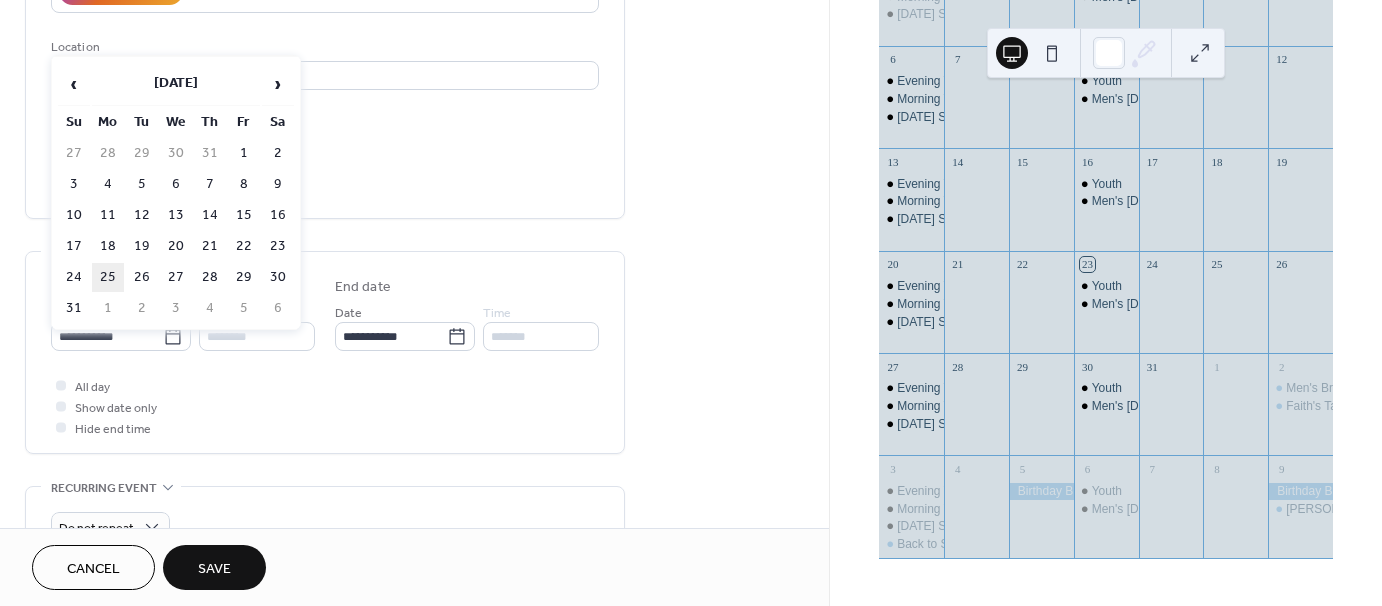 type on "**********" 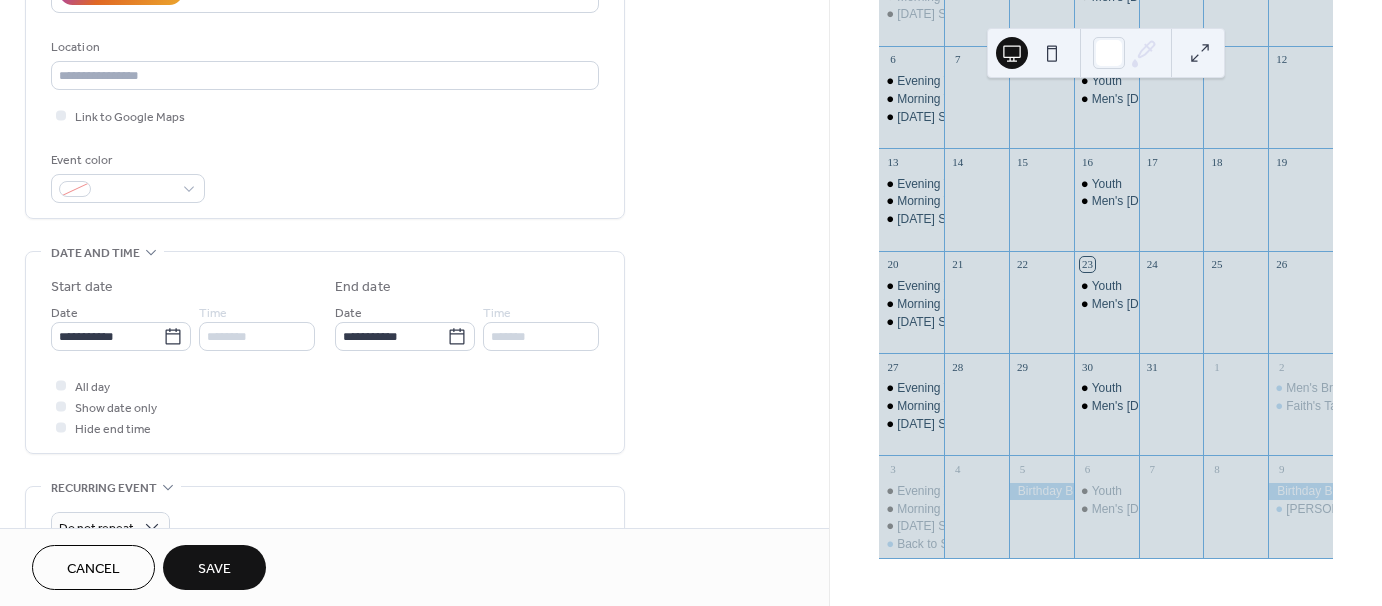 click on "Save" at bounding box center (214, 569) 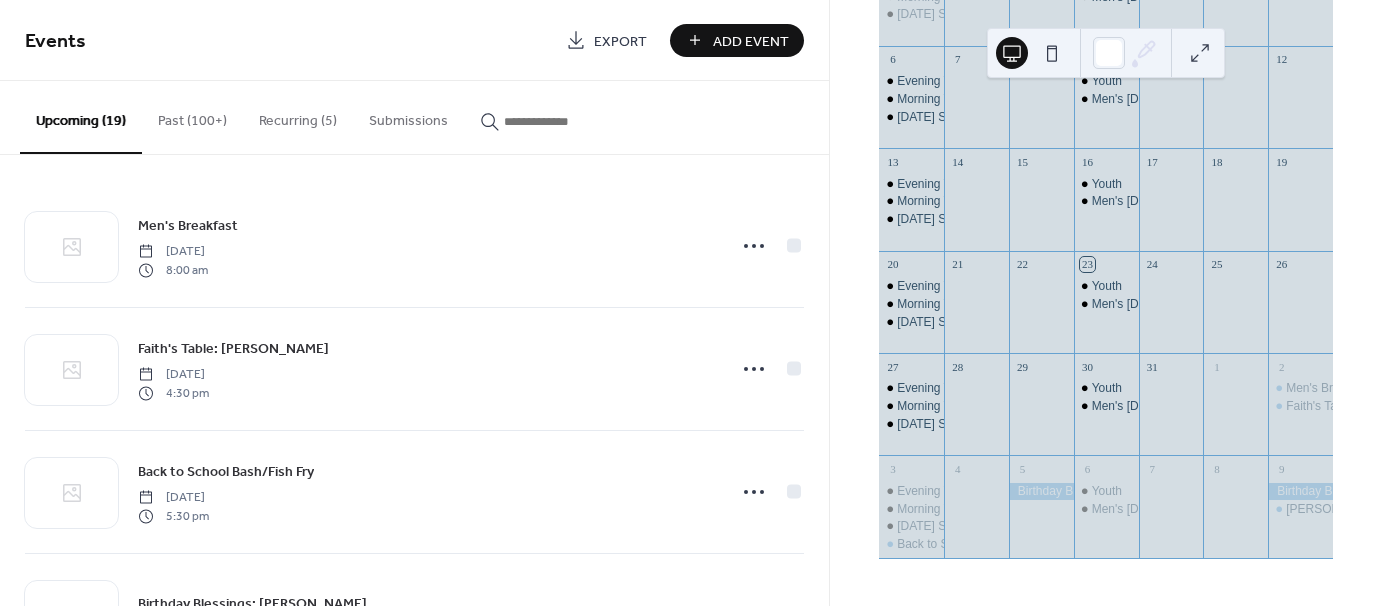 click on "Add Event" at bounding box center (751, 41) 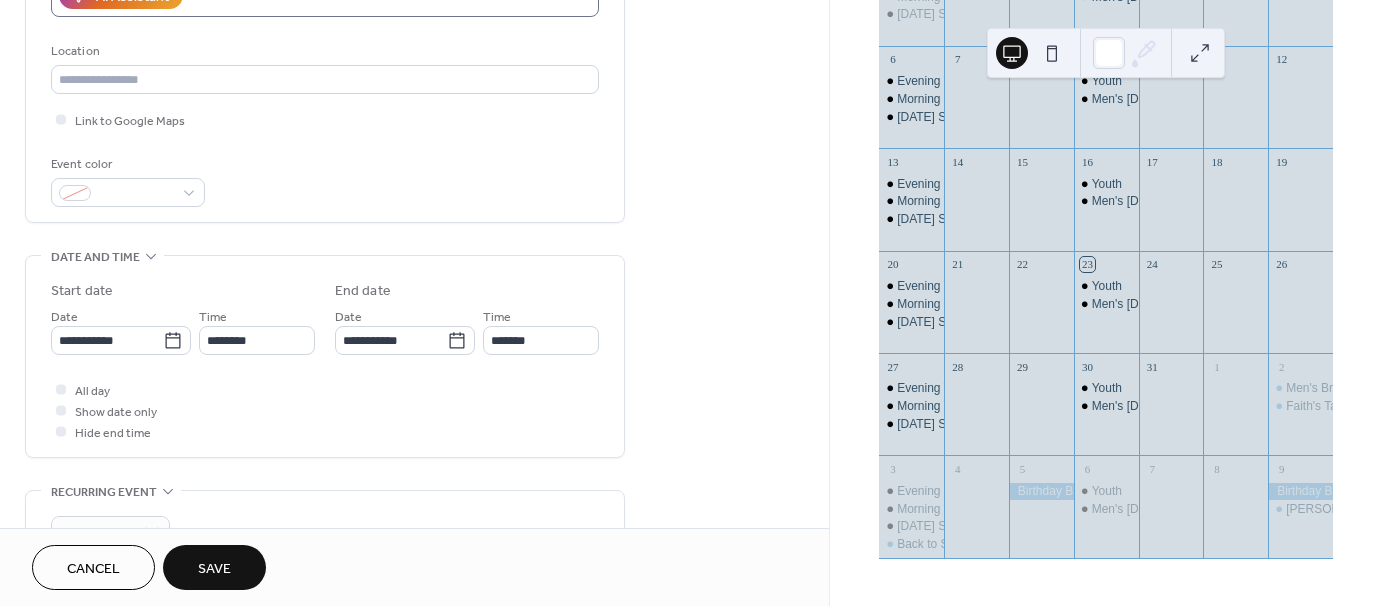 scroll, scrollTop: 400, scrollLeft: 0, axis: vertical 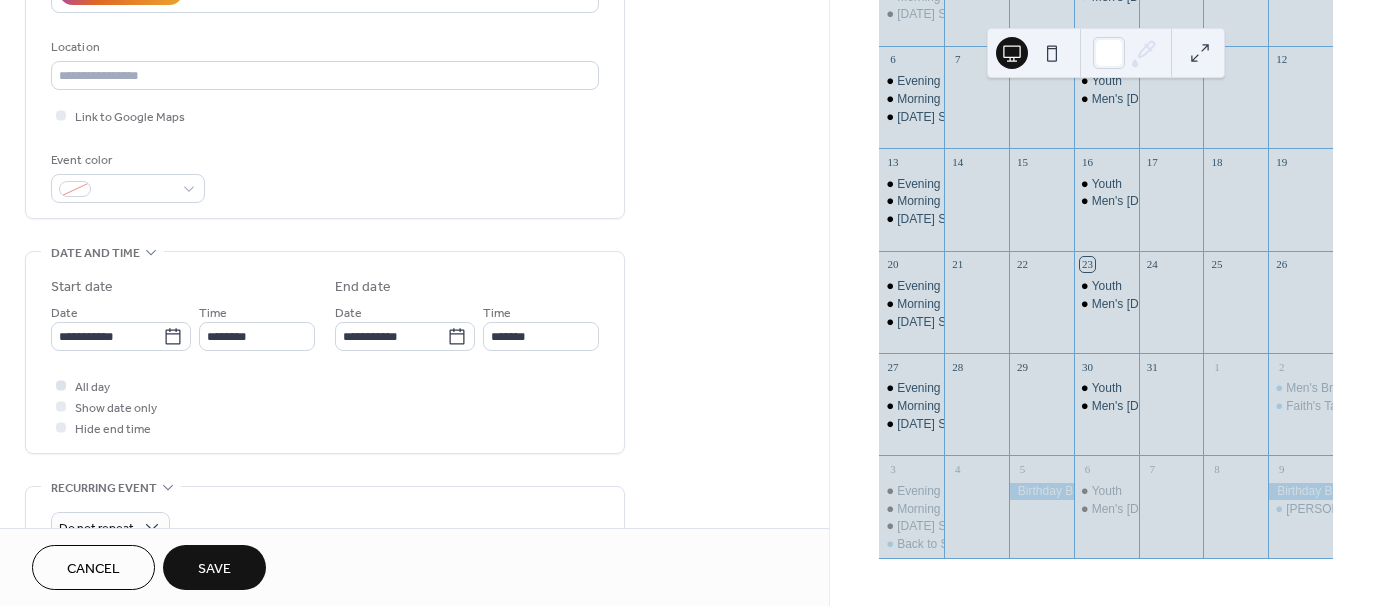 type on "**********" 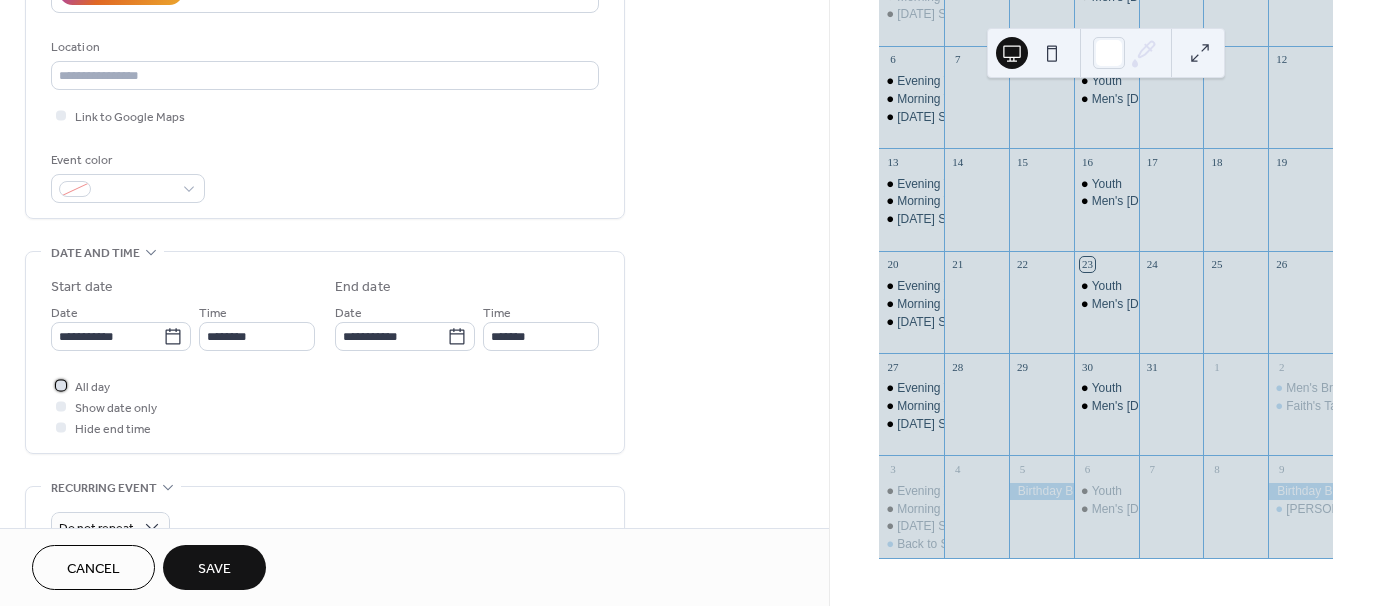 click at bounding box center (61, 385) 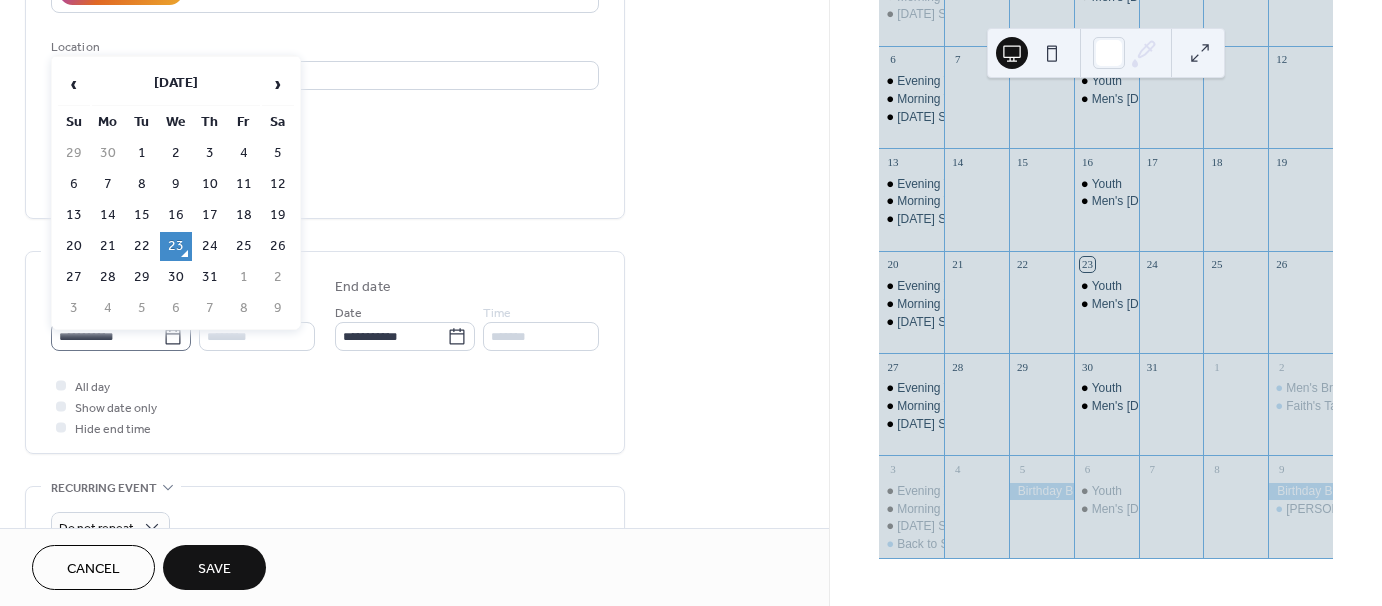 click 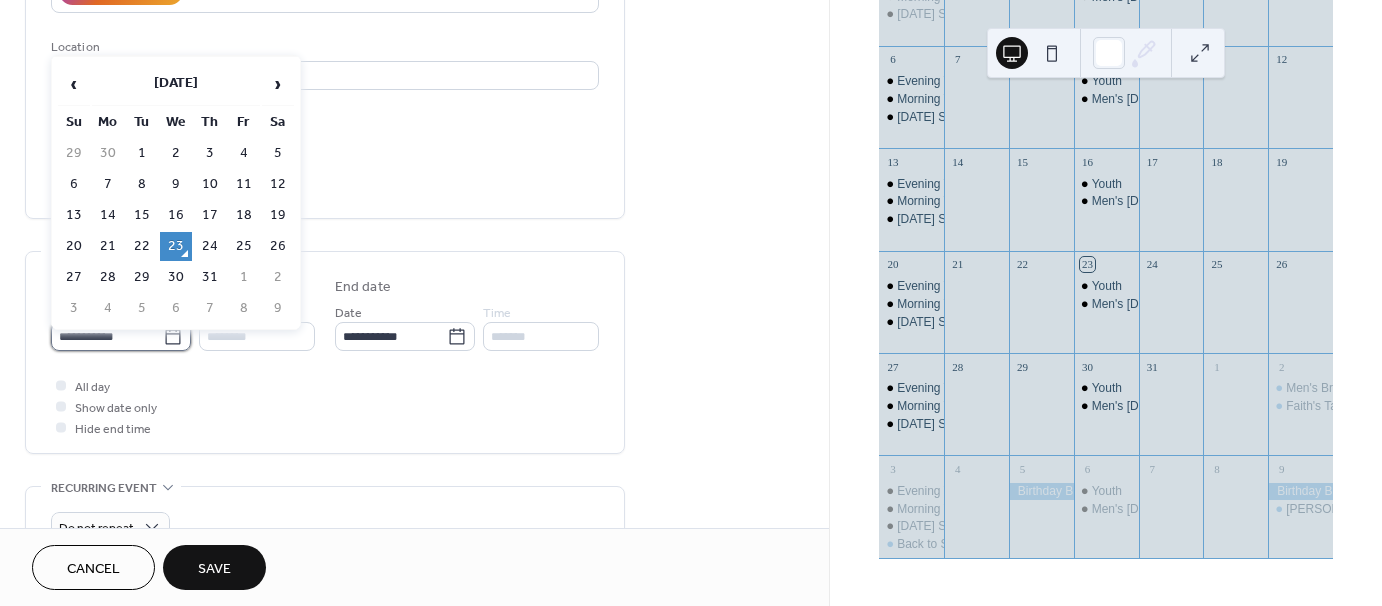 click on "**********" at bounding box center (107, 336) 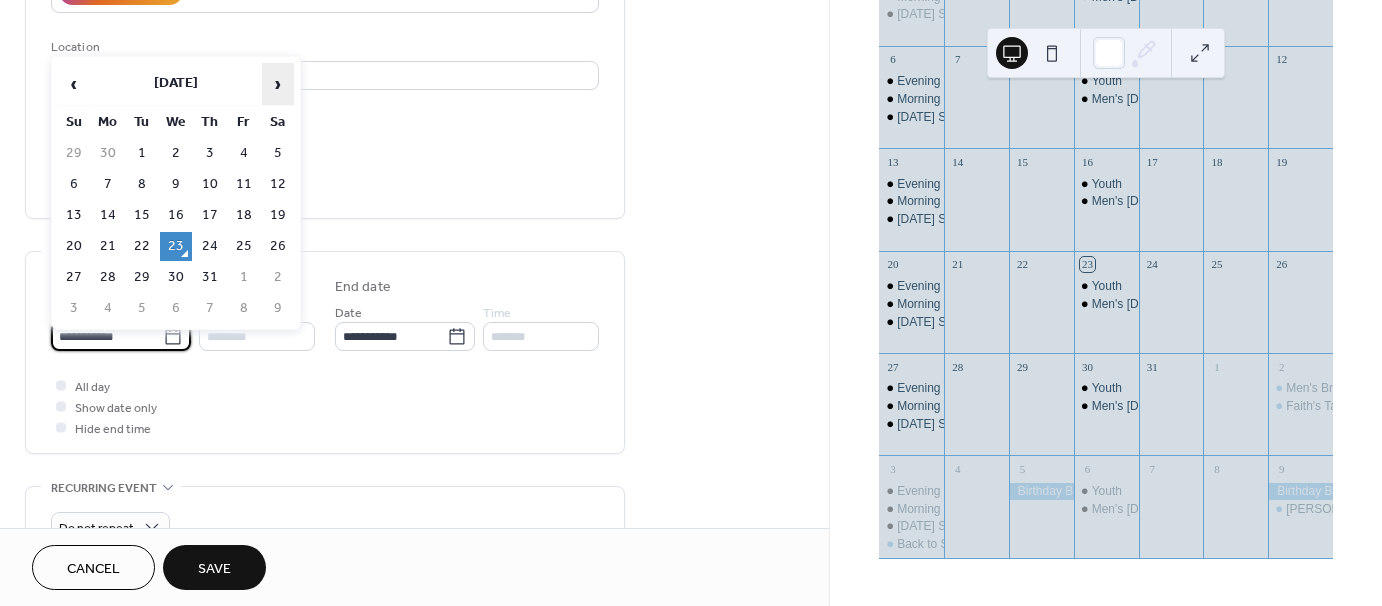 click on "›" at bounding box center (278, 84) 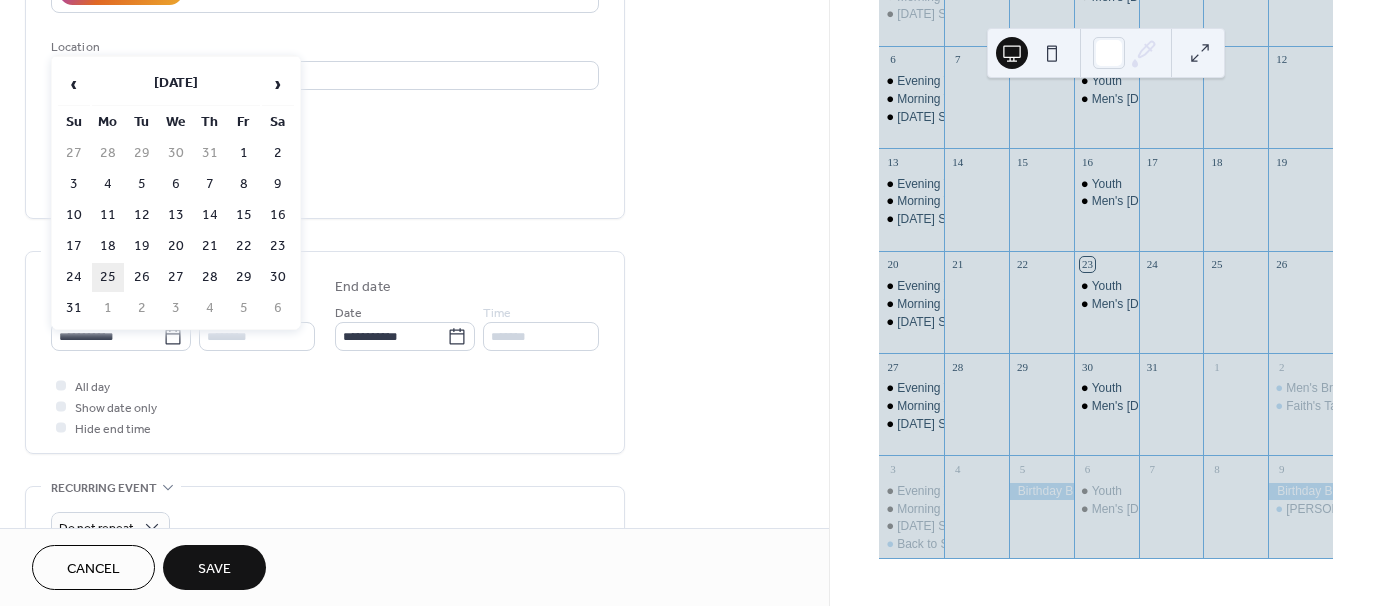 click on "25" at bounding box center [108, 277] 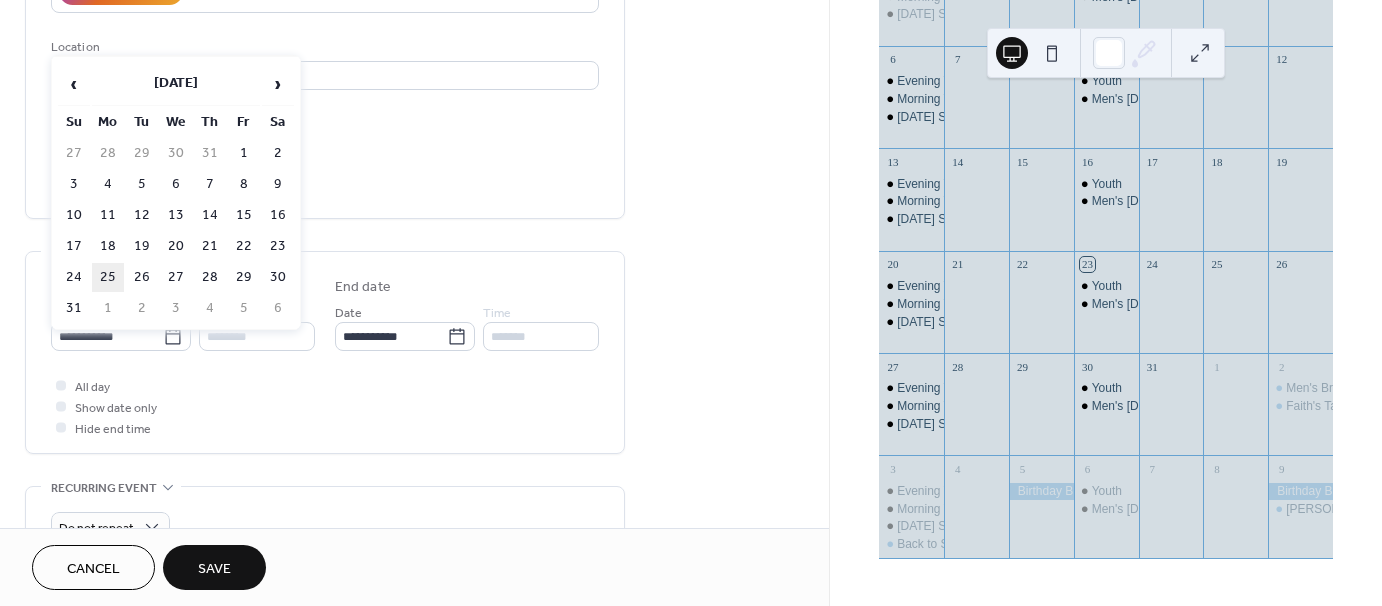 type on "**********" 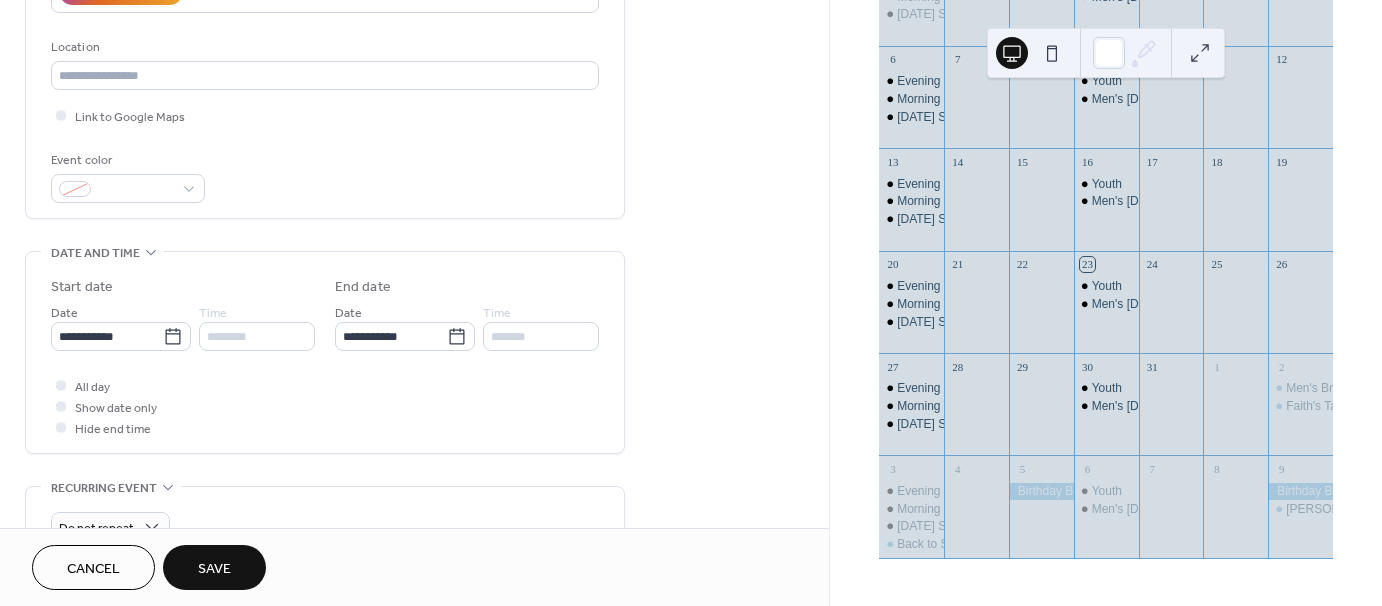 click on "Save" at bounding box center (214, 569) 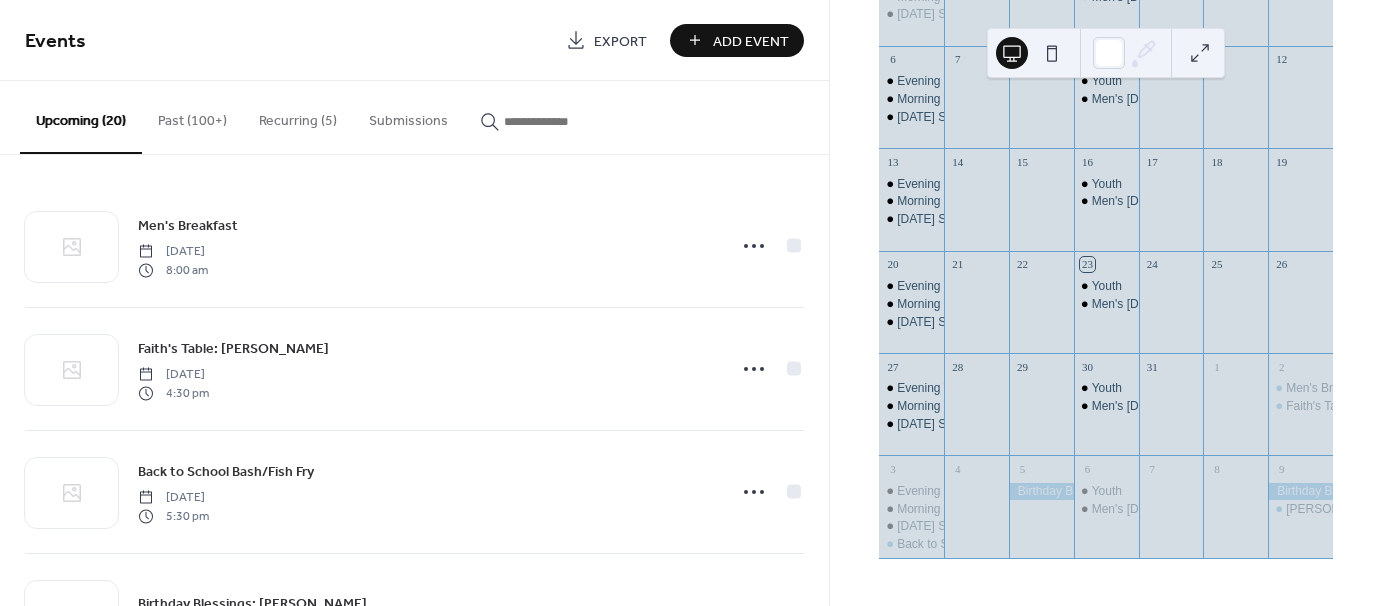 click on "Add Event" at bounding box center [751, 41] 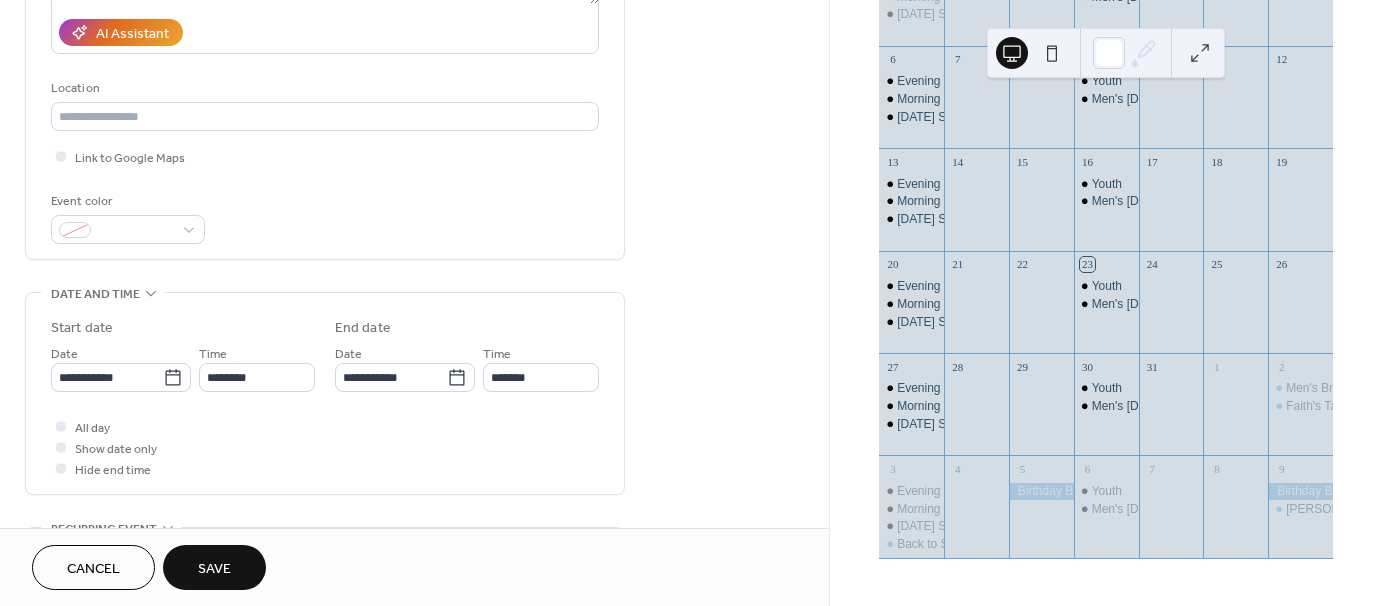 scroll, scrollTop: 400, scrollLeft: 0, axis: vertical 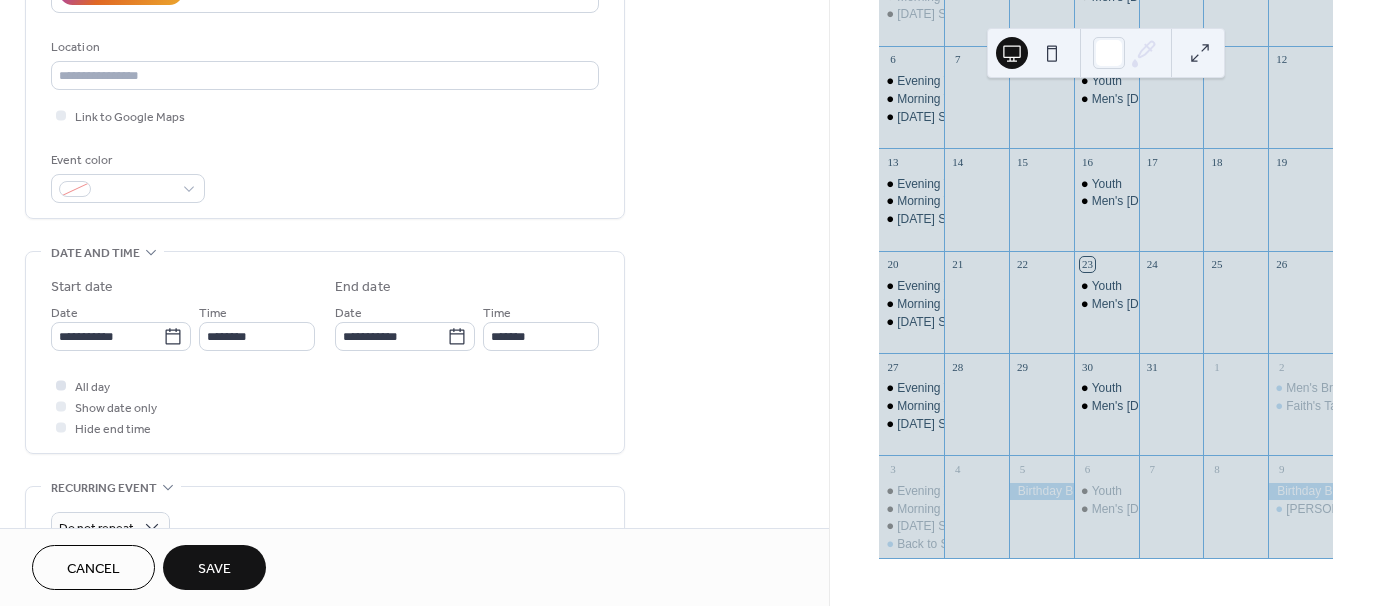 type on "**********" 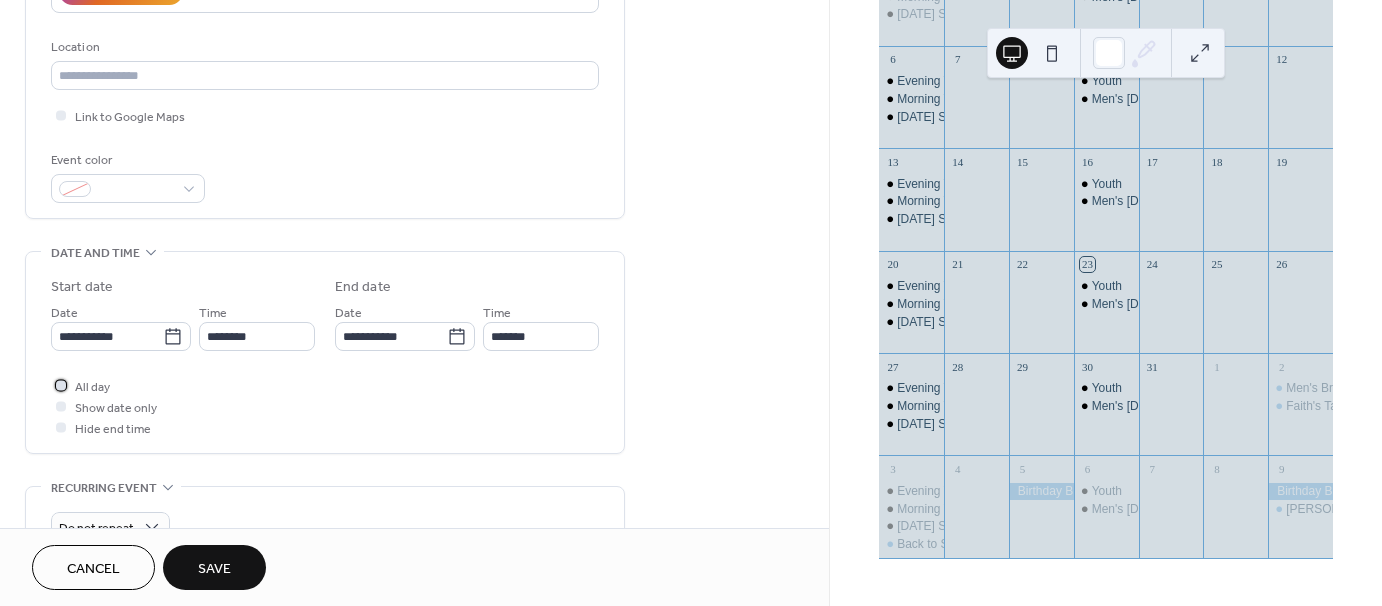 click at bounding box center (61, 385) 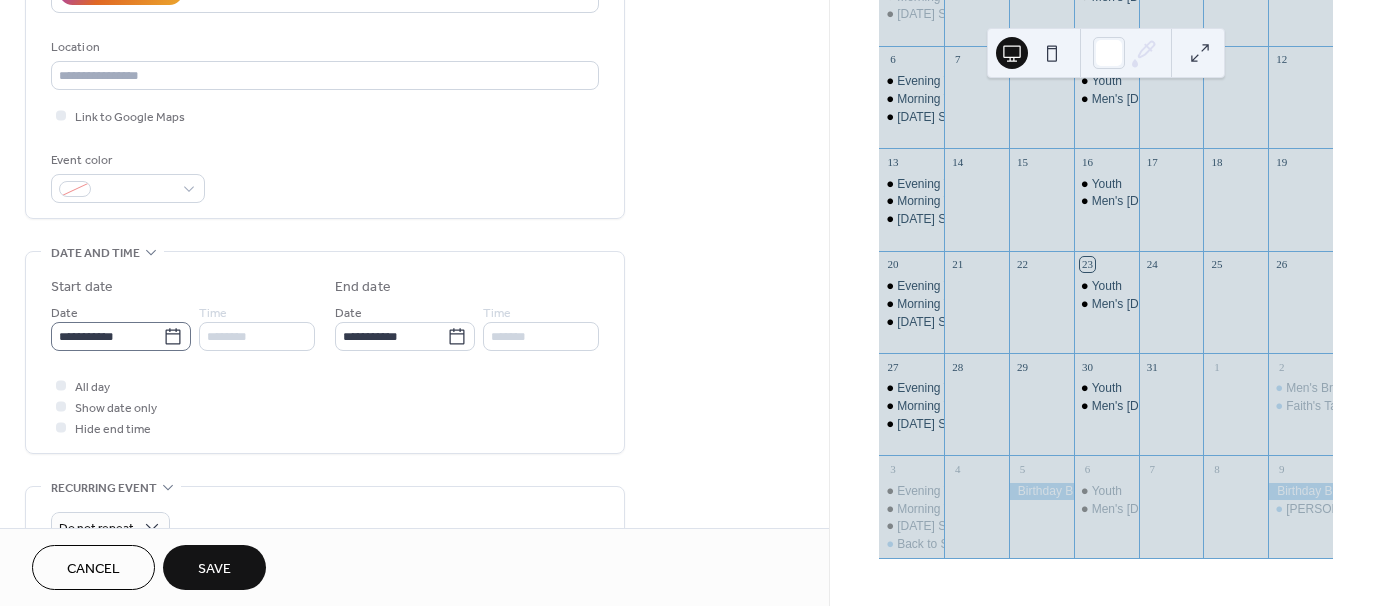 click 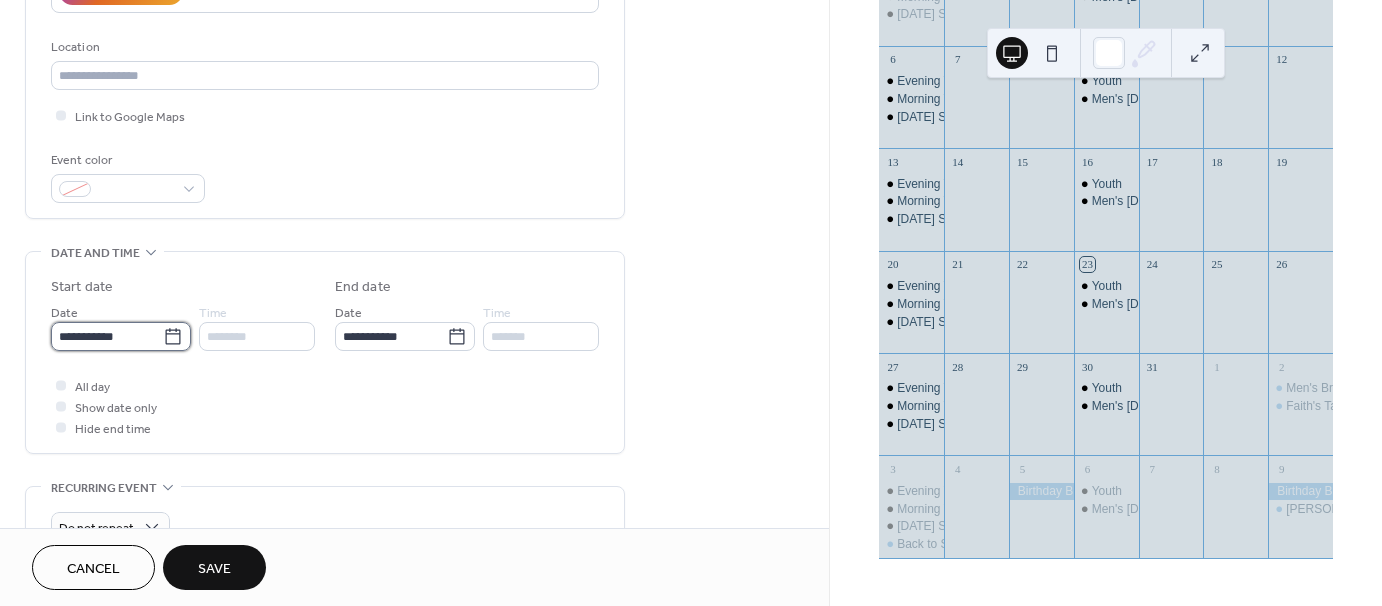 click on "**********" at bounding box center (107, 336) 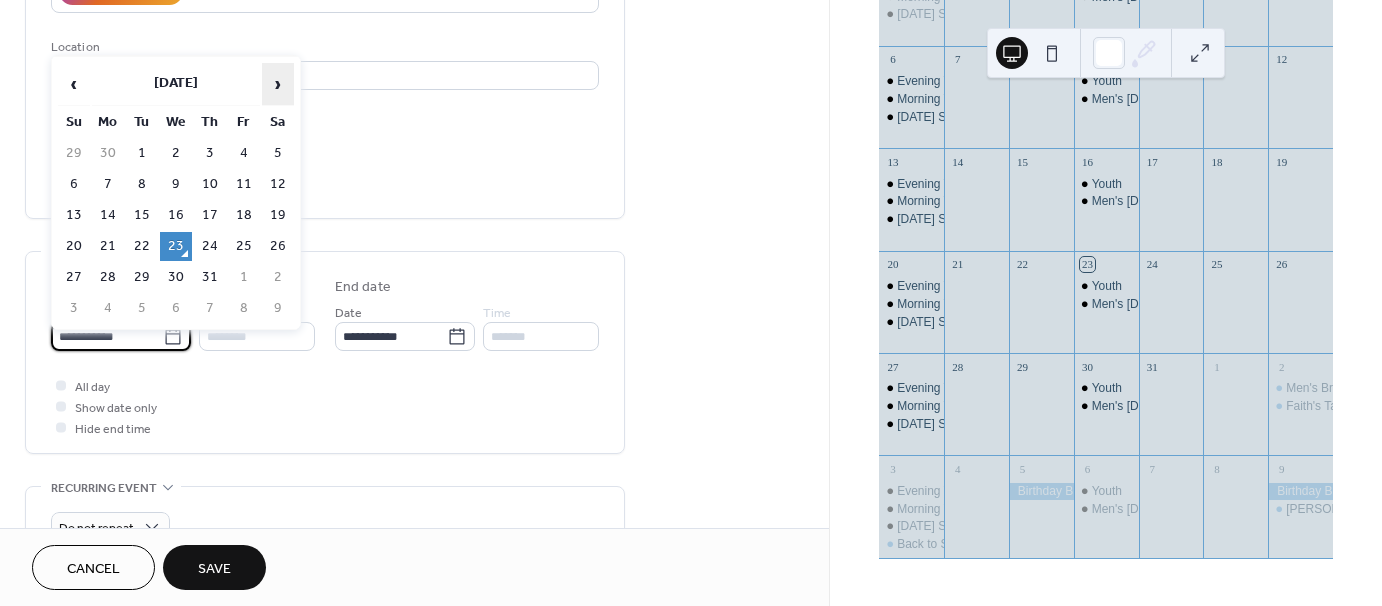 click on "›" at bounding box center [278, 84] 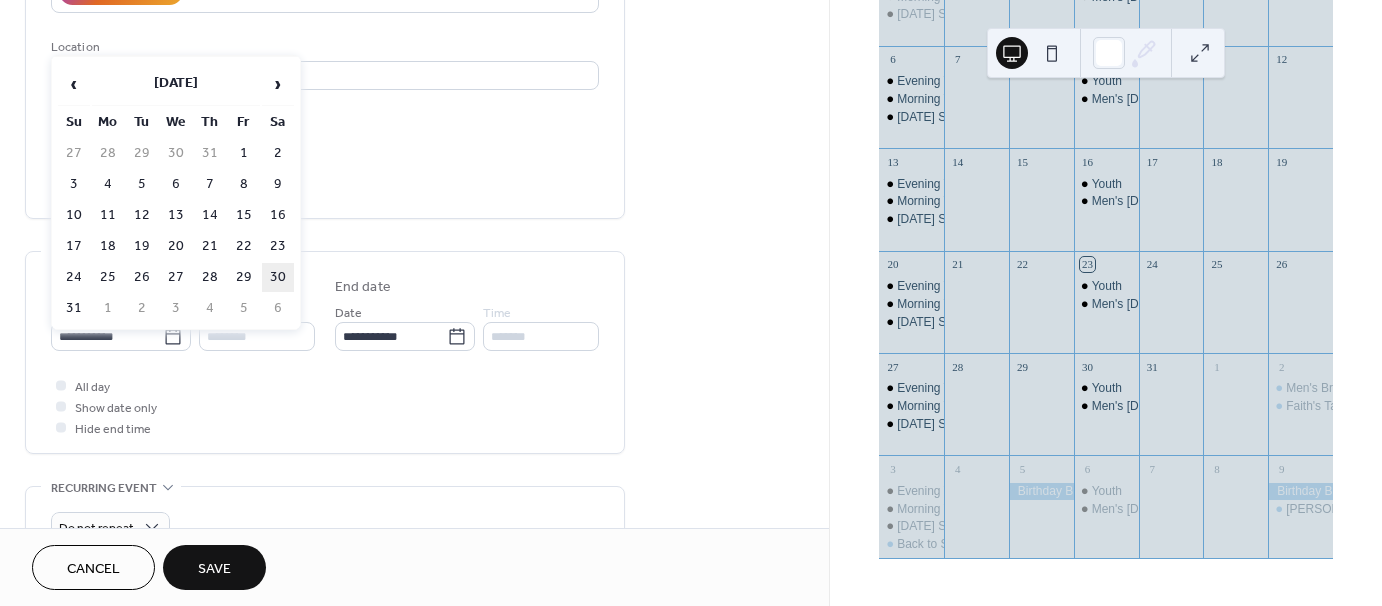 click on "30" at bounding box center [278, 277] 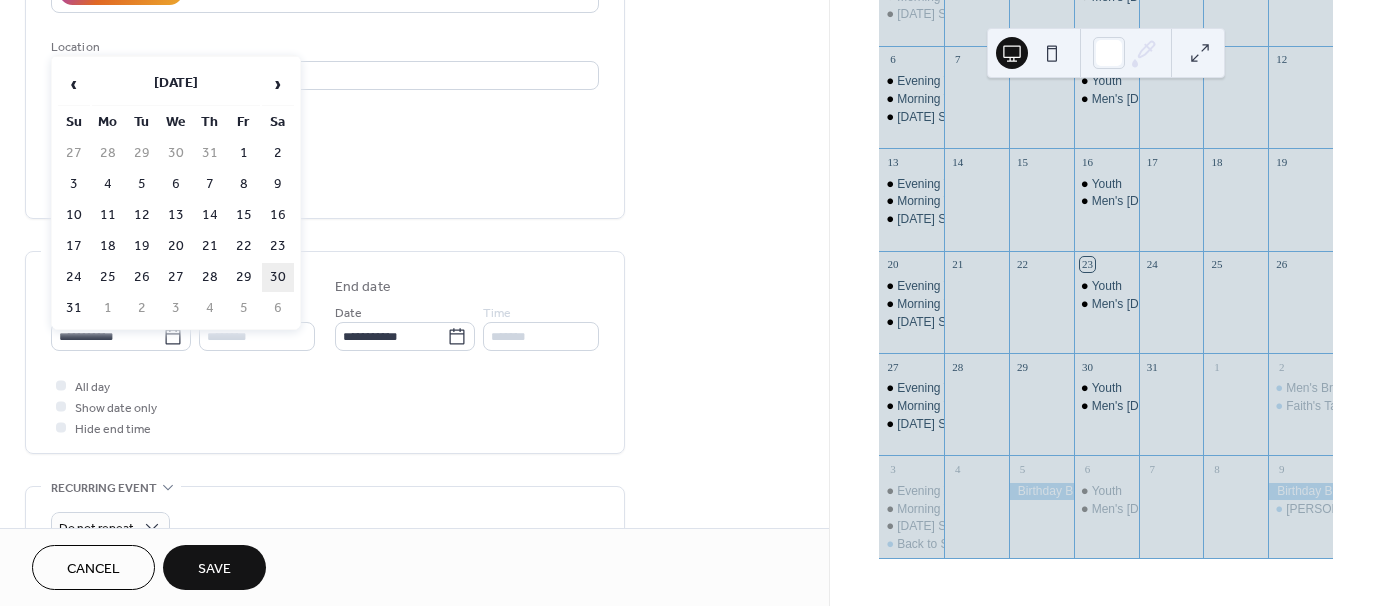 type on "**********" 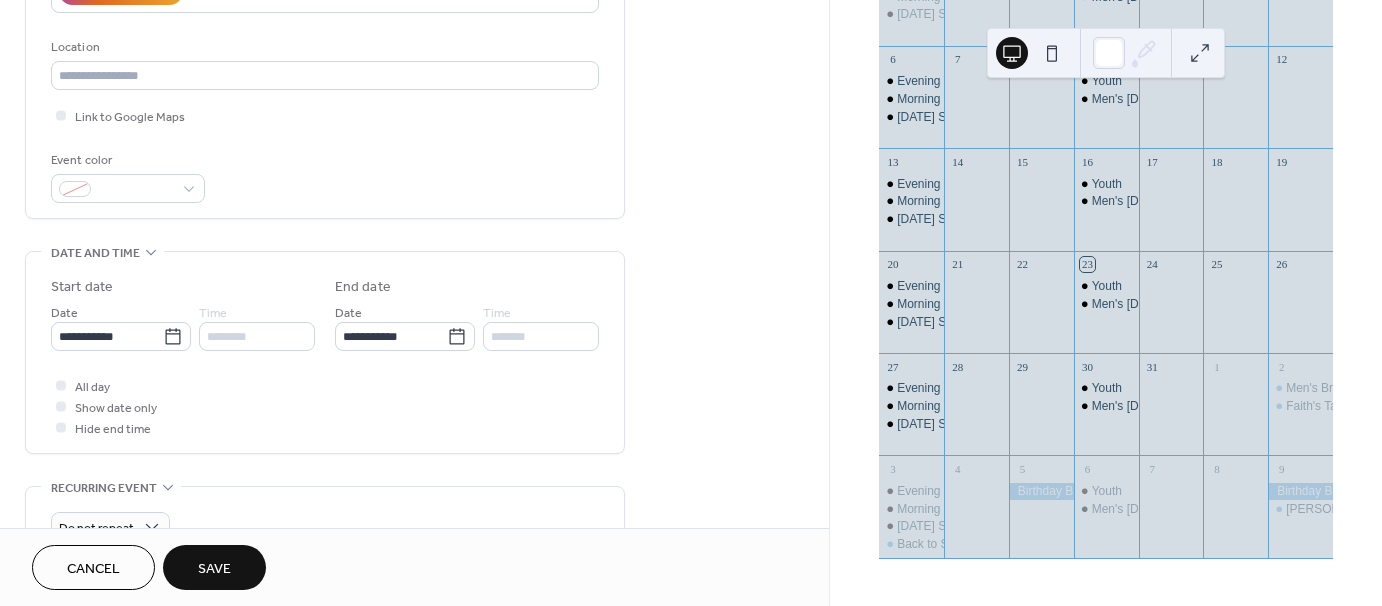 click on "Save" at bounding box center (214, 569) 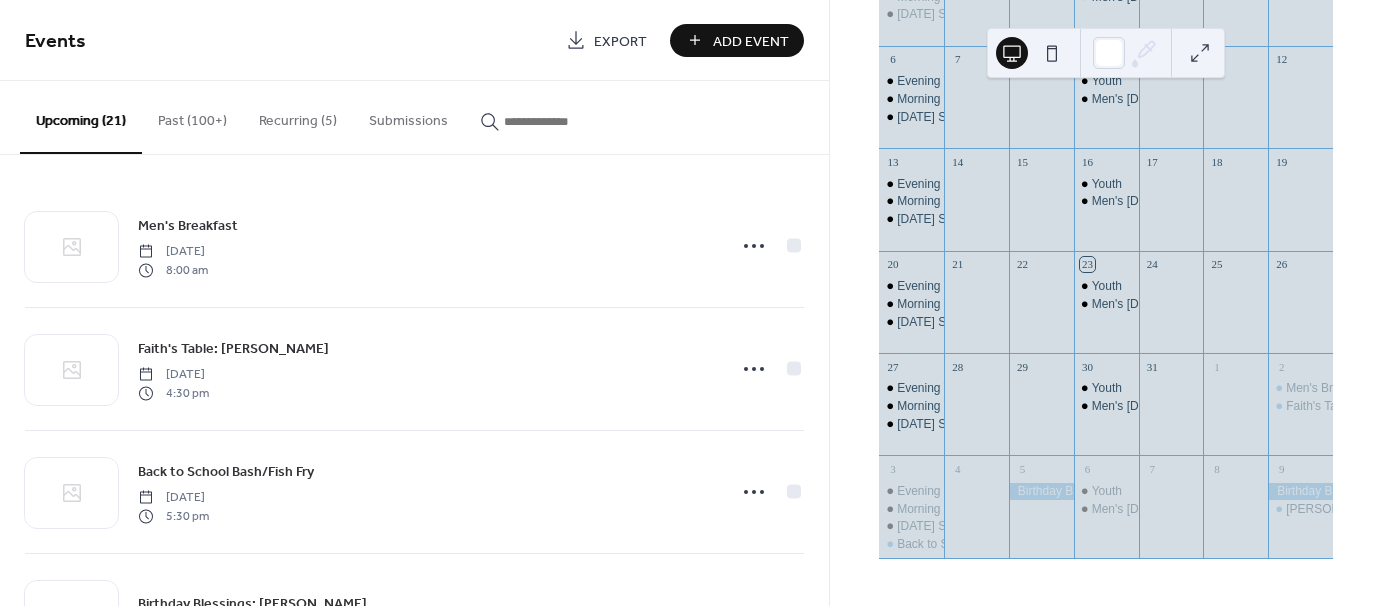 click on "Add Event" at bounding box center [751, 41] 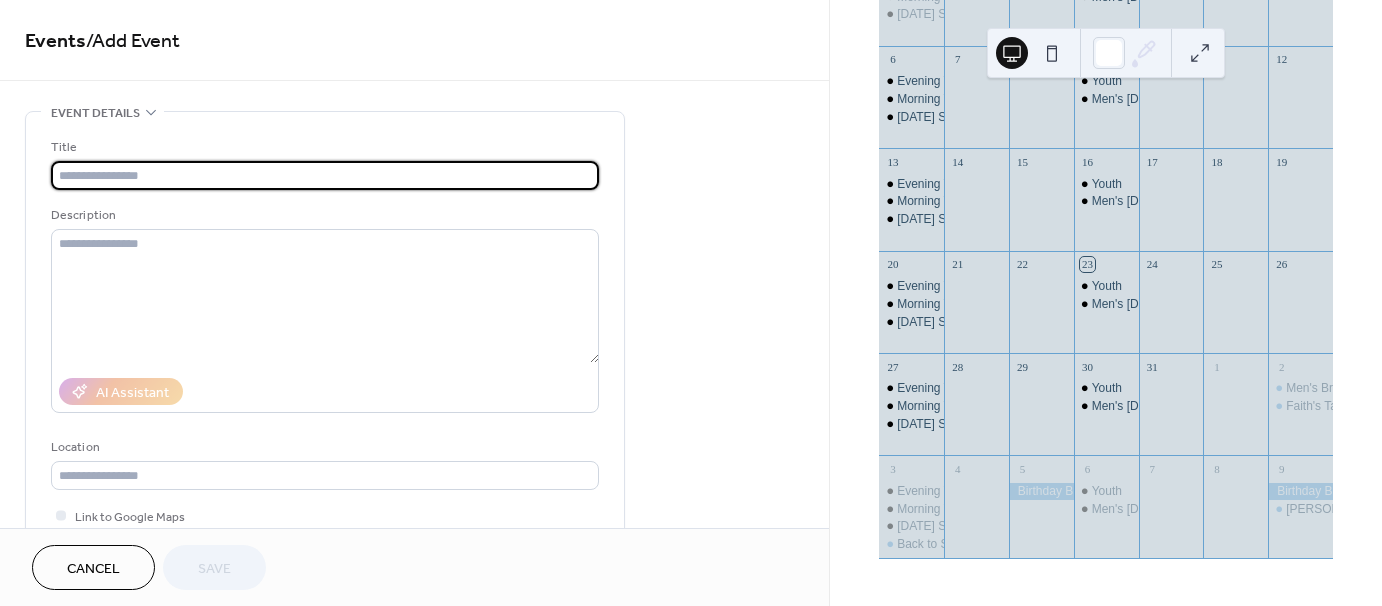 click at bounding box center [325, 175] 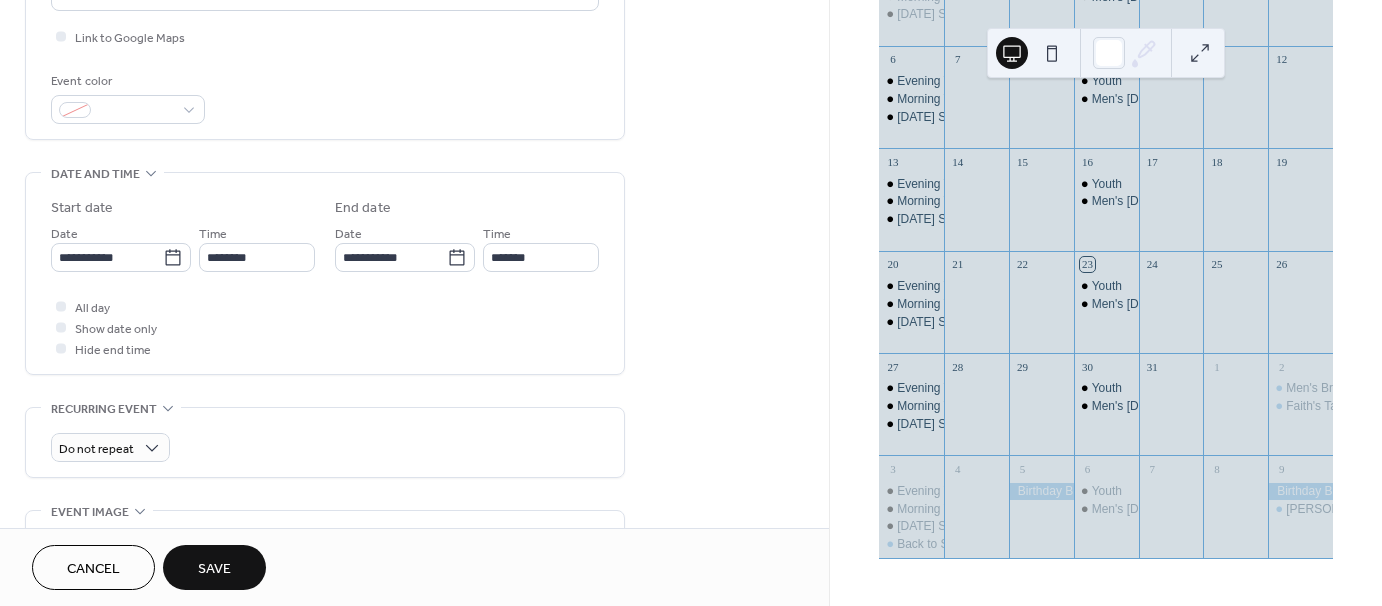 scroll, scrollTop: 500, scrollLeft: 0, axis: vertical 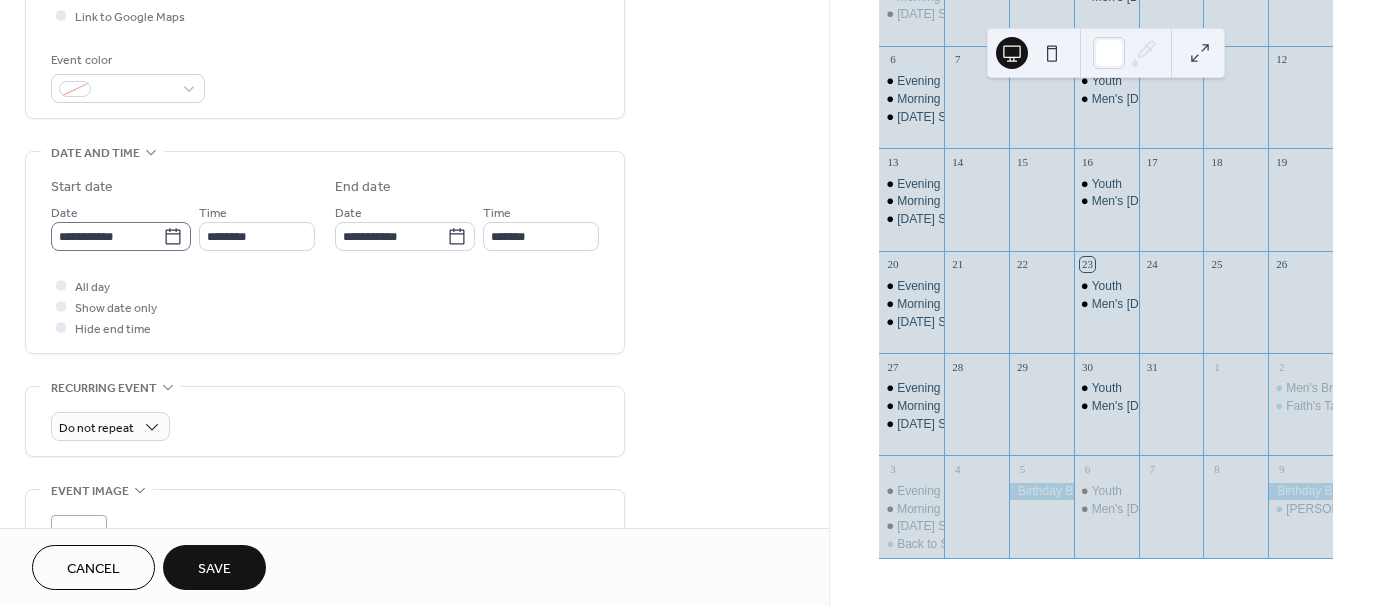 type on "**********" 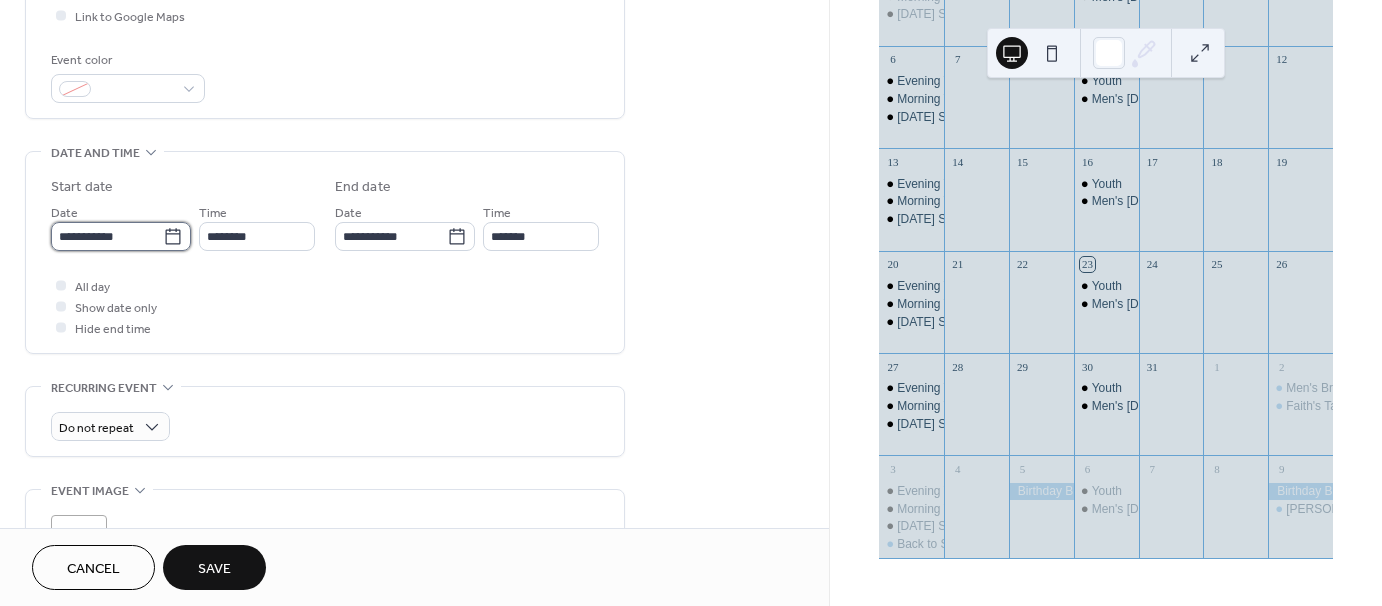 click on "**********" at bounding box center (107, 236) 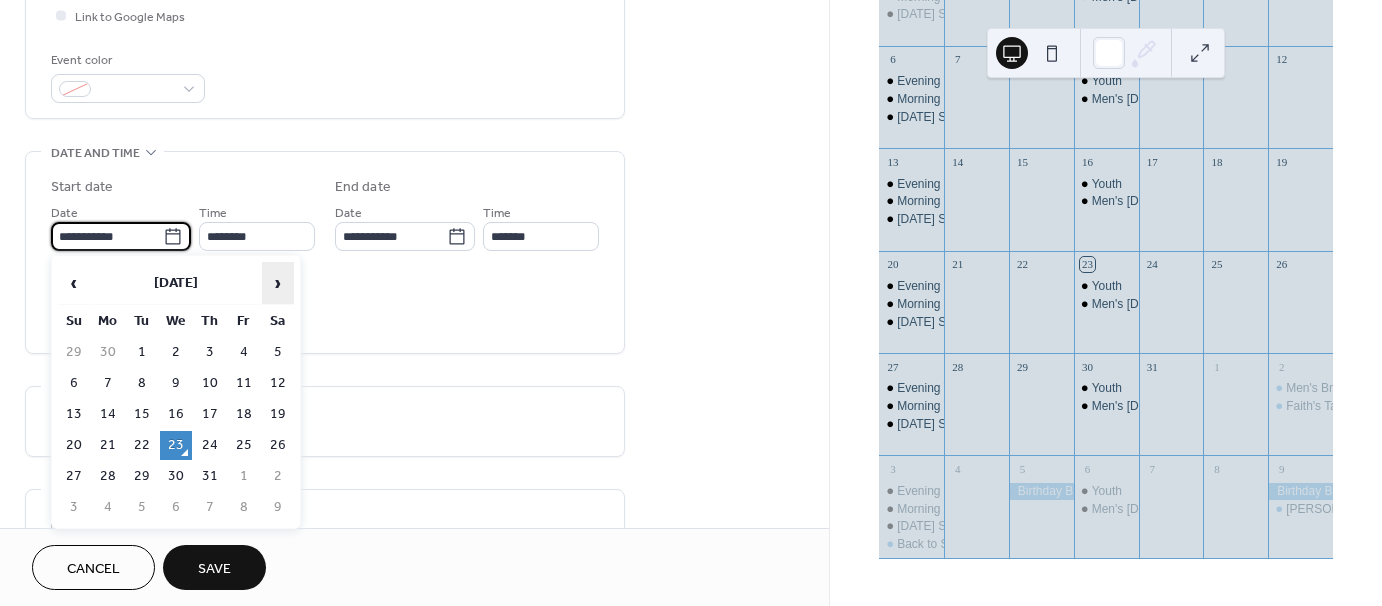 click on "›" at bounding box center [278, 283] 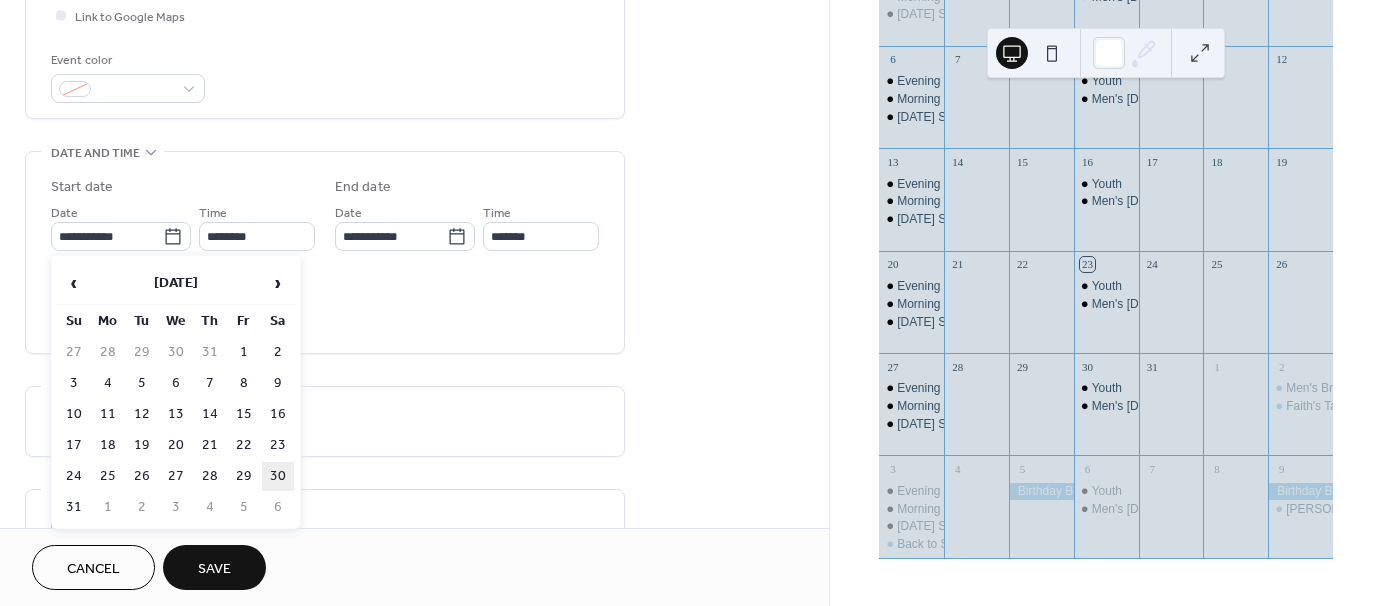 click on "30" at bounding box center (278, 476) 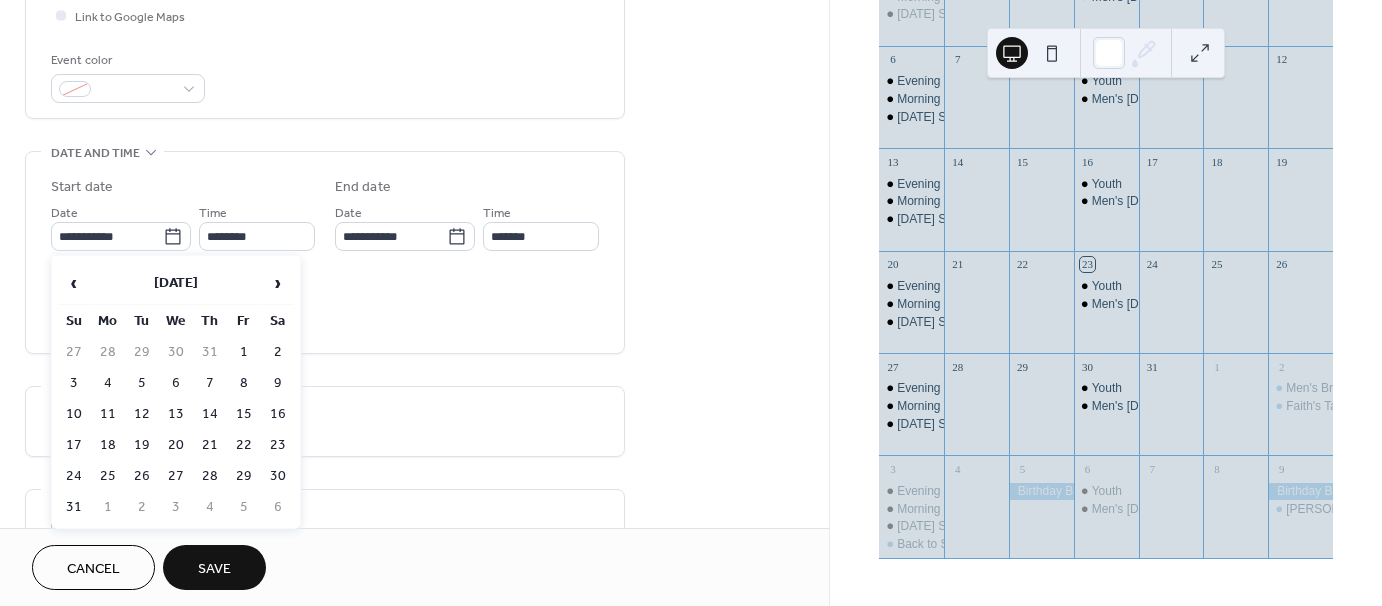 type on "**********" 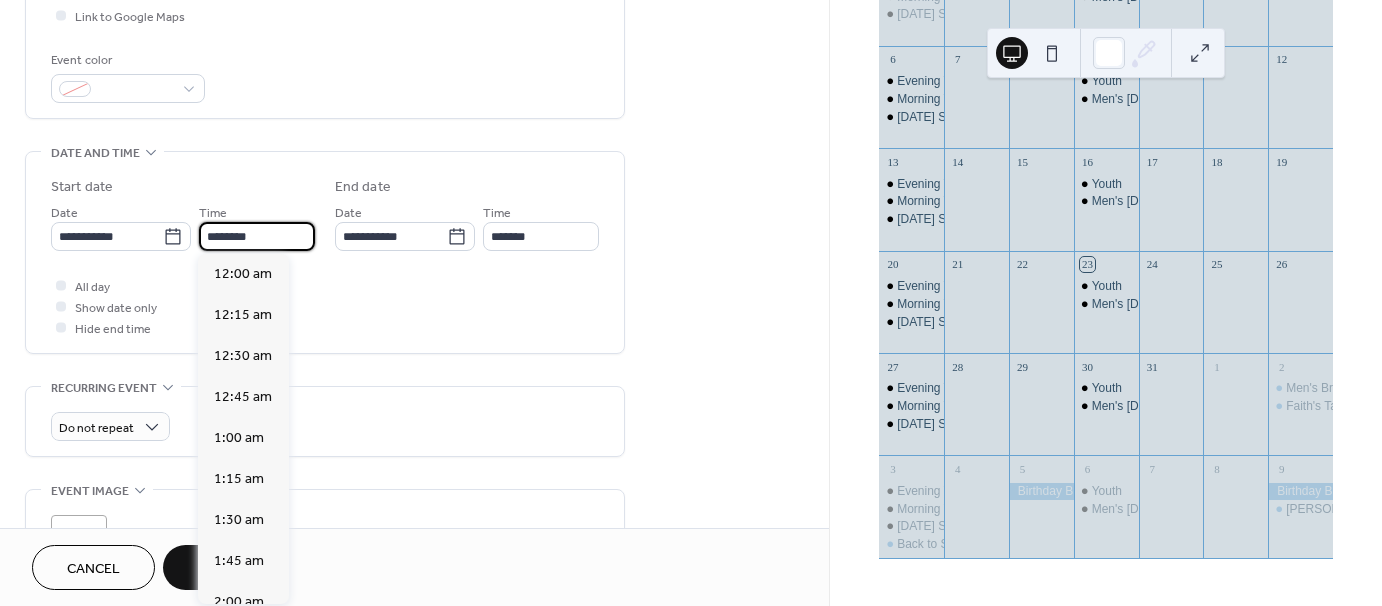 click on "********" at bounding box center (257, 236) 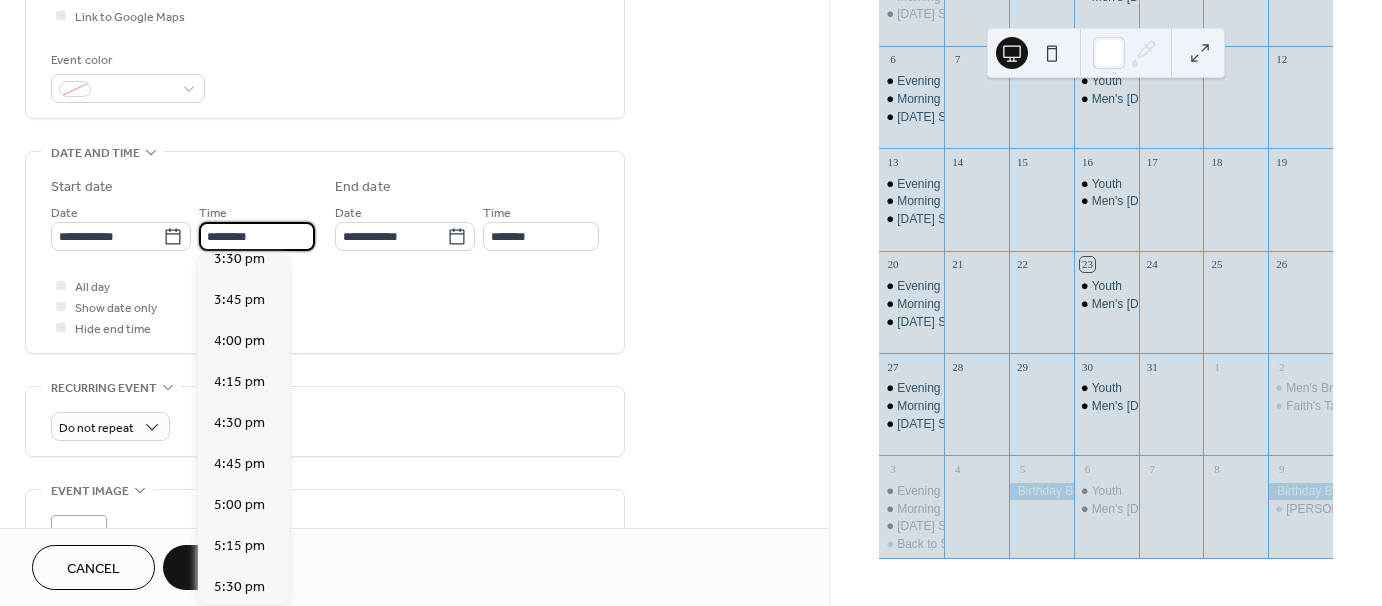 scroll, scrollTop: 2568, scrollLeft: 0, axis: vertical 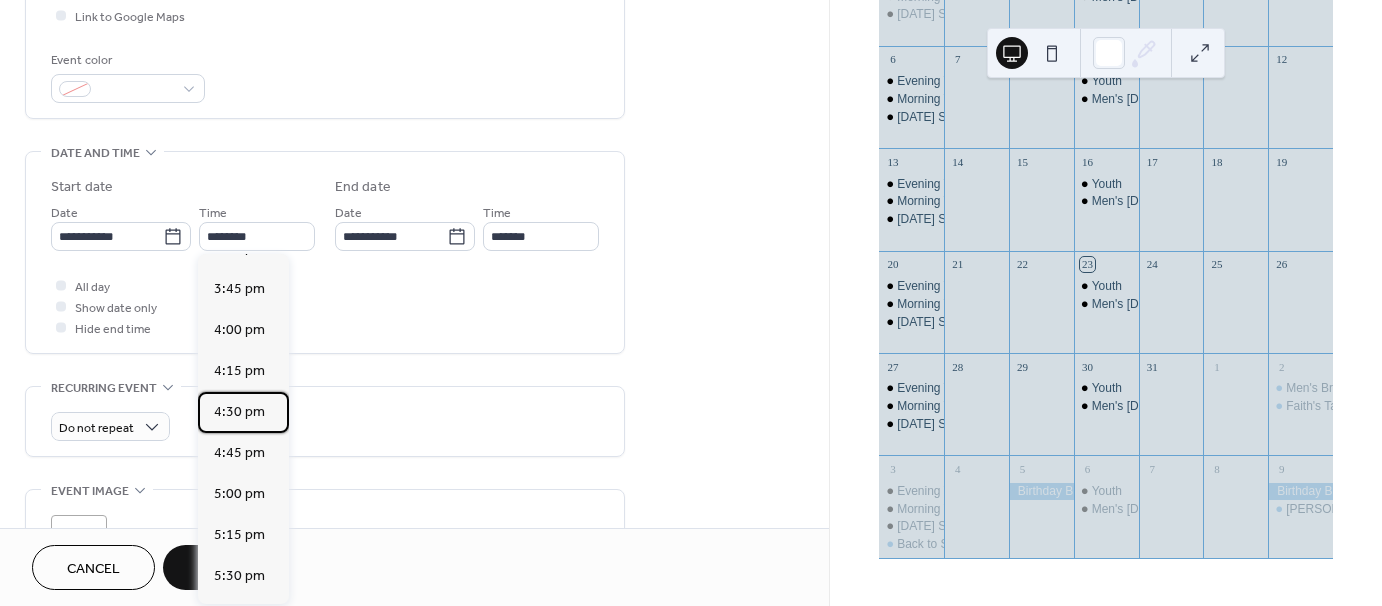 click on "4:30 pm" at bounding box center [239, 412] 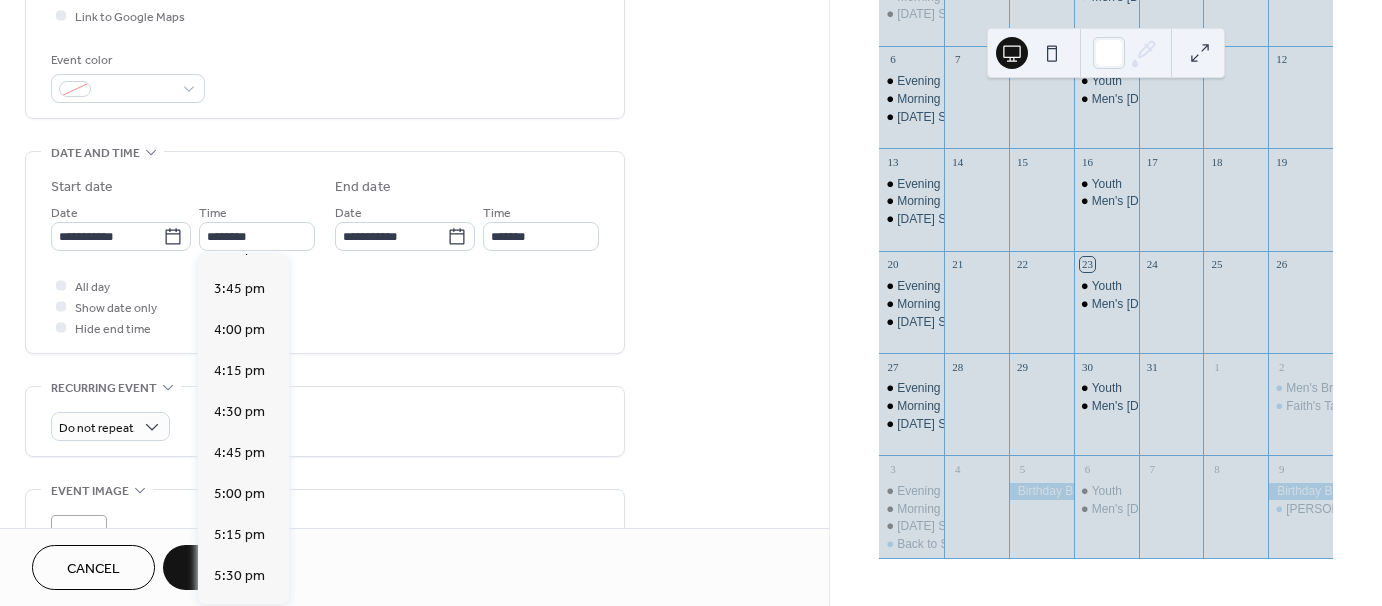 type on "*******" 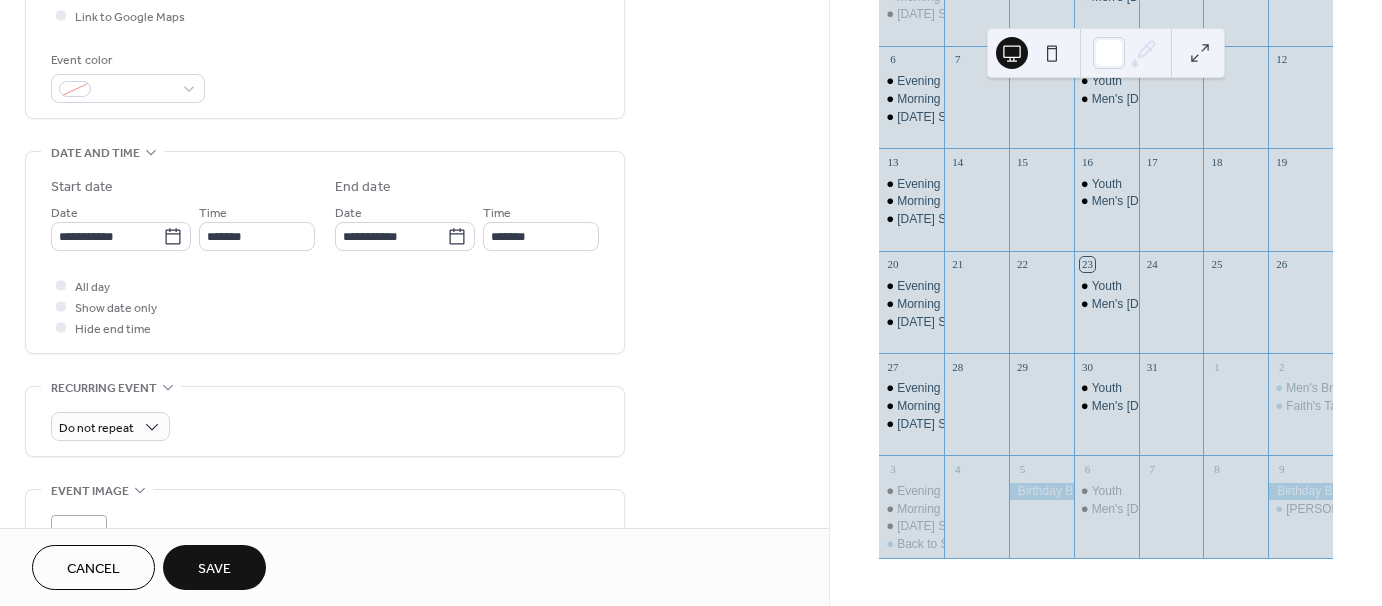 click on "Save" at bounding box center [214, 569] 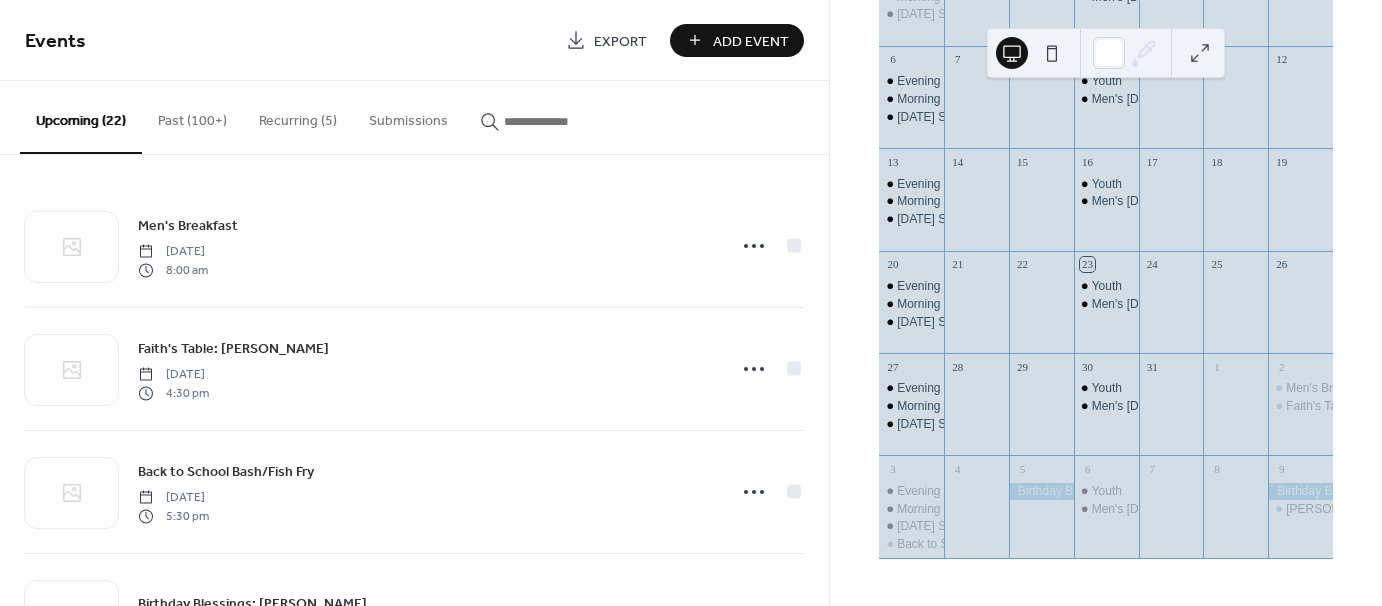 click on "Add Event" at bounding box center (751, 41) 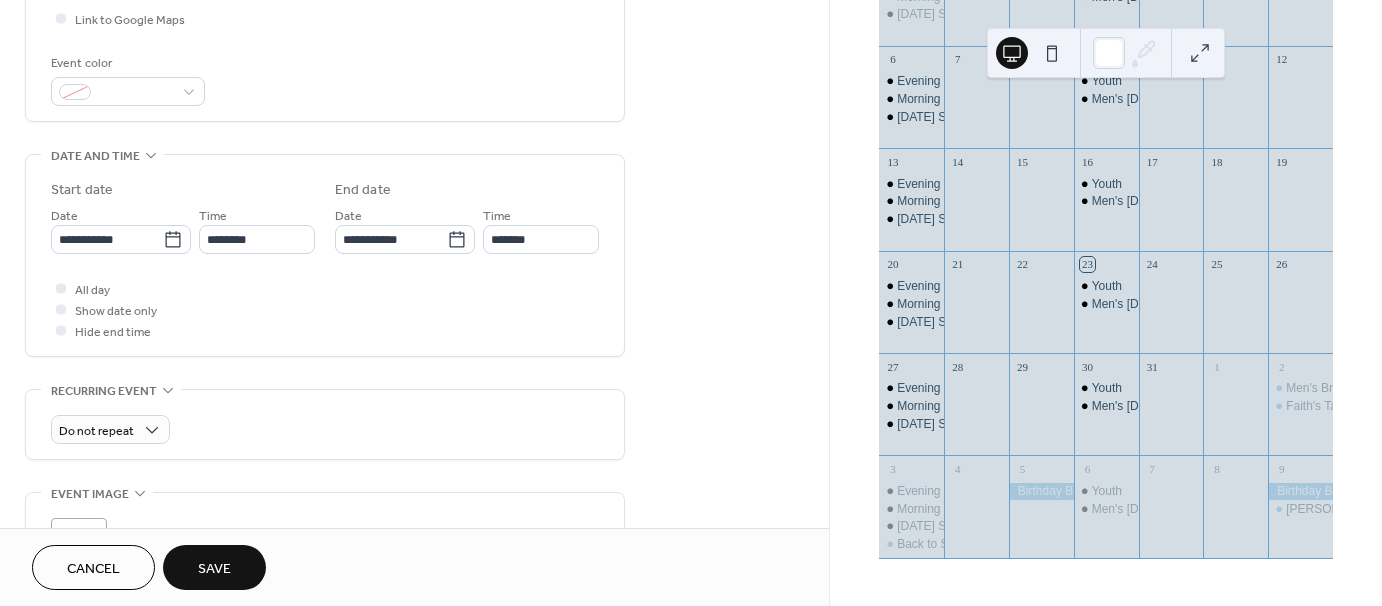 scroll, scrollTop: 500, scrollLeft: 0, axis: vertical 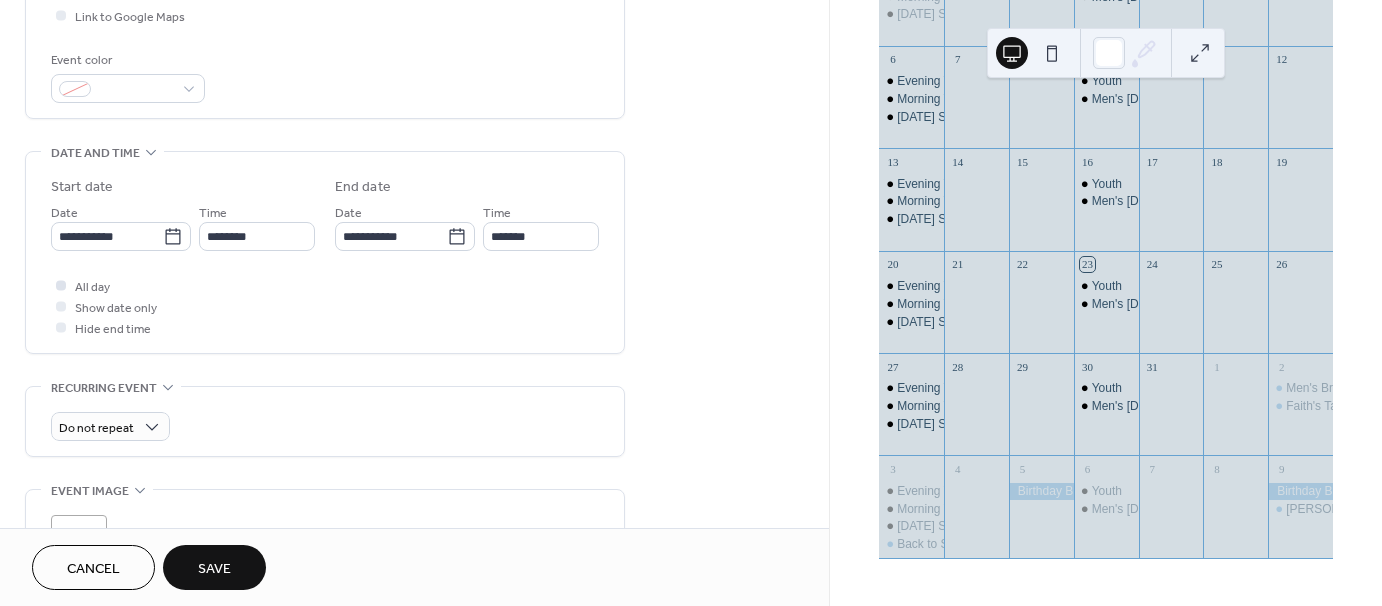 type on "**********" 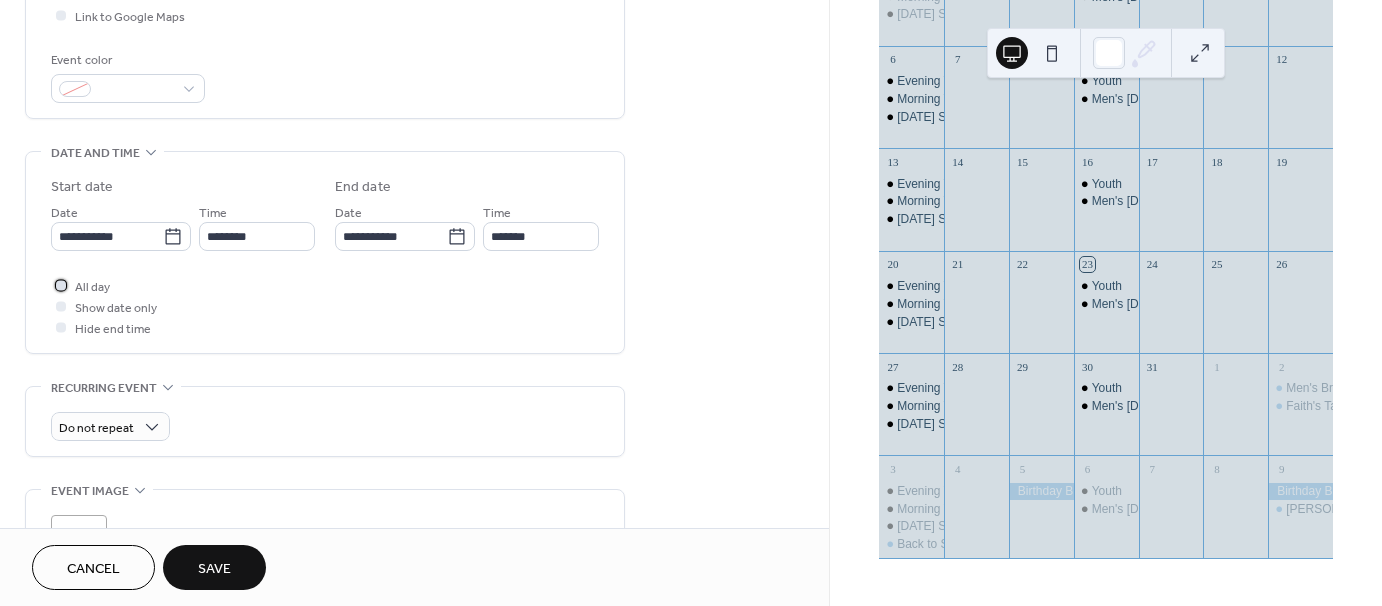click at bounding box center [61, 285] 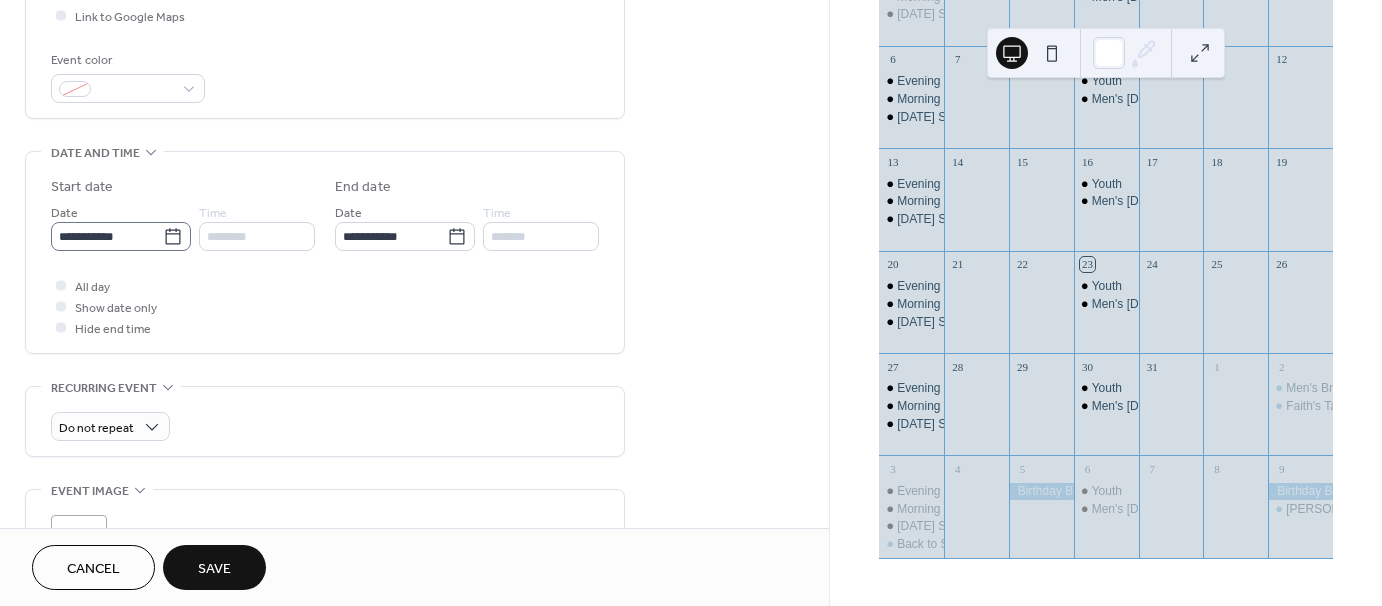 click 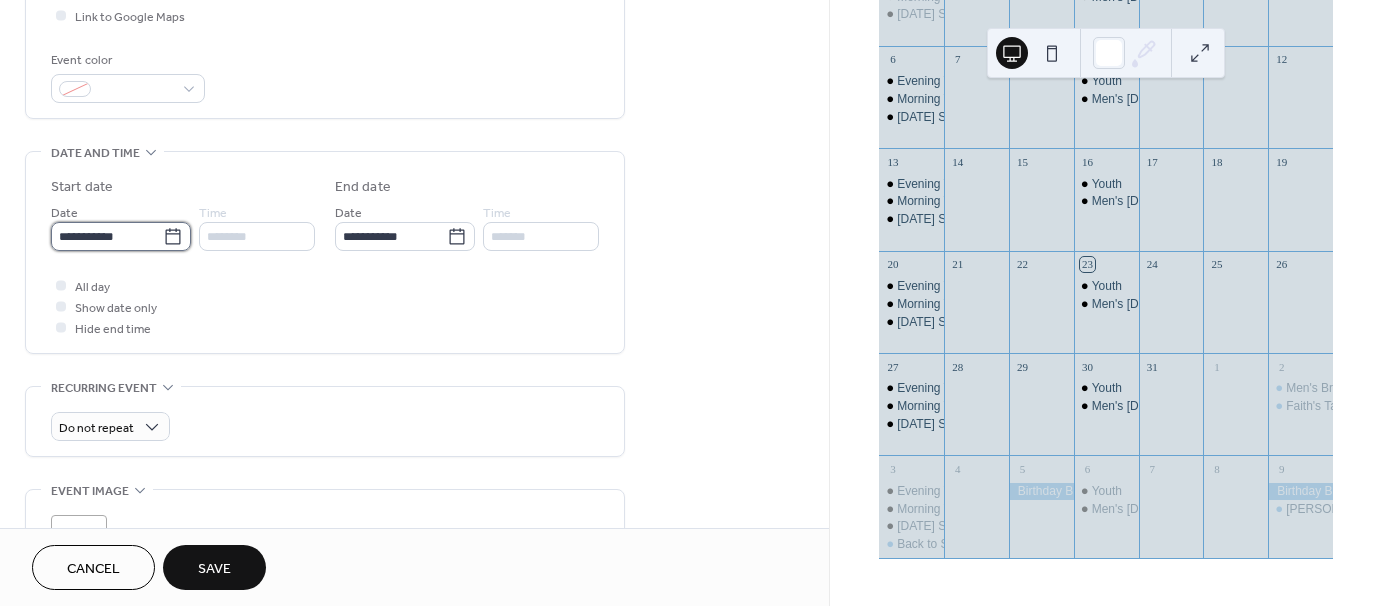 click on "**********" at bounding box center [107, 236] 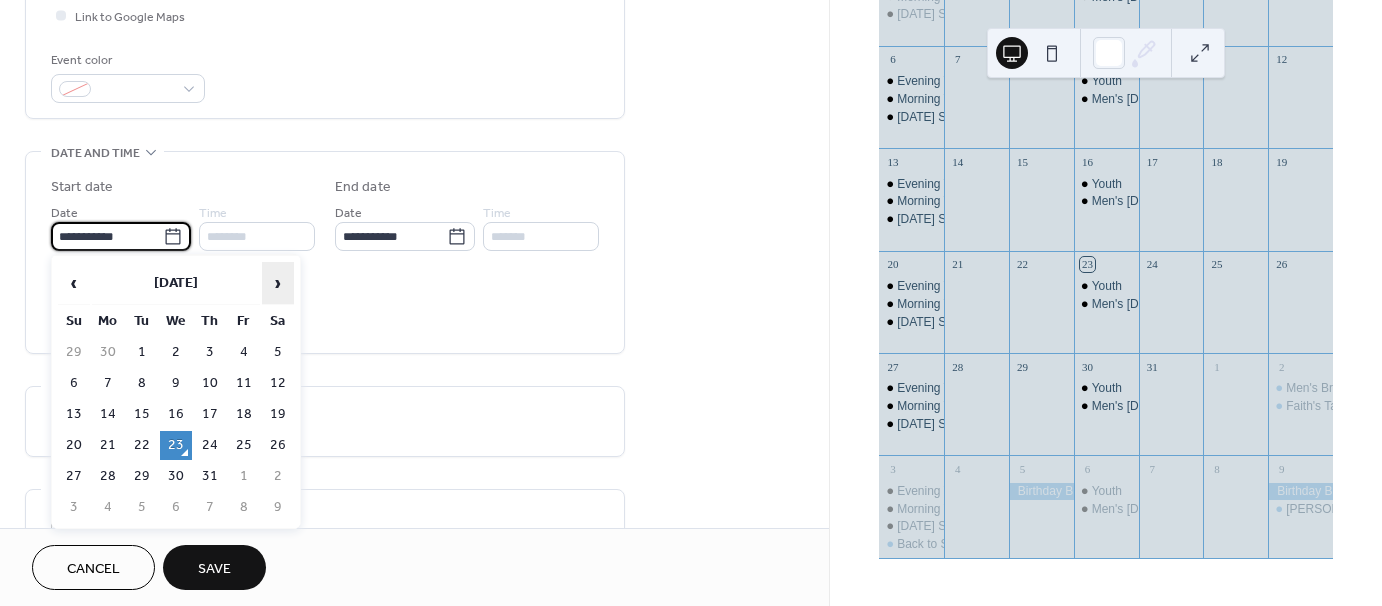click on "›" at bounding box center (278, 283) 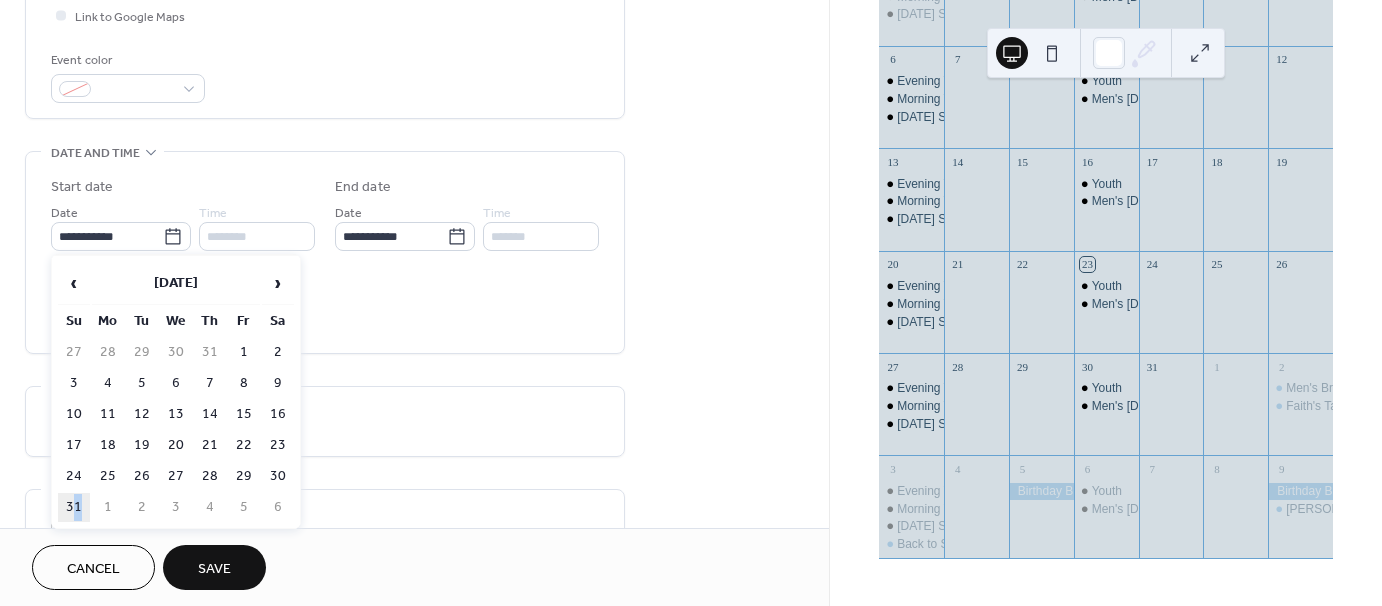 click on "31" at bounding box center (74, 507) 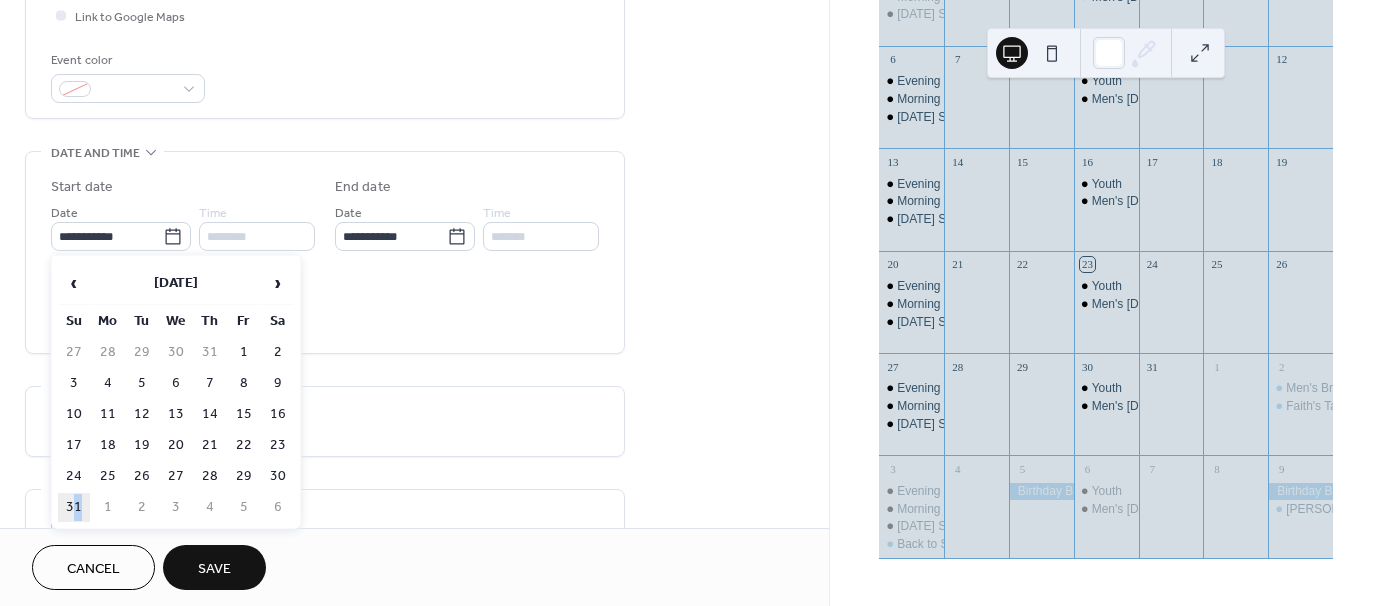 type on "**********" 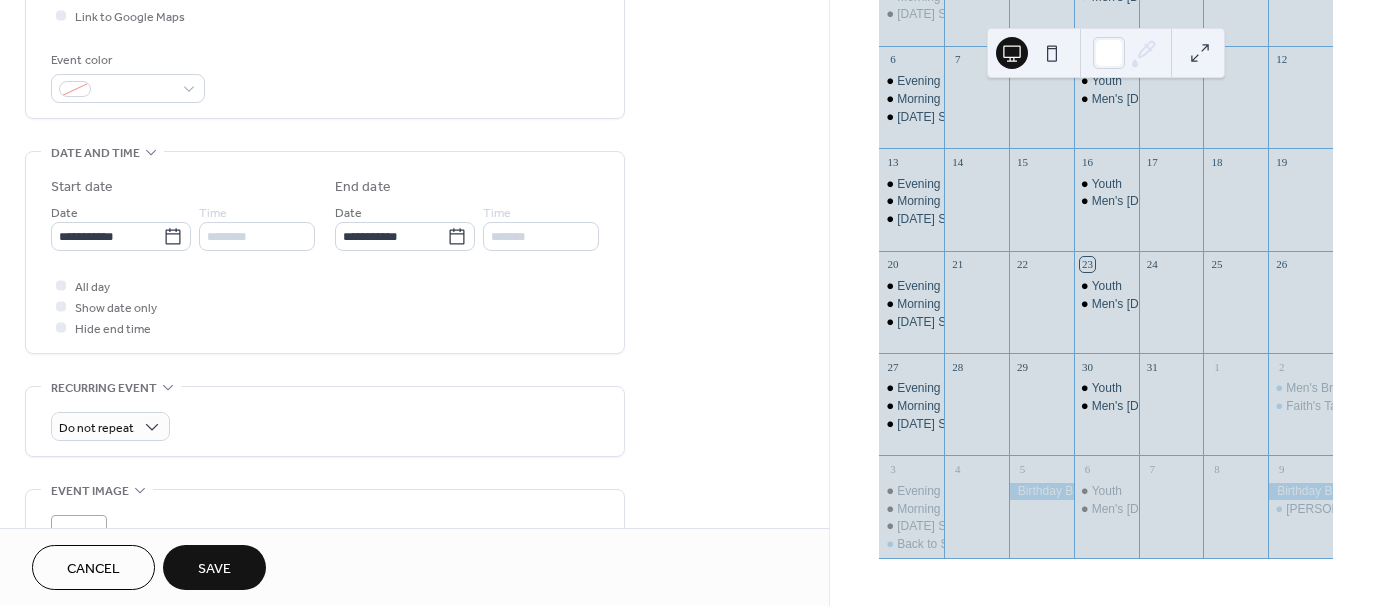 click on "Save" at bounding box center [214, 567] 